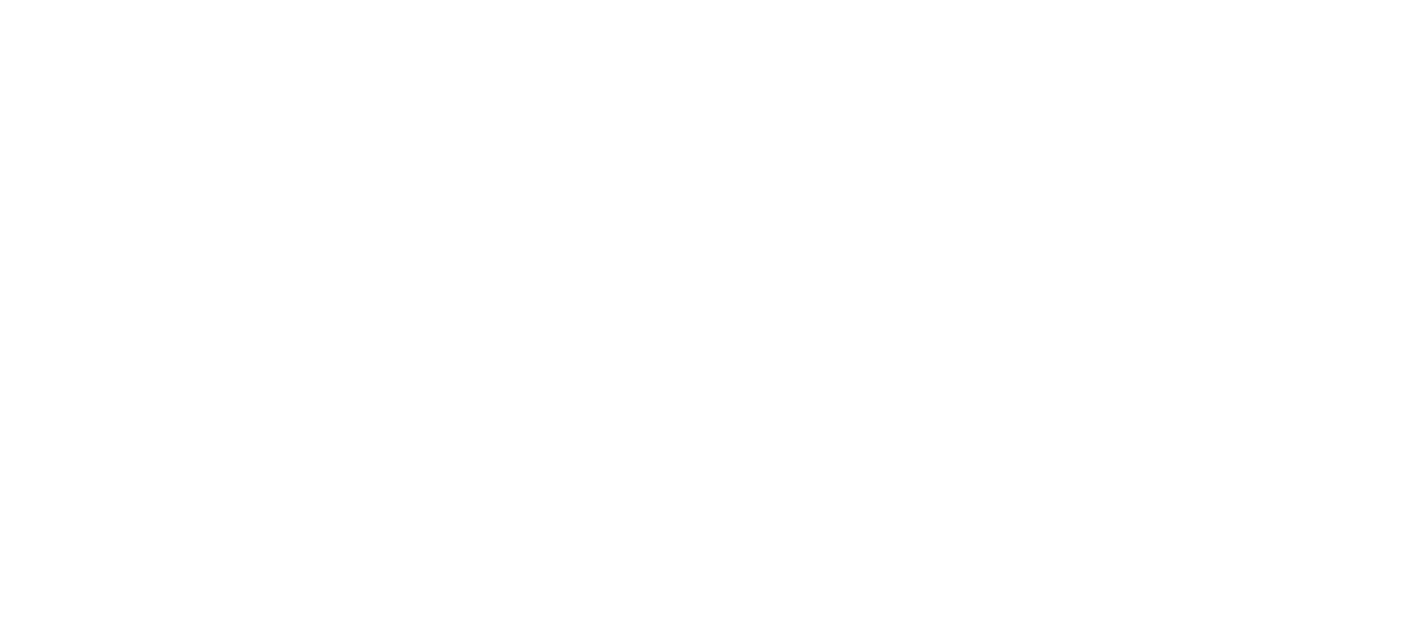 scroll, scrollTop: 0, scrollLeft: 0, axis: both 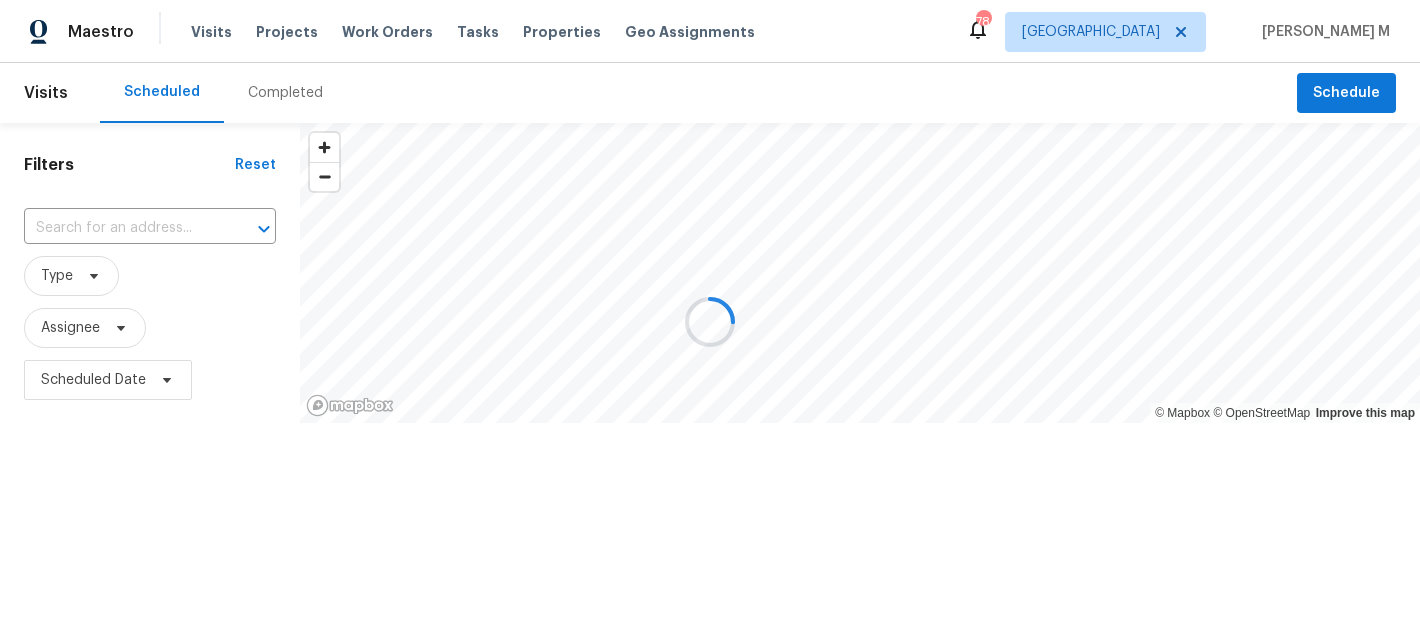 click at bounding box center [710, 322] 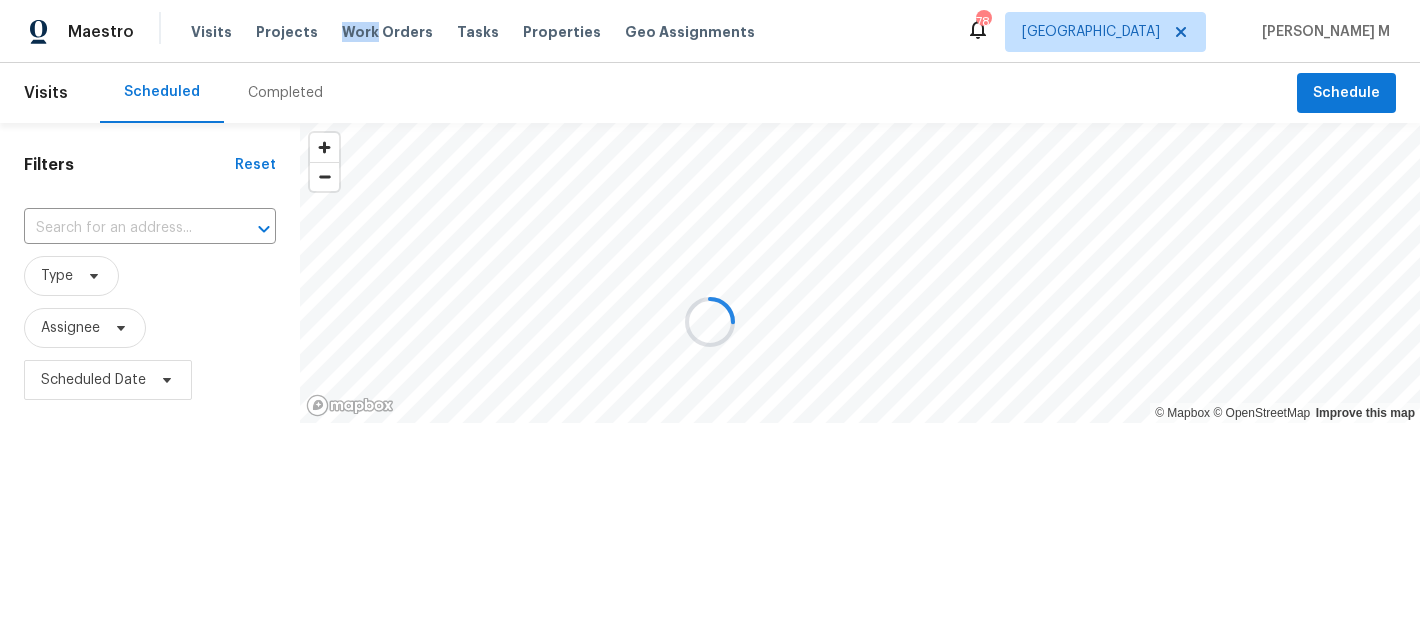 click on "Work Orders" at bounding box center (387, 32) 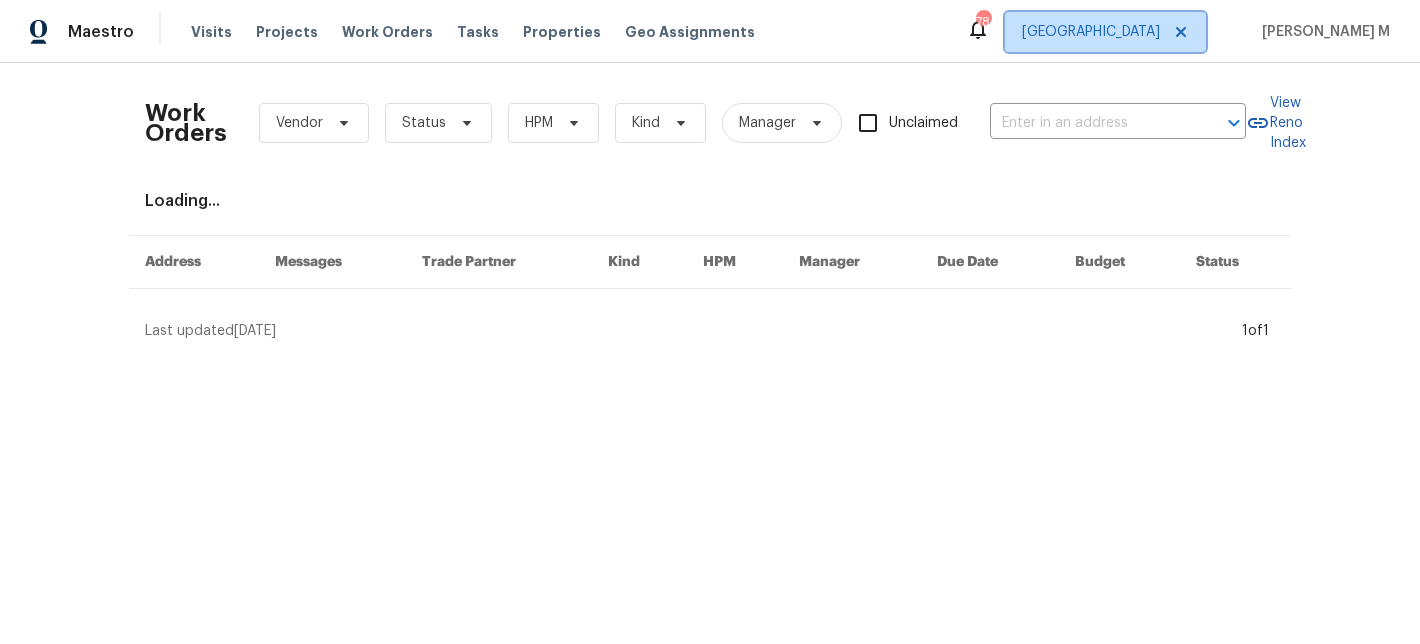 click on "Dallas" at bounding box center [1091, 32] 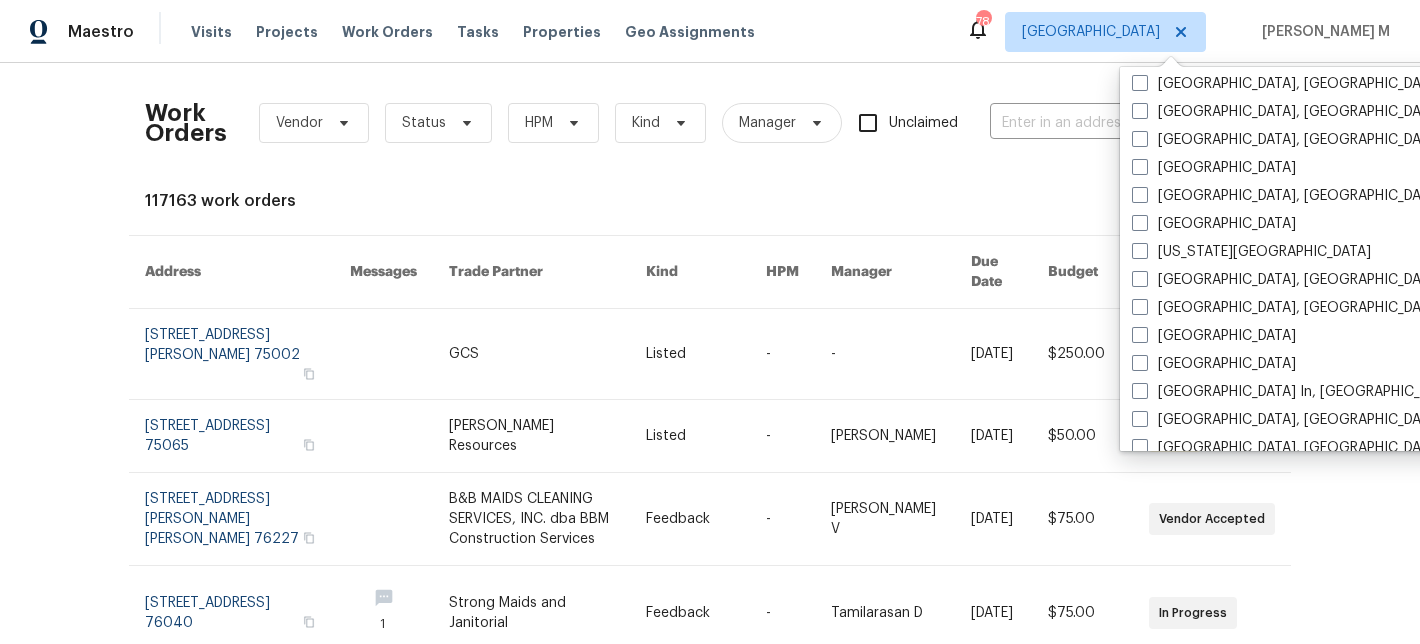 scroll, scrollTop: 578, scrollLeft: 0, axis: vertical 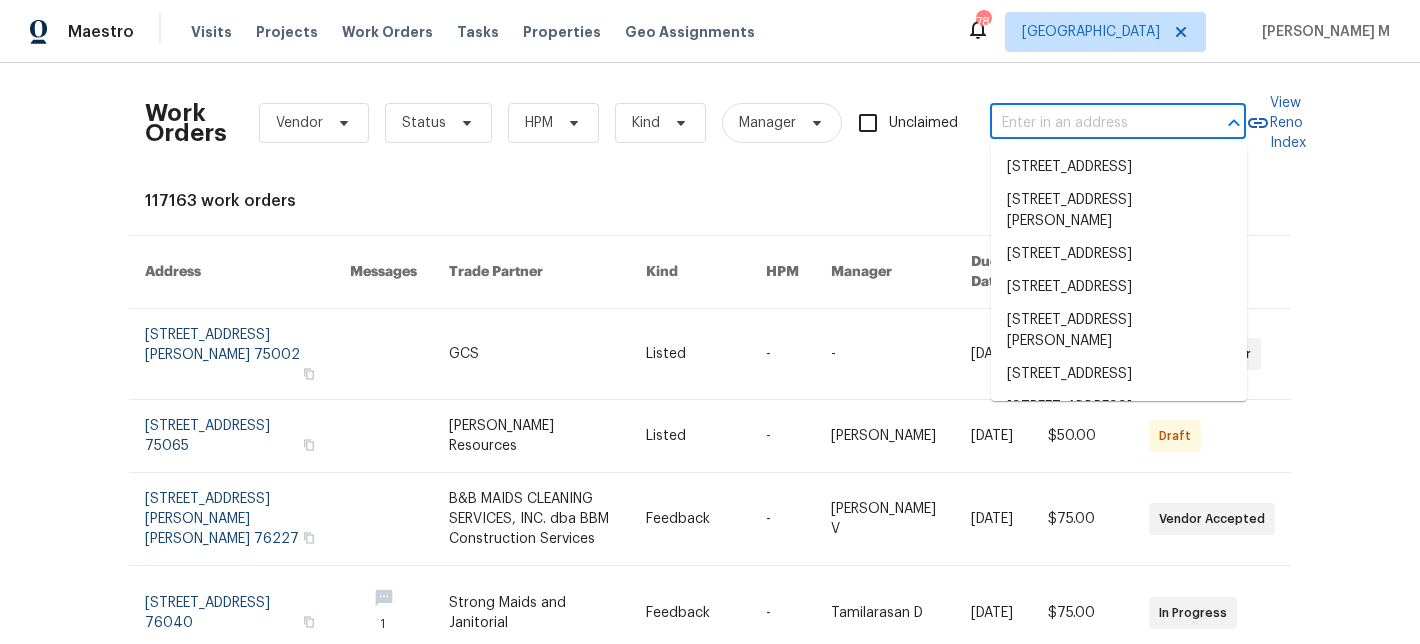 click at bounding box center [1090, 123] 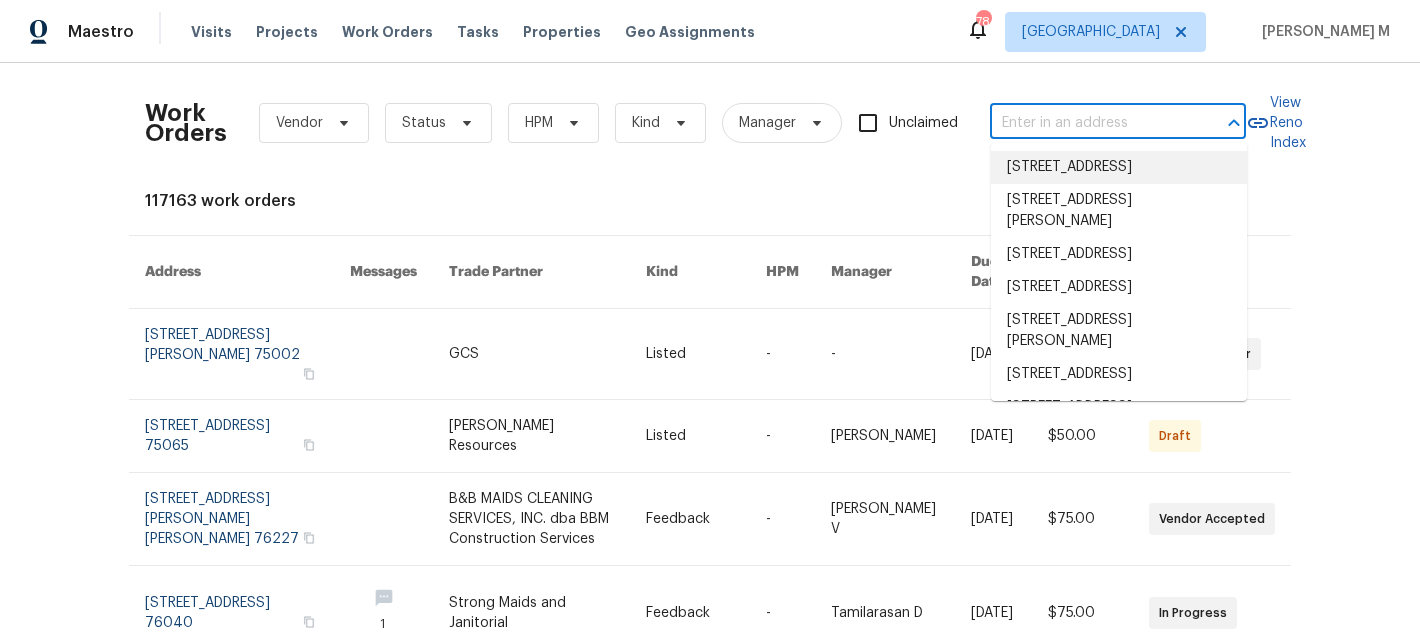 paste on "10692 Sycamore Ave Stanton, CA 90680" 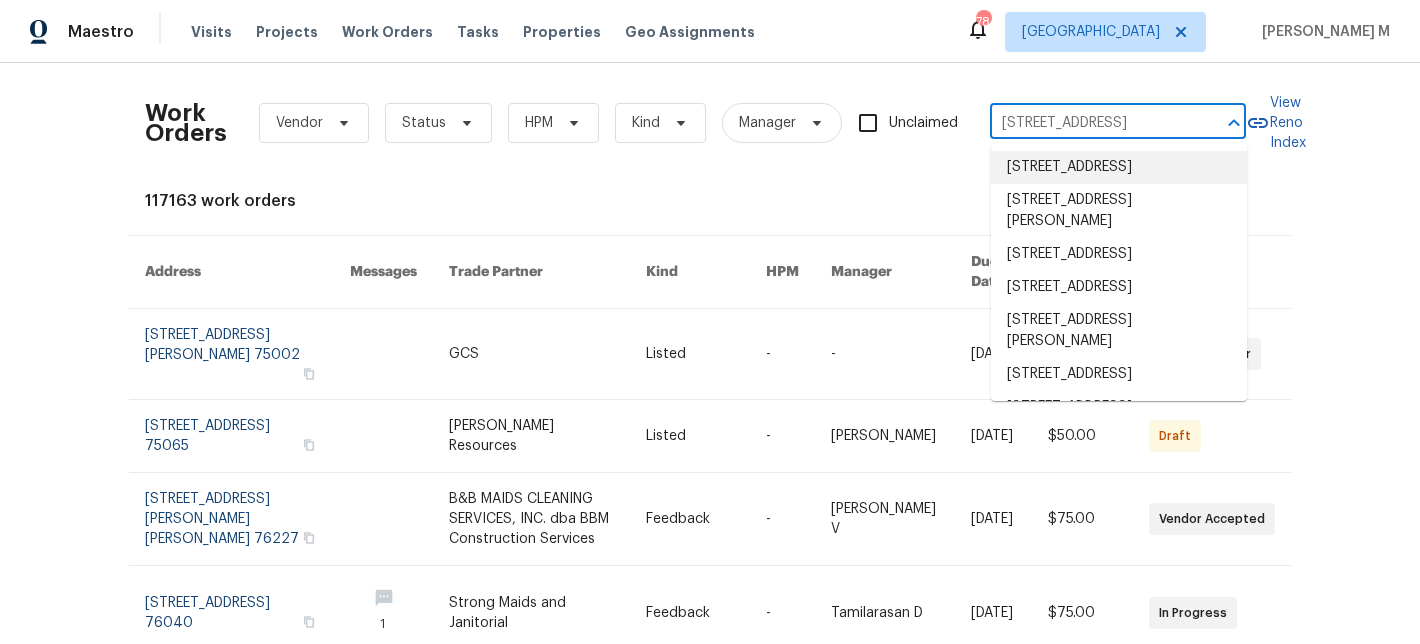 scroll, scrollTop: 0, scrollLeft: 79, axis: horizontal 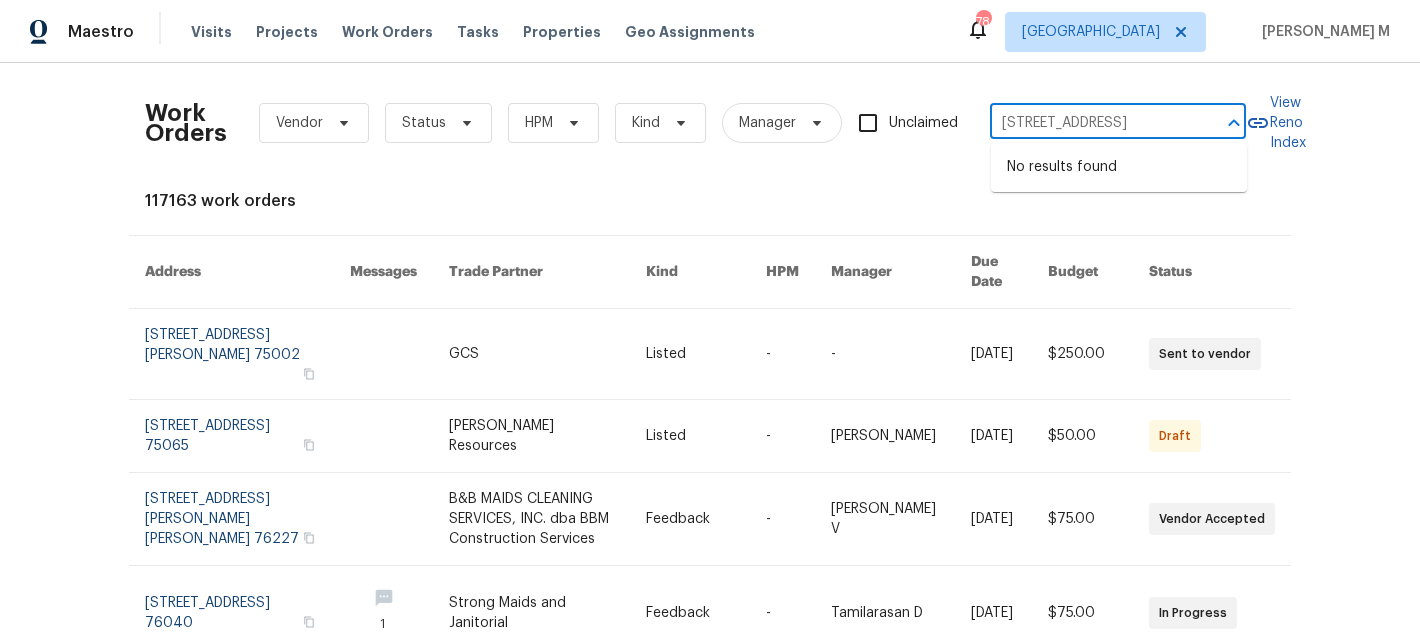 click on "10692 Sycamore Ave Stanton, CA 90680" at bounding box center [1090, 123] 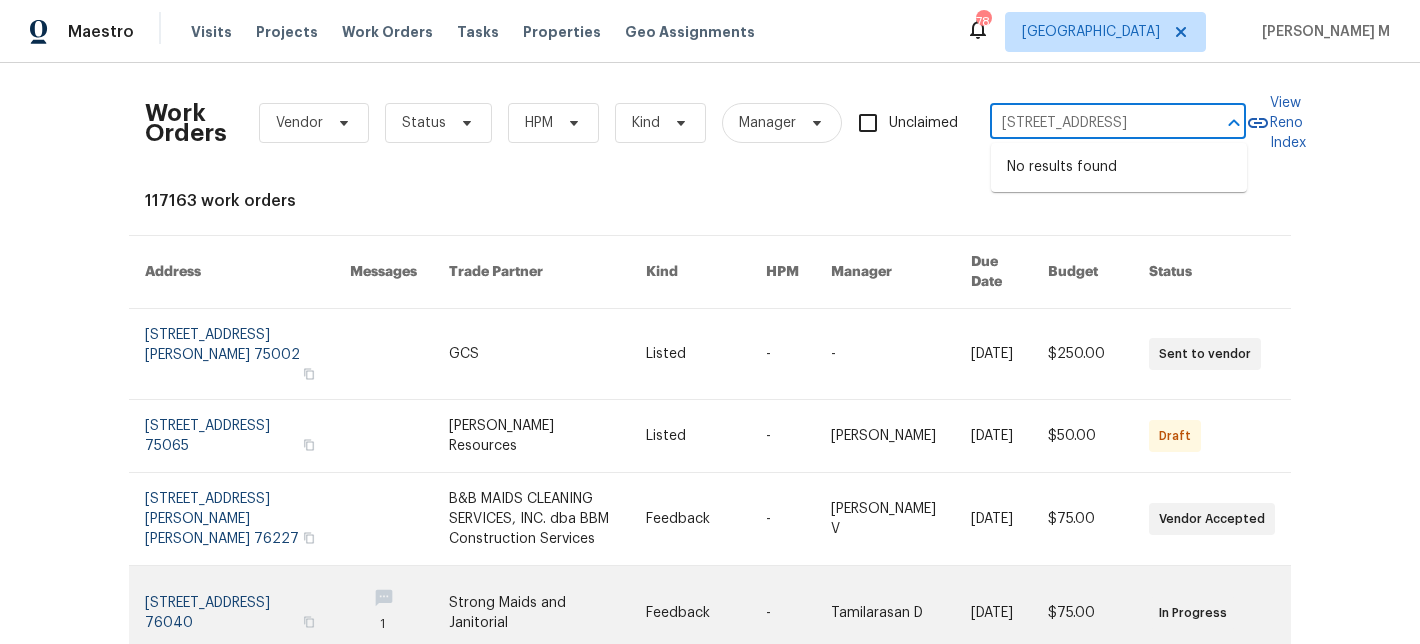 type on "10692 Sycamore Ave Stanton, CA 90680" 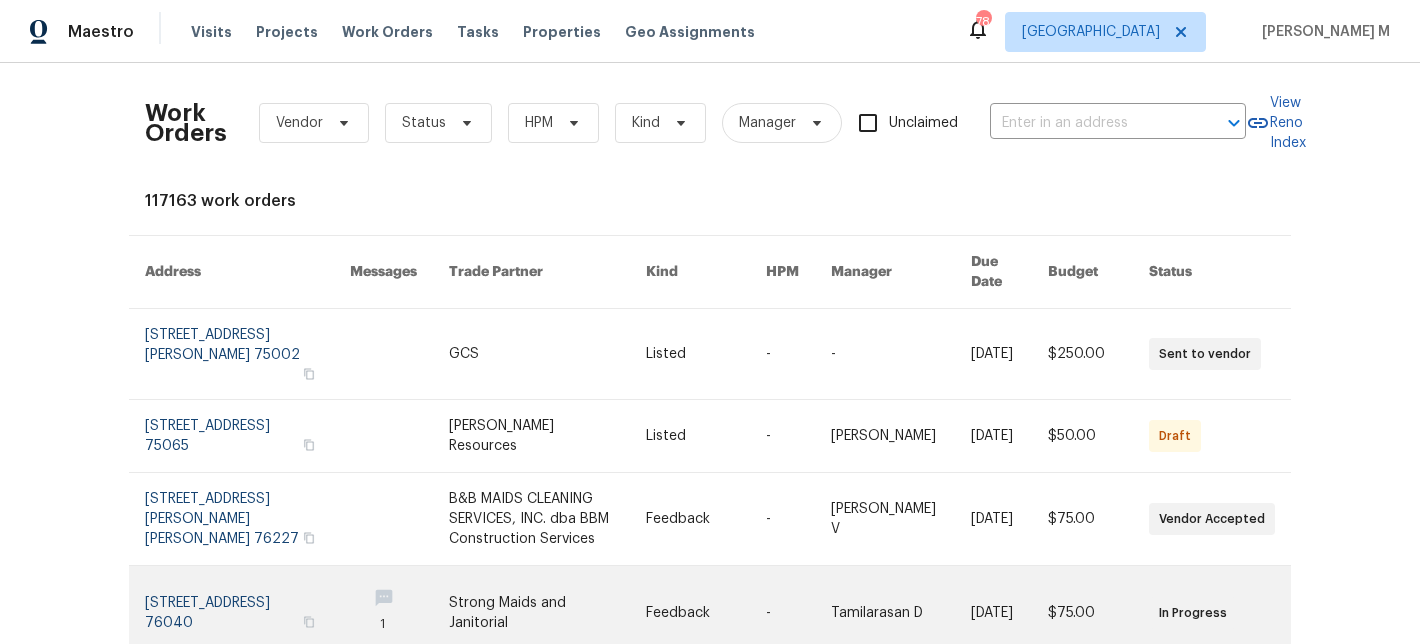 scroll, scrollTop: 0, scrollLeft: 0, axis: both 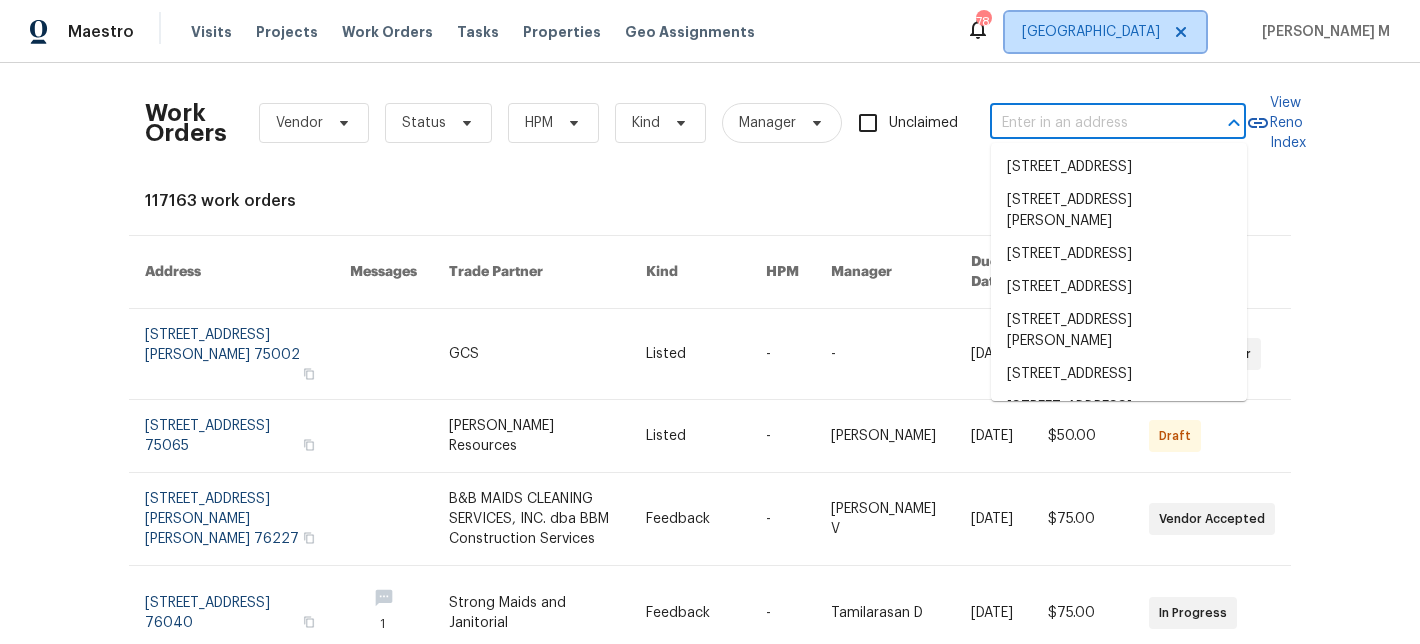 click on "Dallas" at bounding box center (1105, 32) 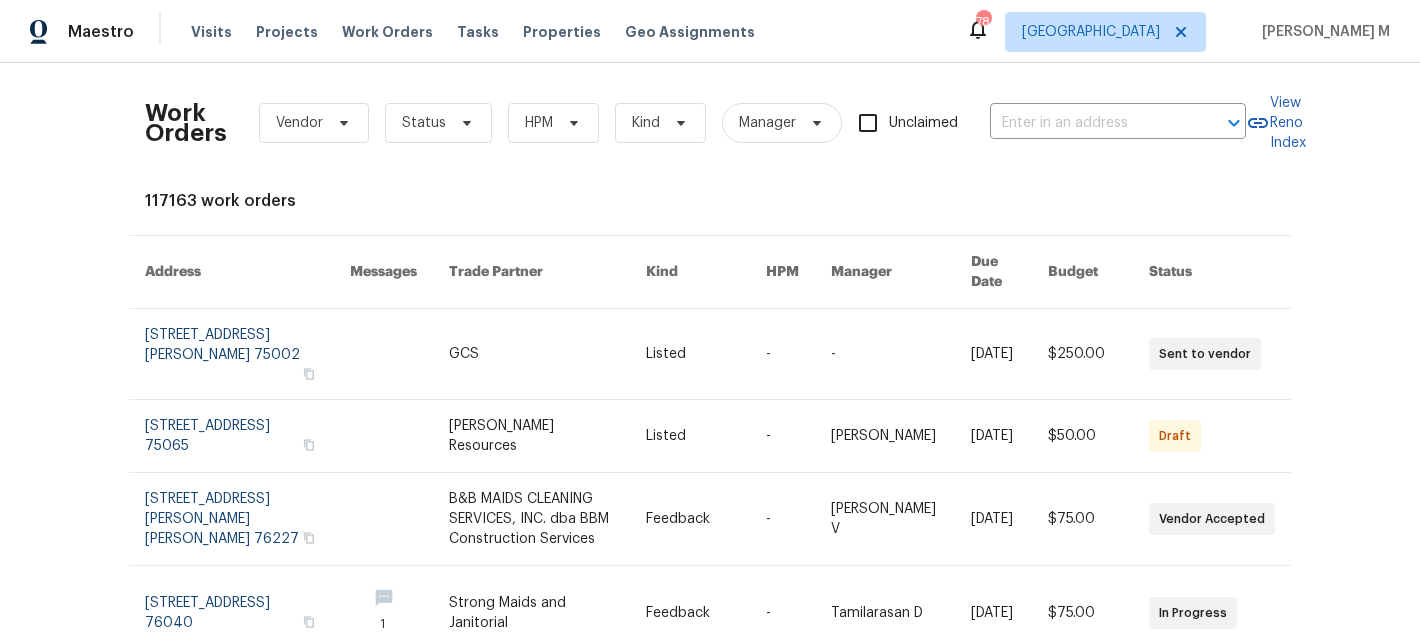 click on "Work Orders Vendor Status HPM Kind Manager Unclaimed ​" at bounding box center [695, 123] 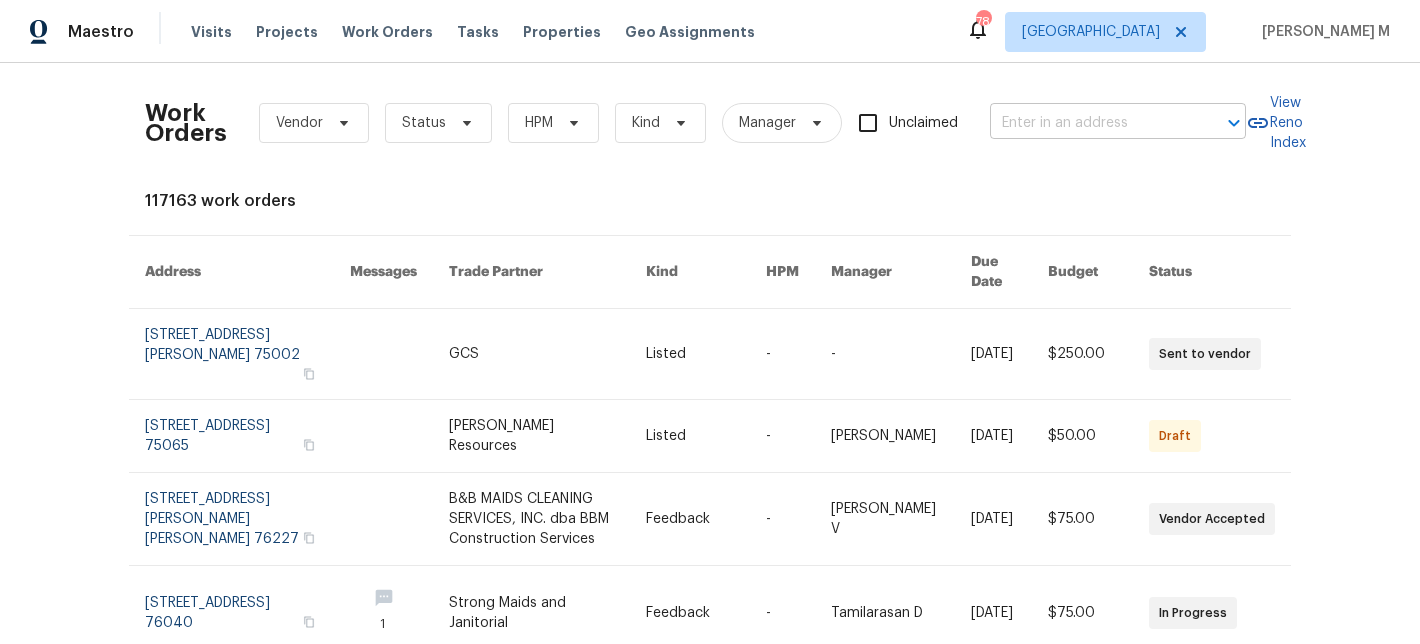 click at bounding box center (1090, 123) 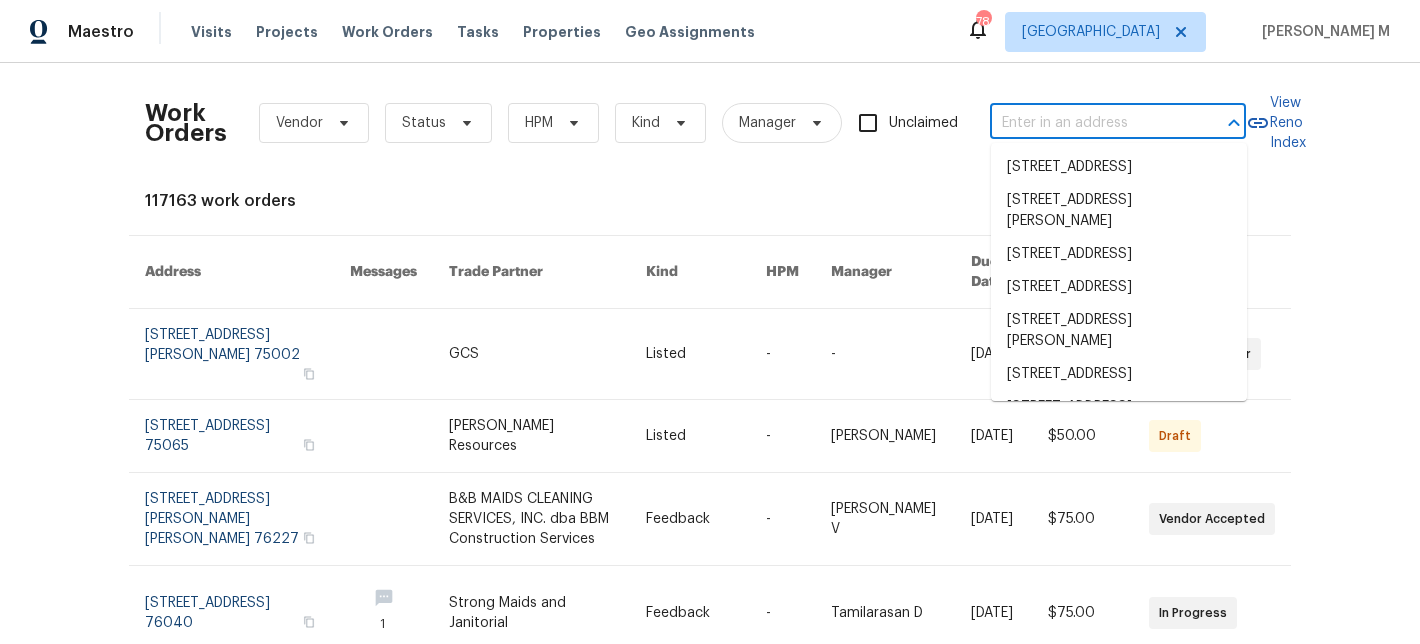 paste on "10692 Sycamore Ave Stanton, CA 90680" 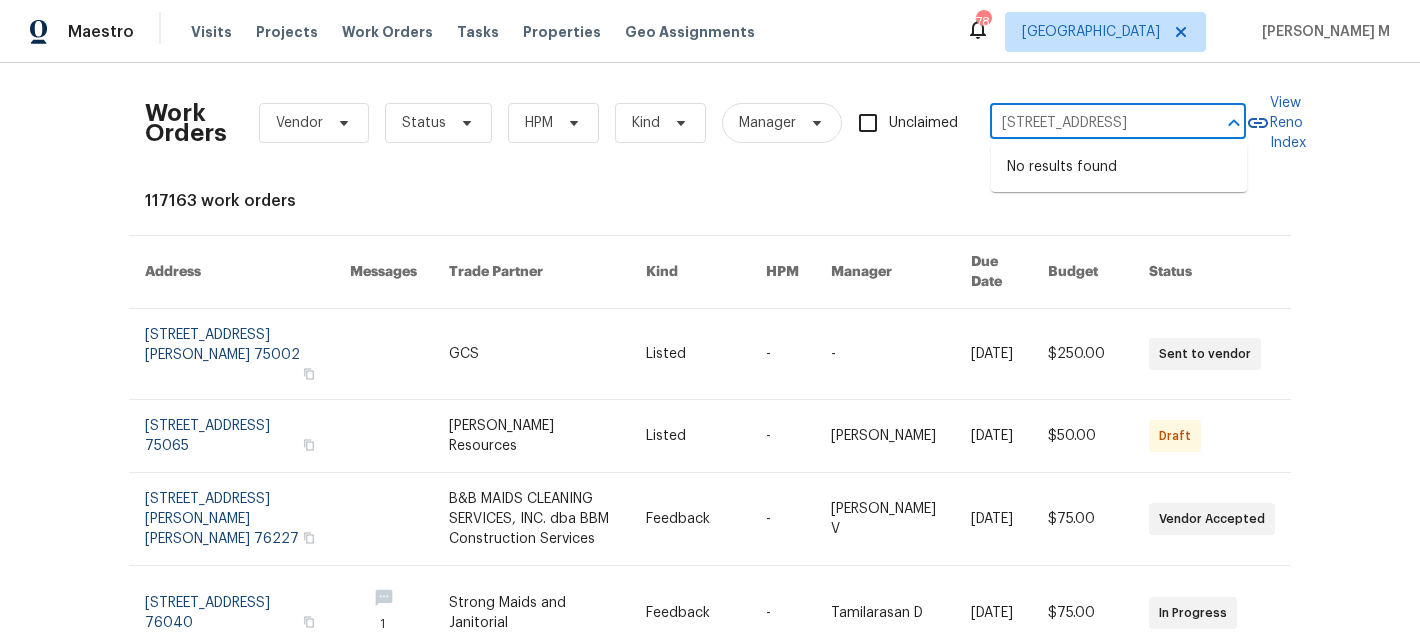 scroll, scrollTop: 0, scrollLeft: 79, axis: horizontal 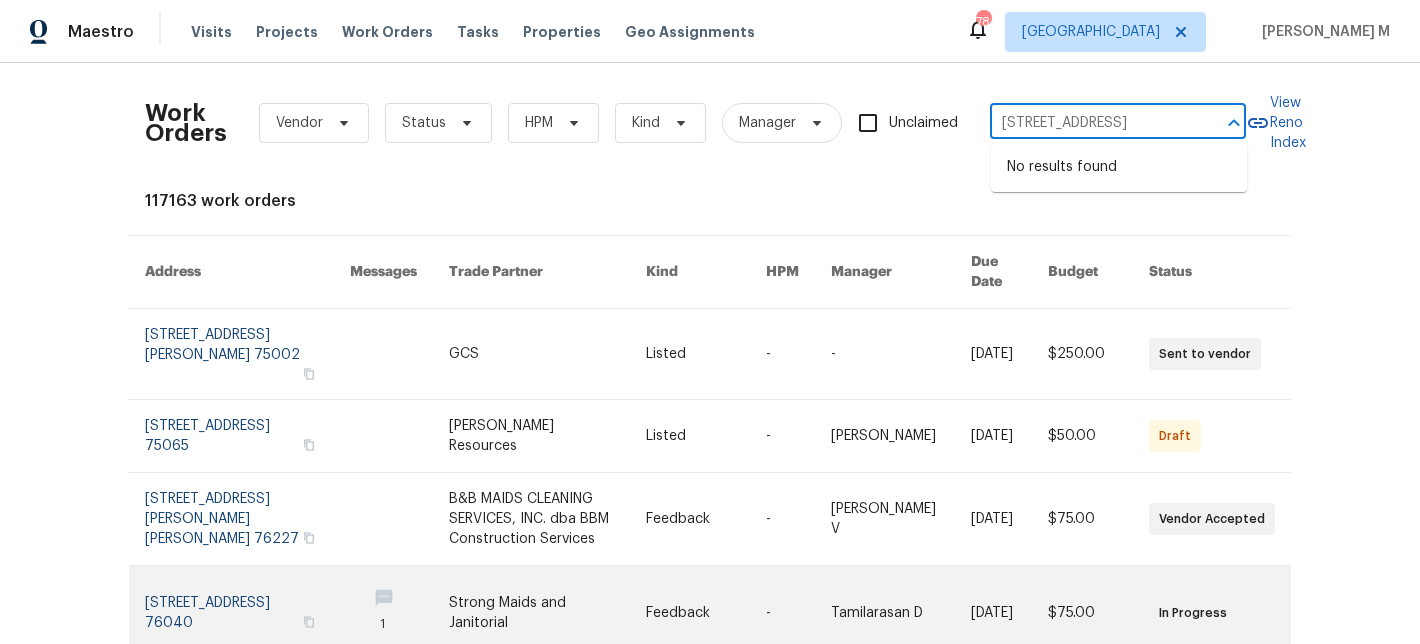 type on "10692 Sycamore Ave Stanton, CA 90680" 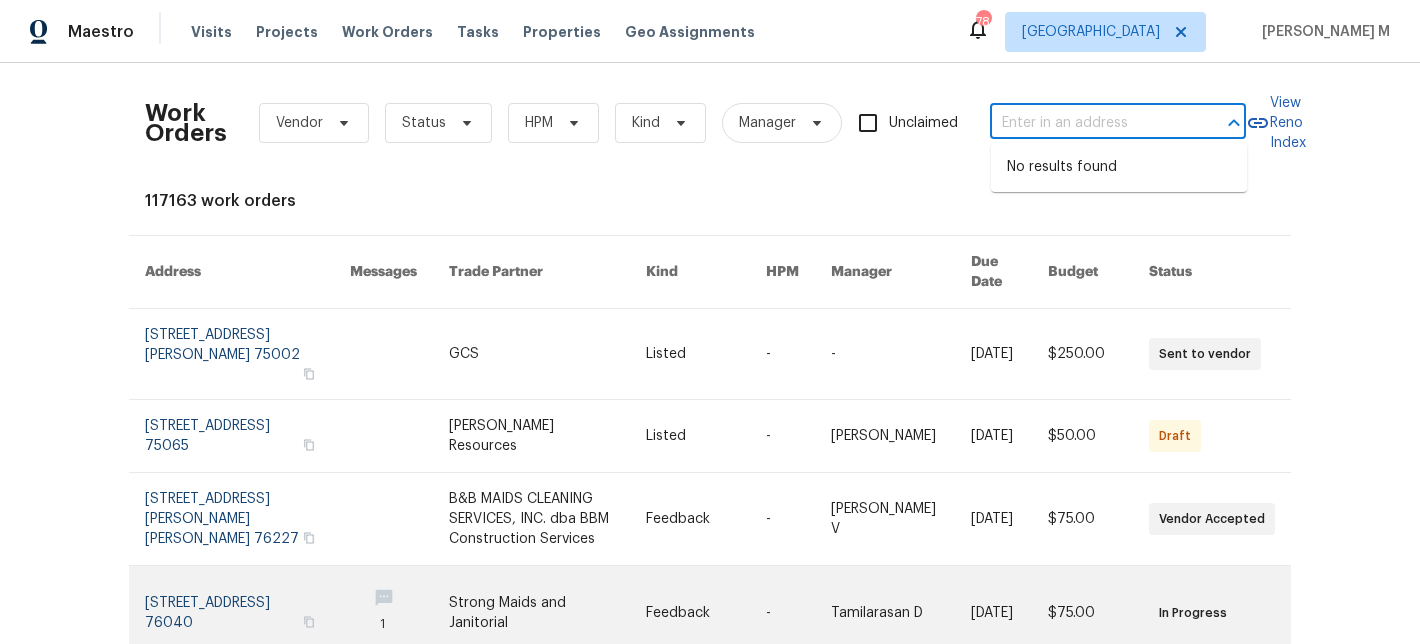 scroll, scrollTop: 0, scrollLeft: 0, axis: both 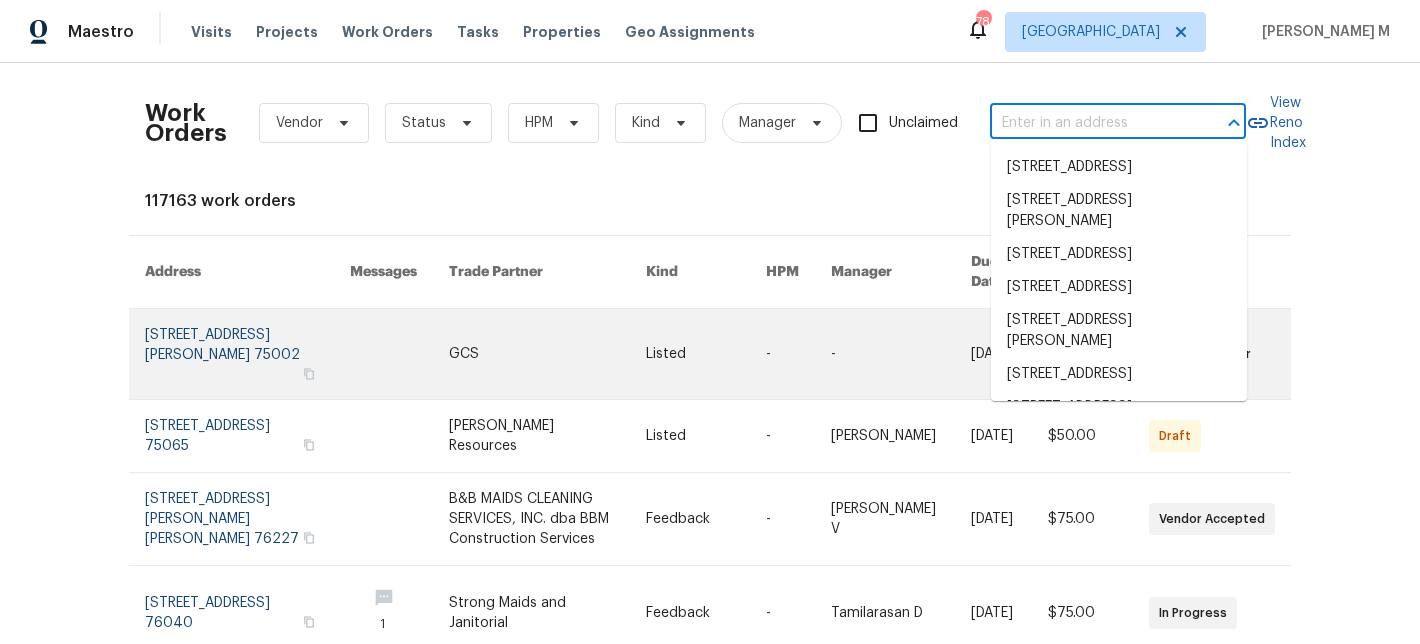 paste on "10692 Sycamore Ave Stanton, CA 90680" 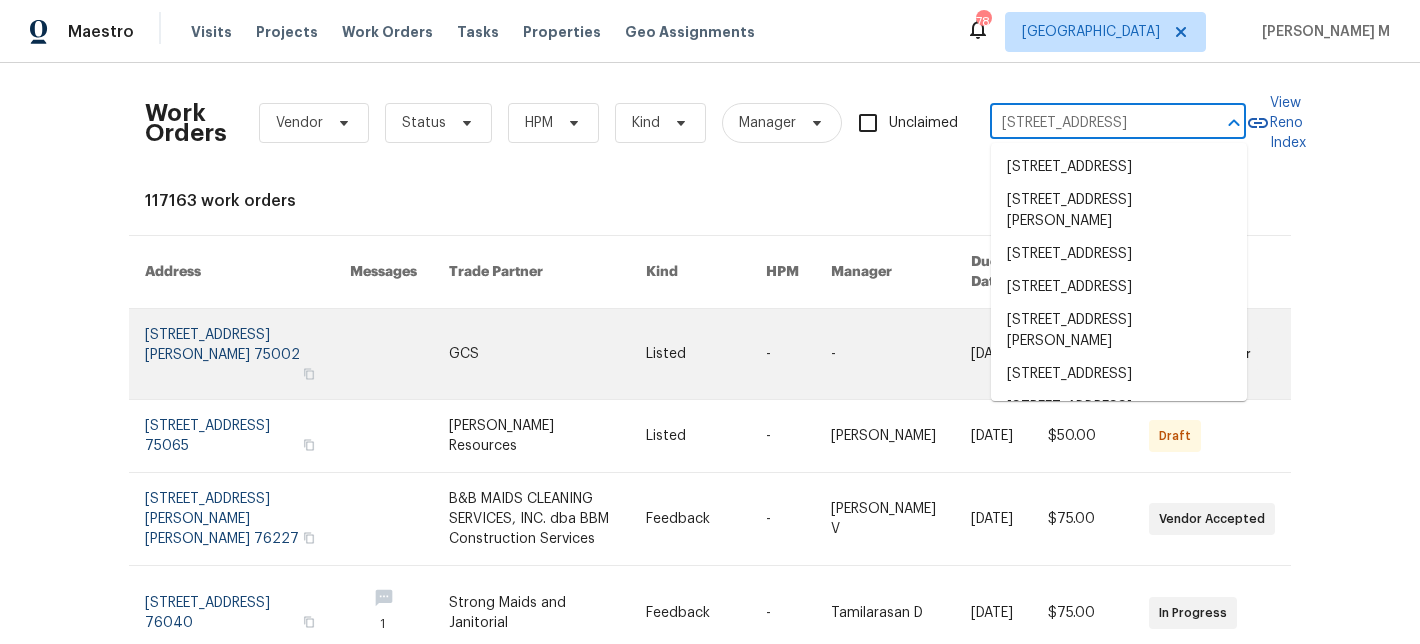 scroll, scrollTop: 0, scrollLeft: 79, axis: horizontal 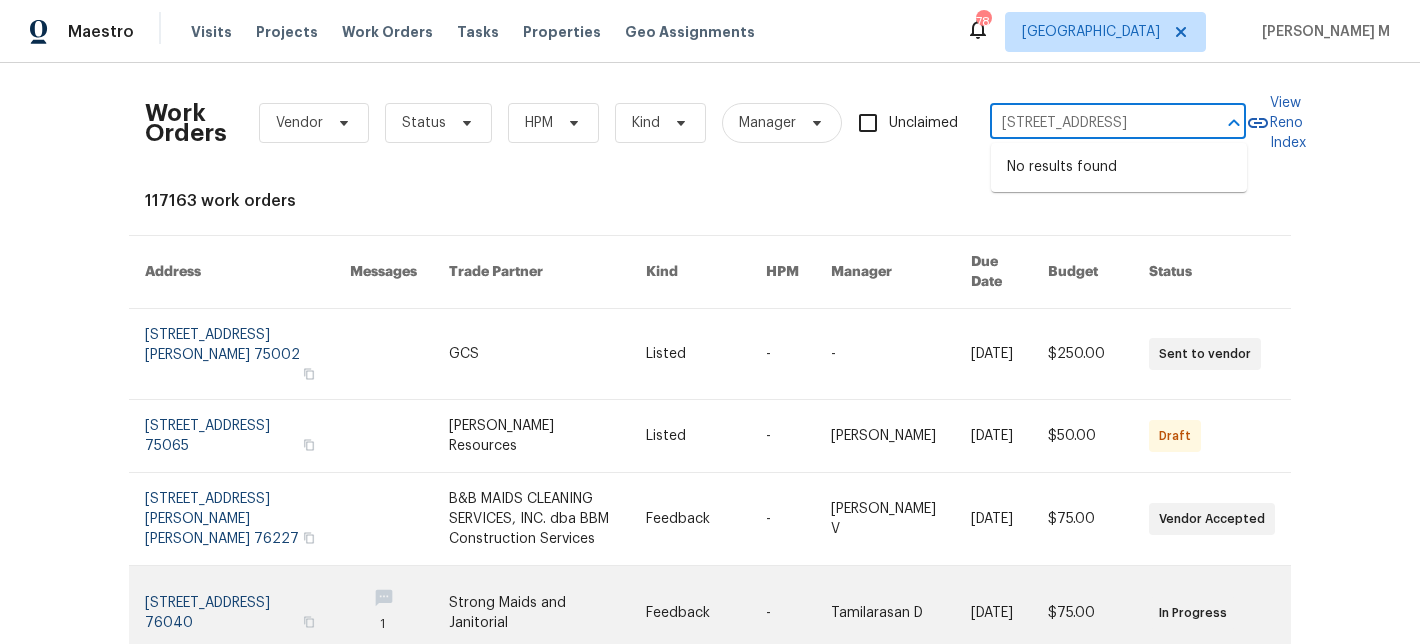 type on "10692 Sycamore Ave Stanton, CA 90680" 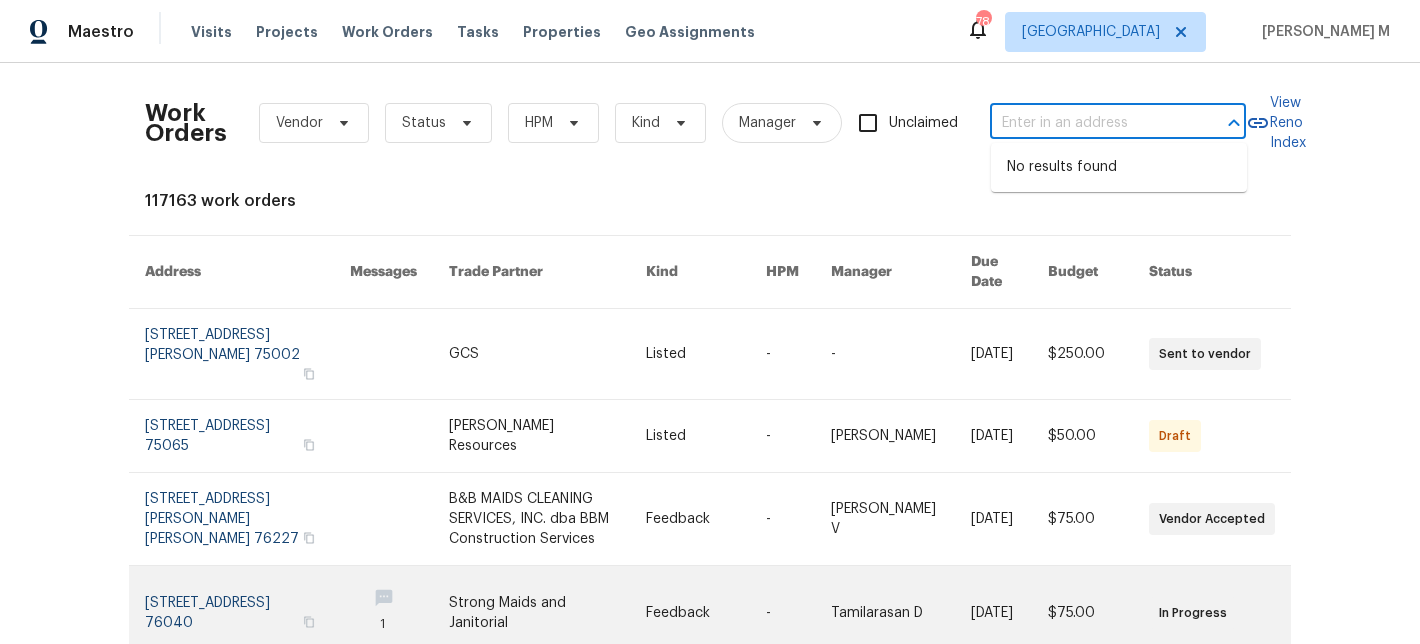 scroll, scrollTop: 0, scrollLeft: 0, axis: both 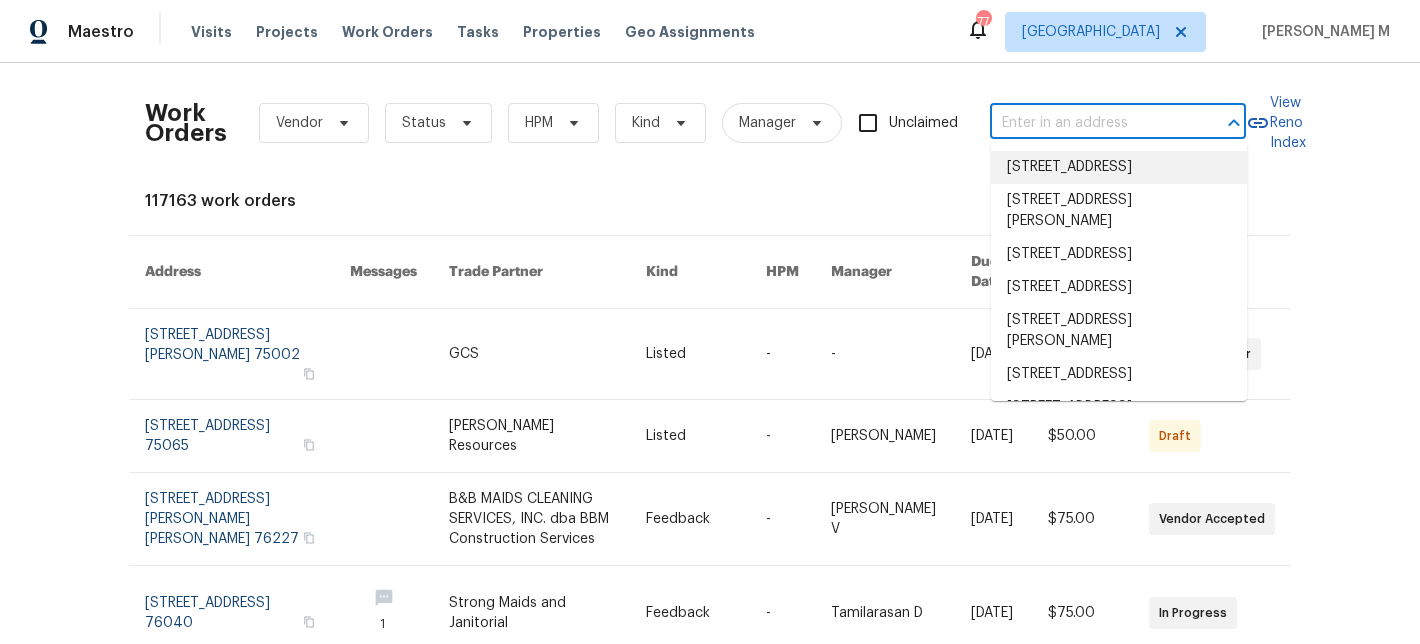 paste on "Orange County Sanitation District" 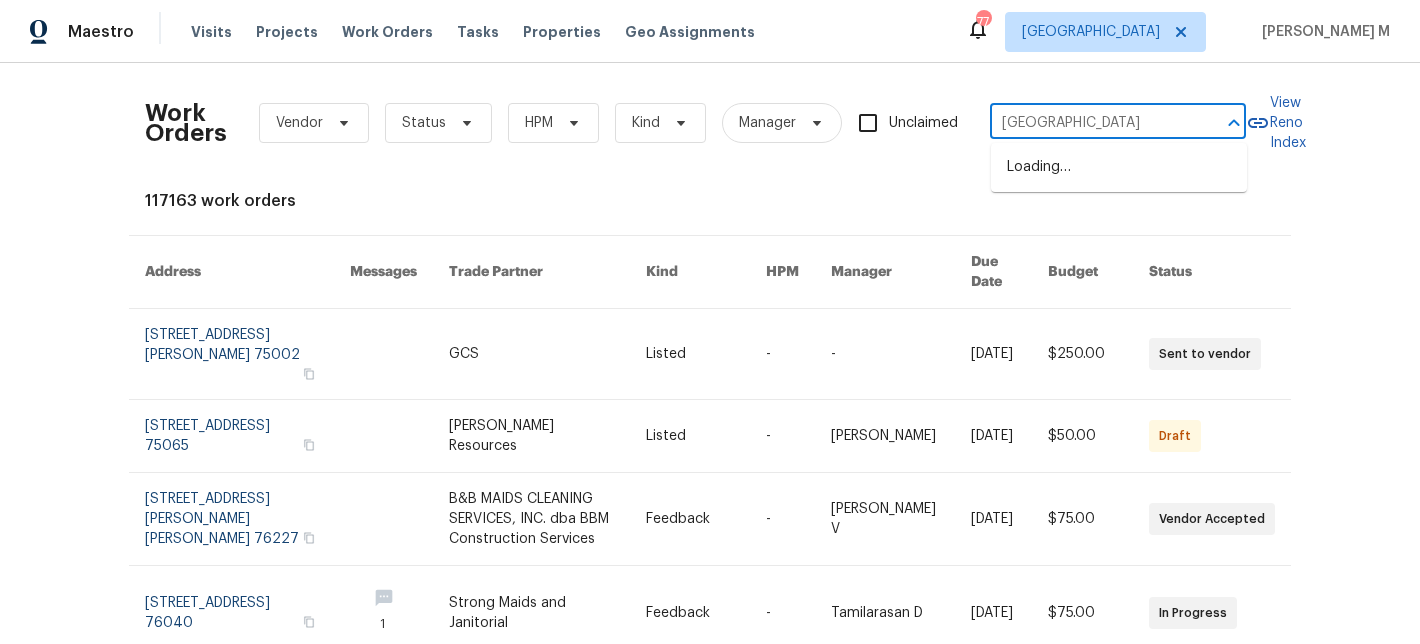 scroll, scrollTop: 0, scrollLeft: 33, axis: horizontal 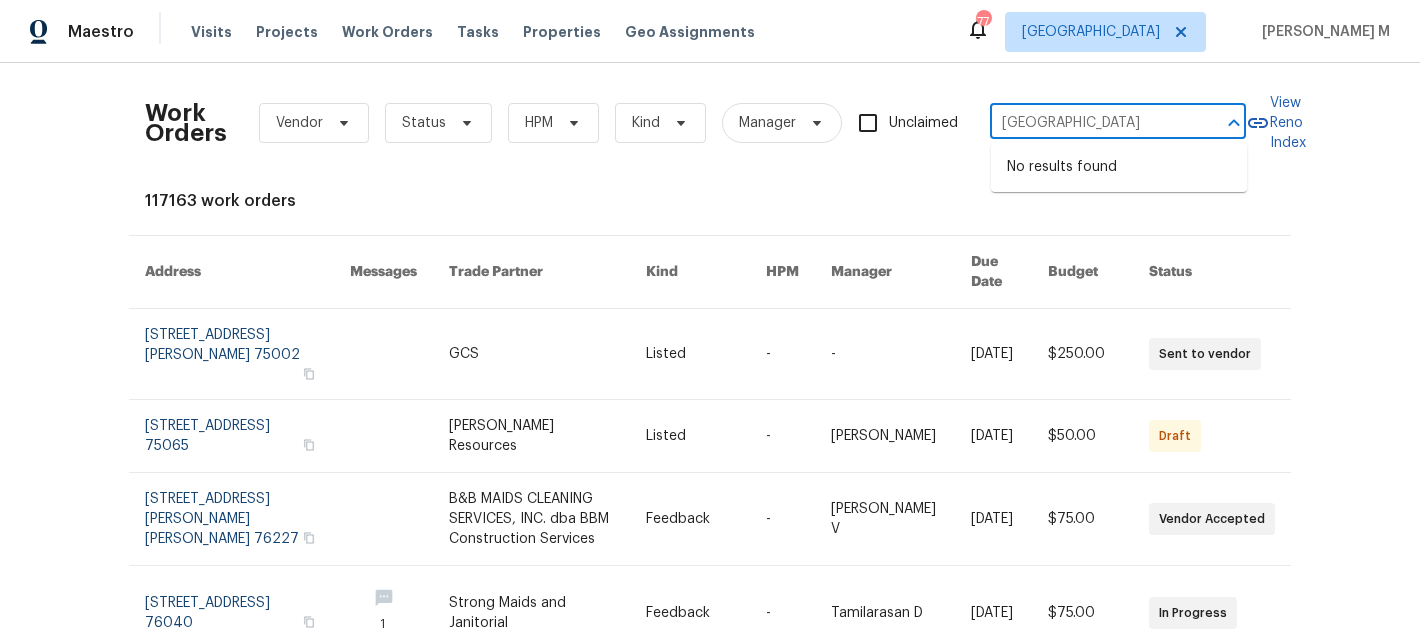 click on "Orange County Sanitation District" at bounding box center (1090, 123) 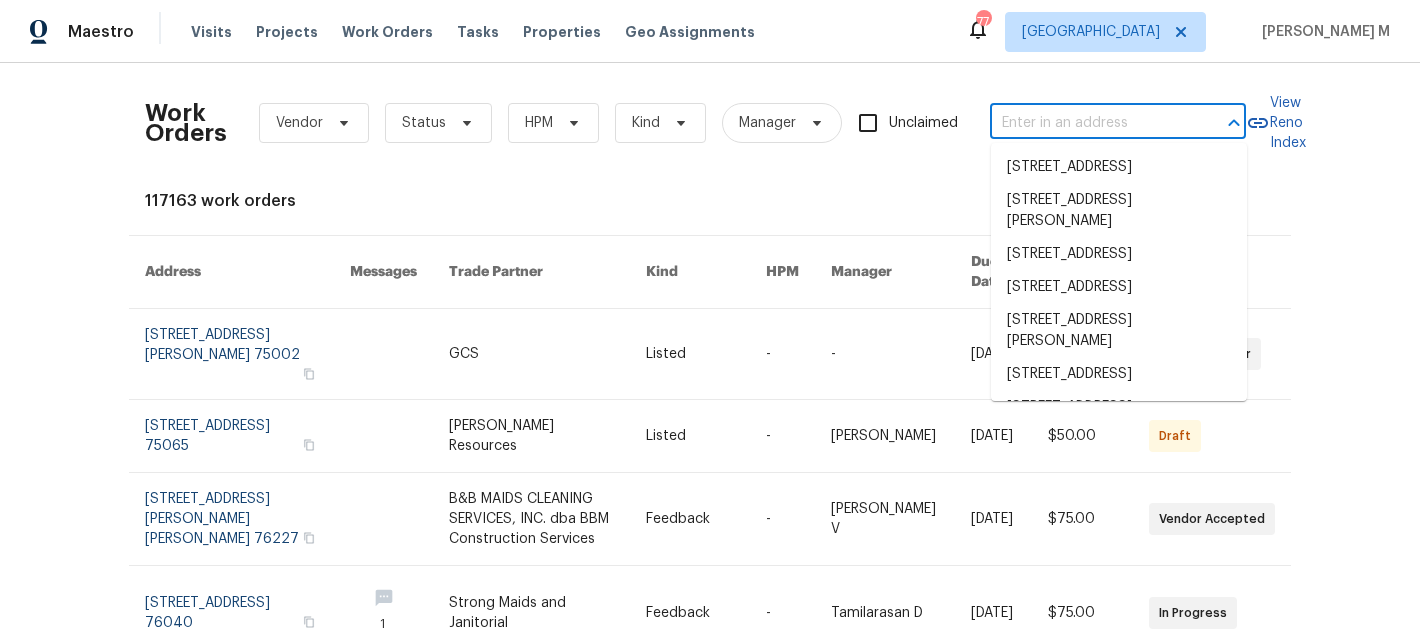 scroll, scrollTop: 0, scrollLeft: 0, axis: both 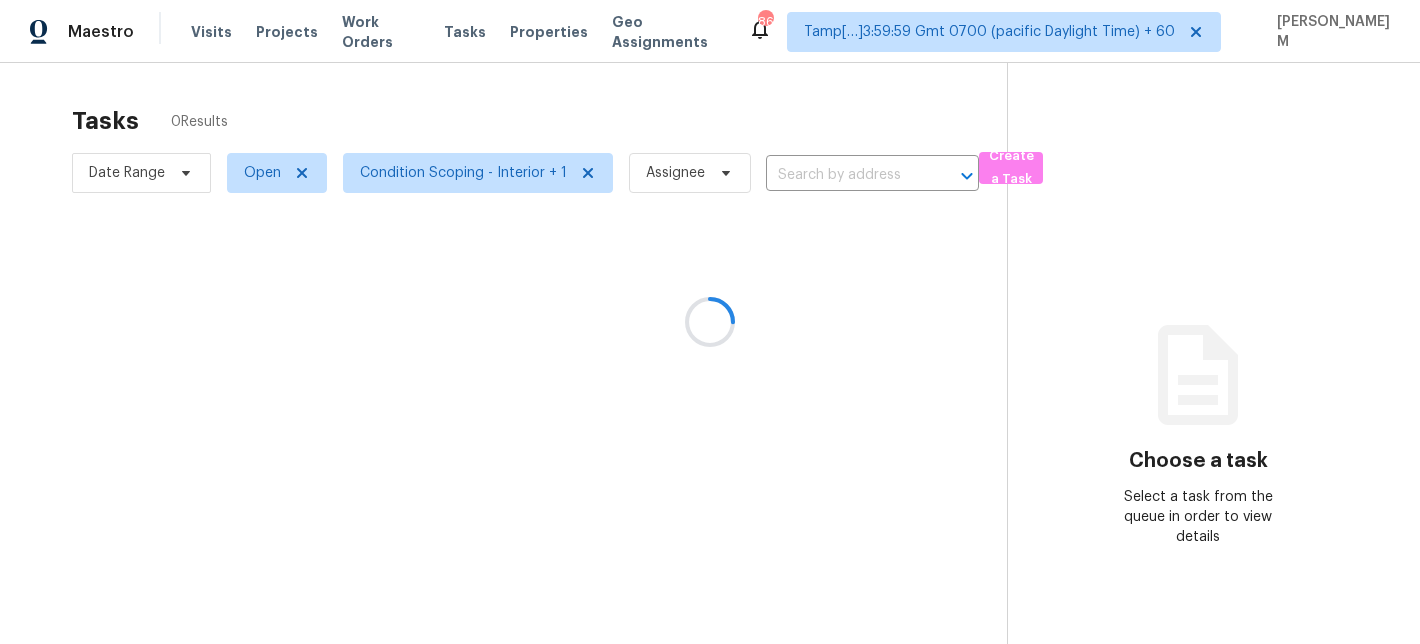 click at bounding box center [710, 322] 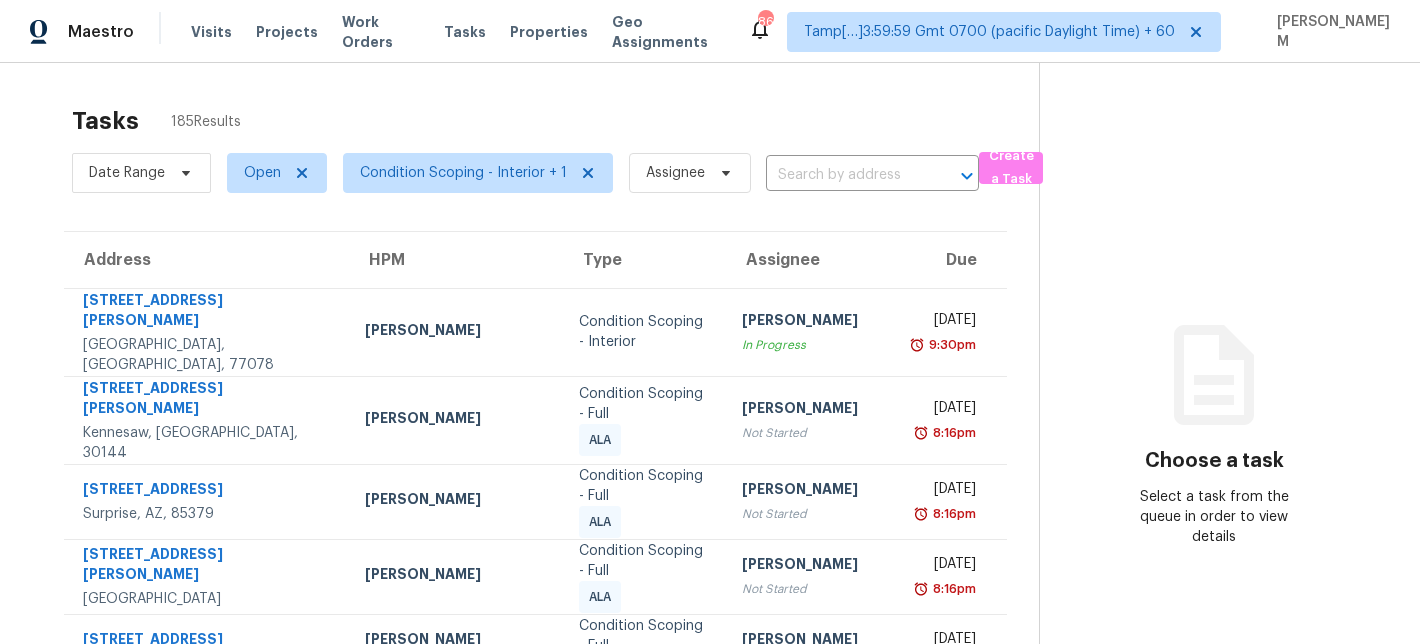 click at bounding box center [844, 175] 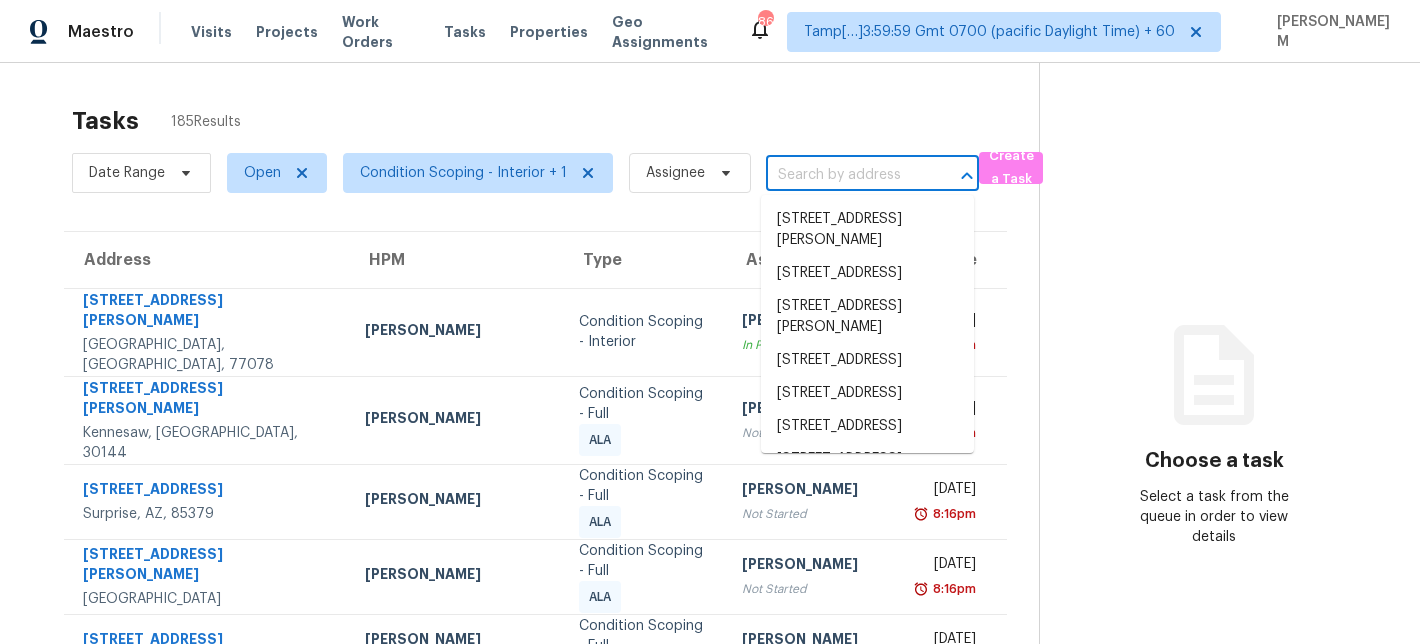 paste on "10692 Sycamore Ave Stanton, CA 90680" 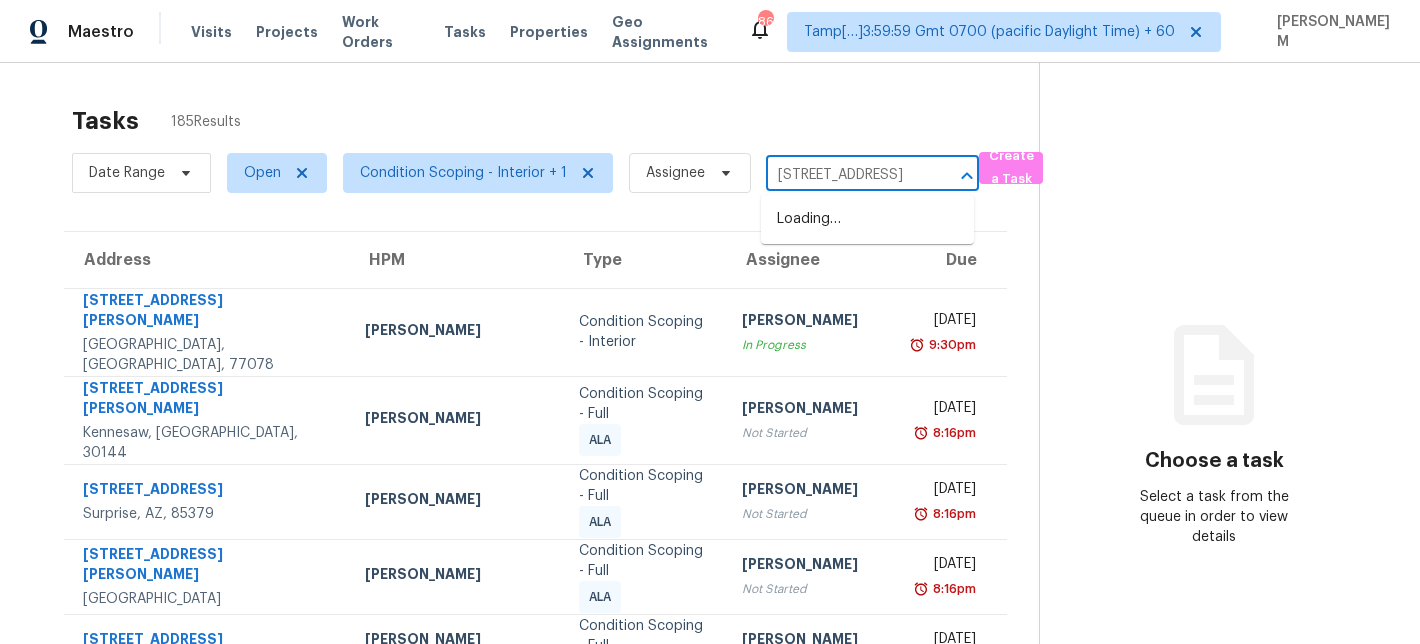 scroll, scrollTop: 0, scrollLeft: 123, axis: horizontal 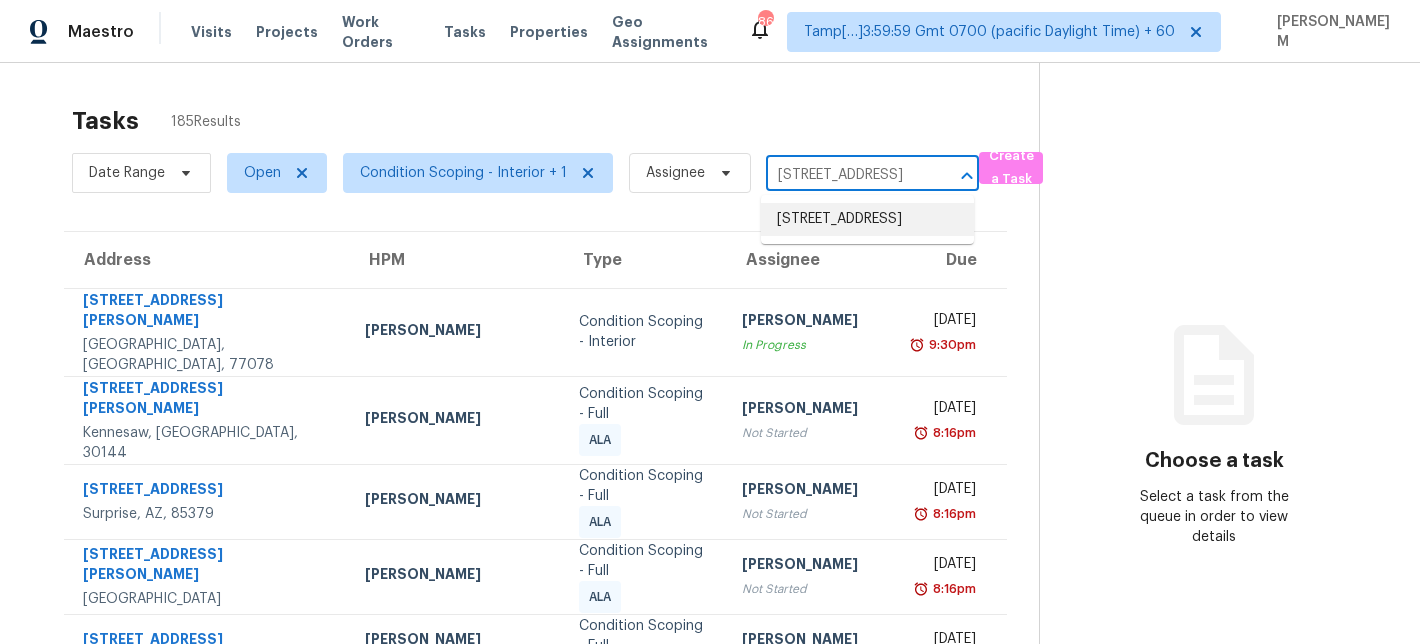 click on "[STREET_ADDRESS]" at bounding box center [867, 219] 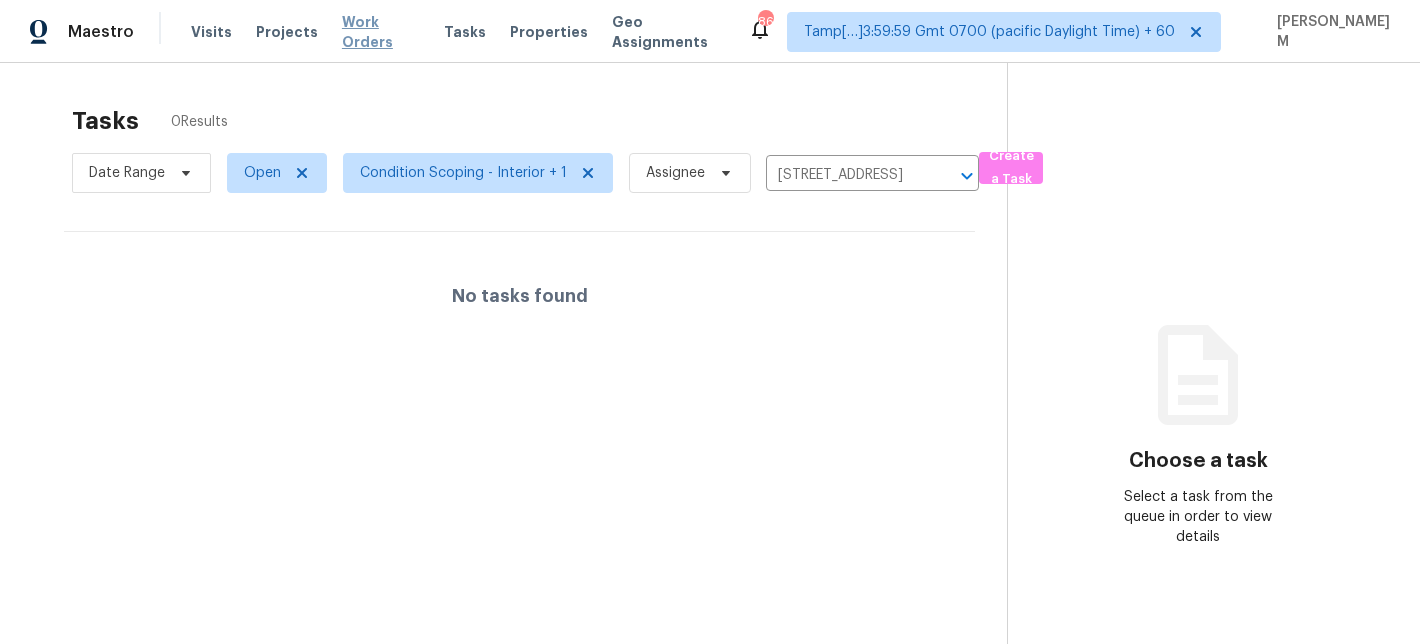 click on "Work Orders" at bounding box center [381, 32] 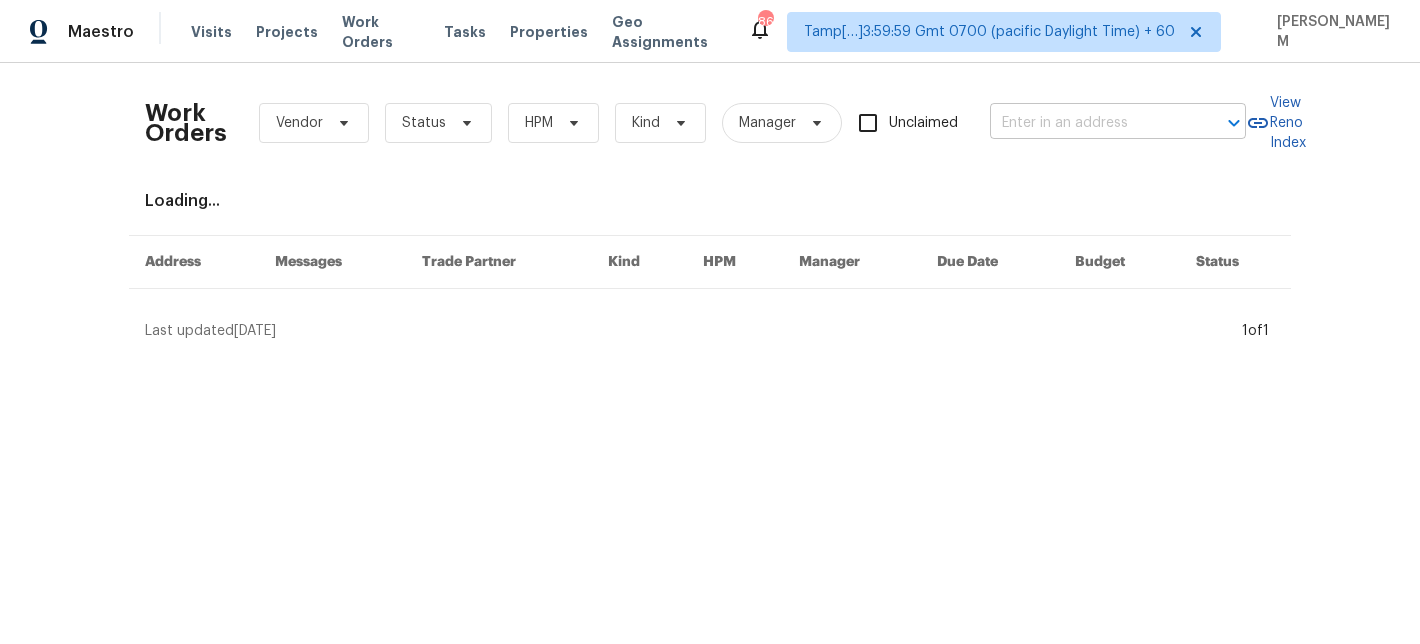 click at bounding box center [1090, 123] 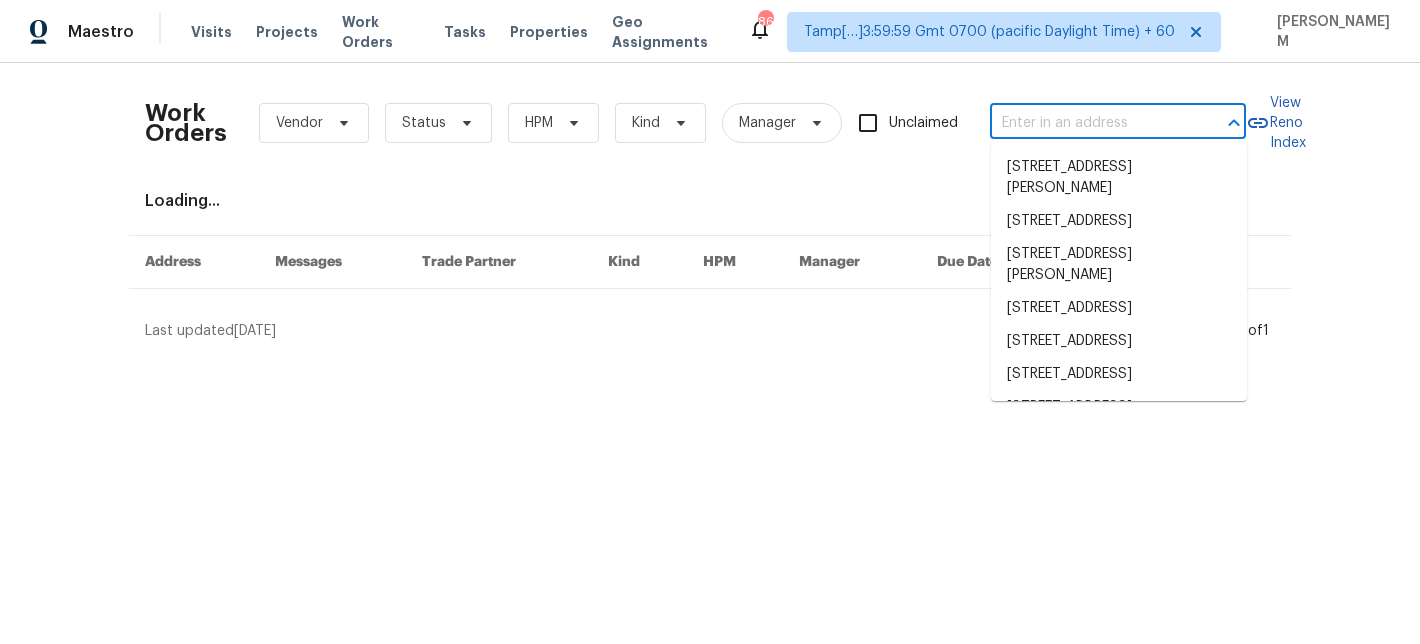 paste on "10692 Sycamore Ave Stanton, CA 90680" 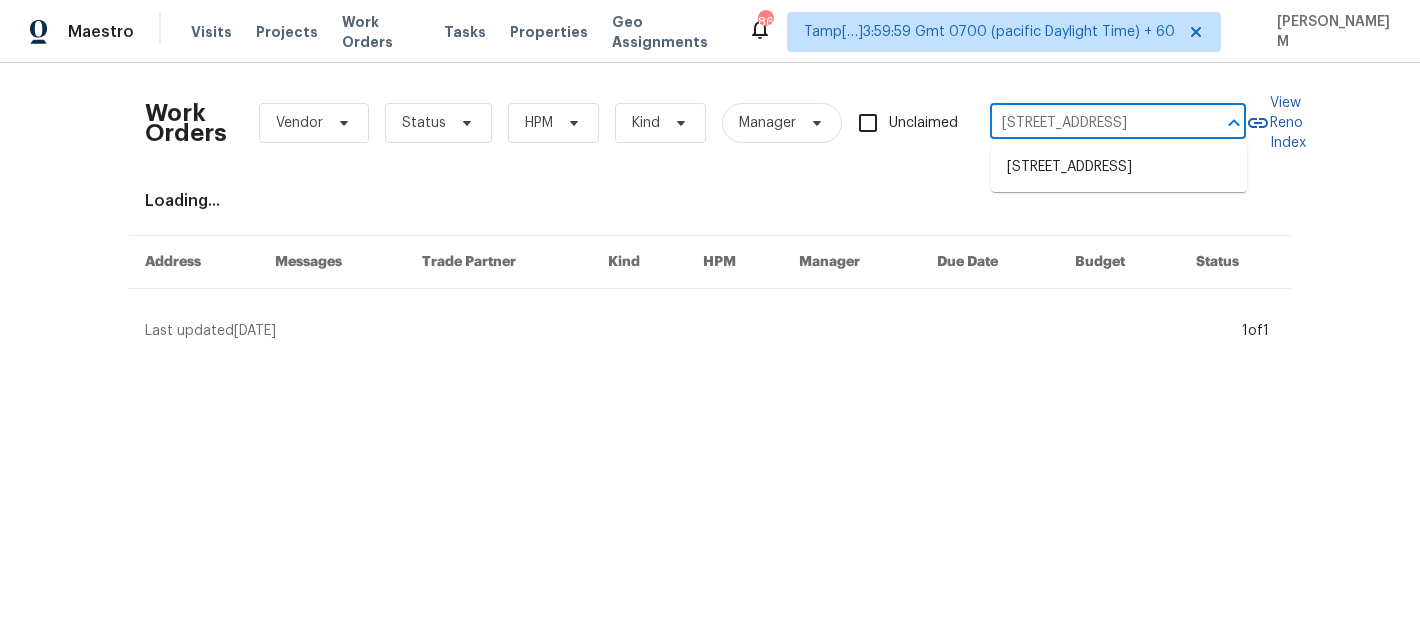scroll, scrollTop: 0, scrollLeft: 79, axis: horizontal 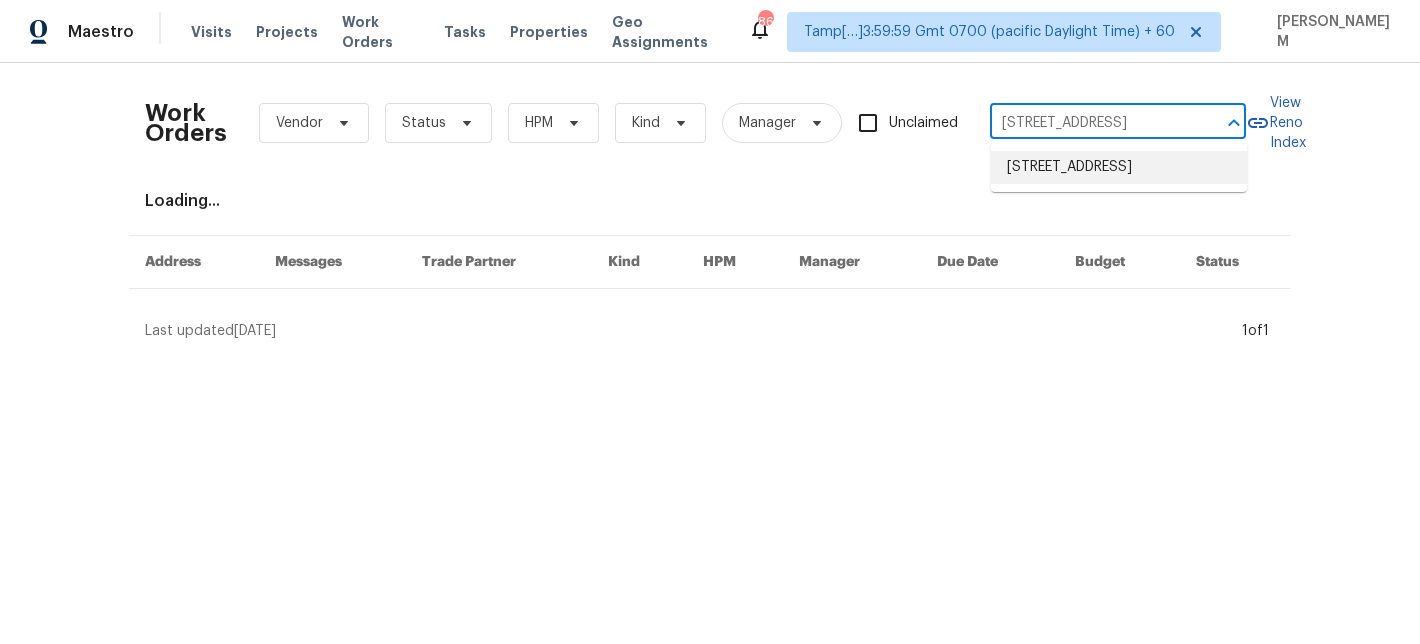 click on "[STREET_ADDRESS]" at bounding box center (1119, 167) 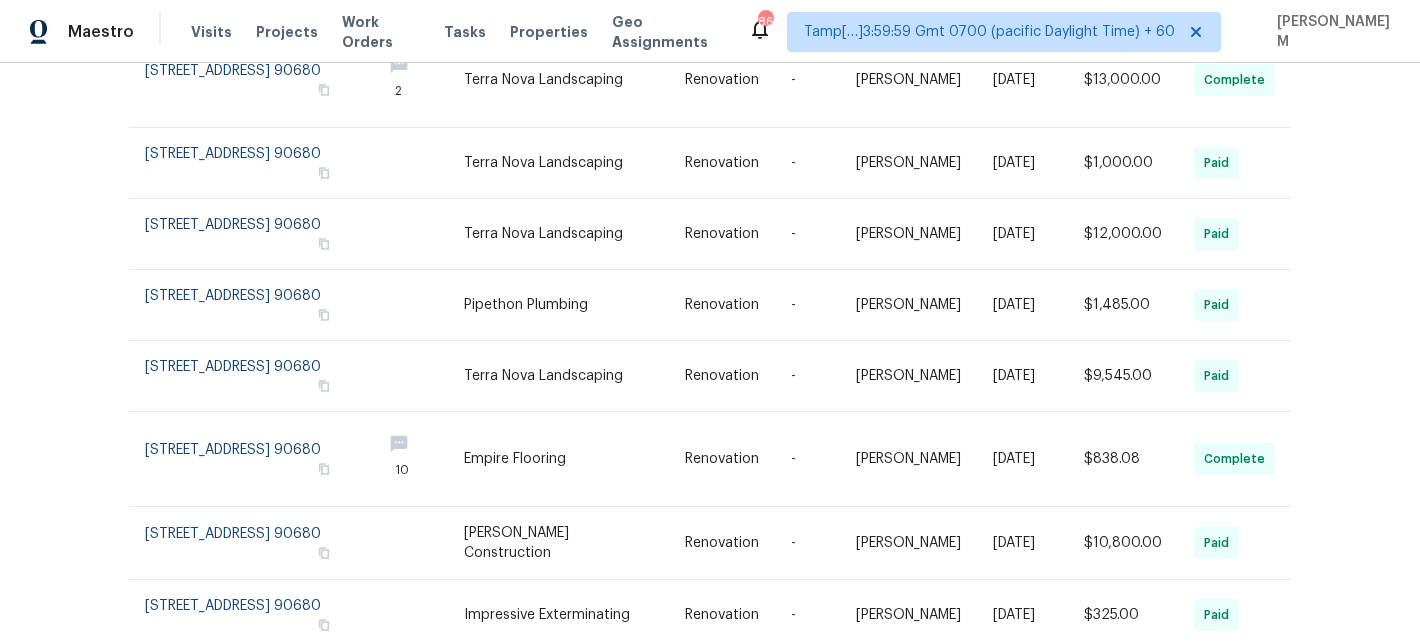 scroll, scrollTop: 0, scrollLeft: 0, axis: both 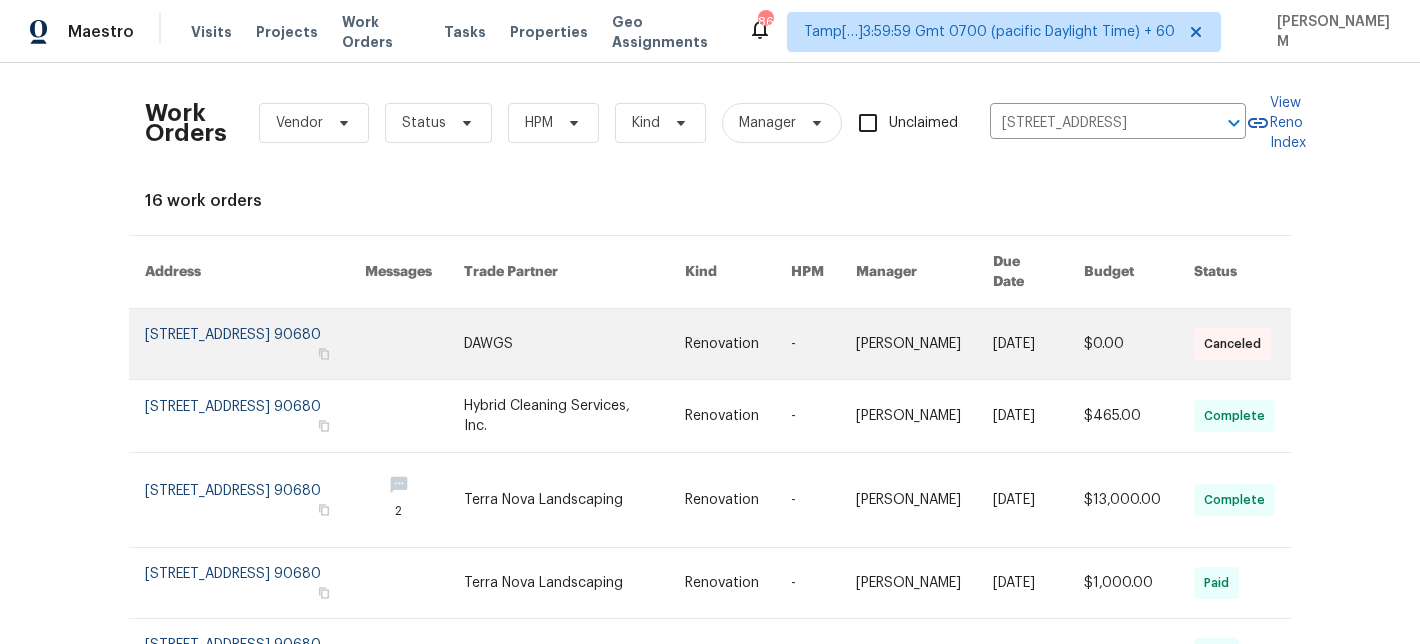 click at bounding box center (924, 344) 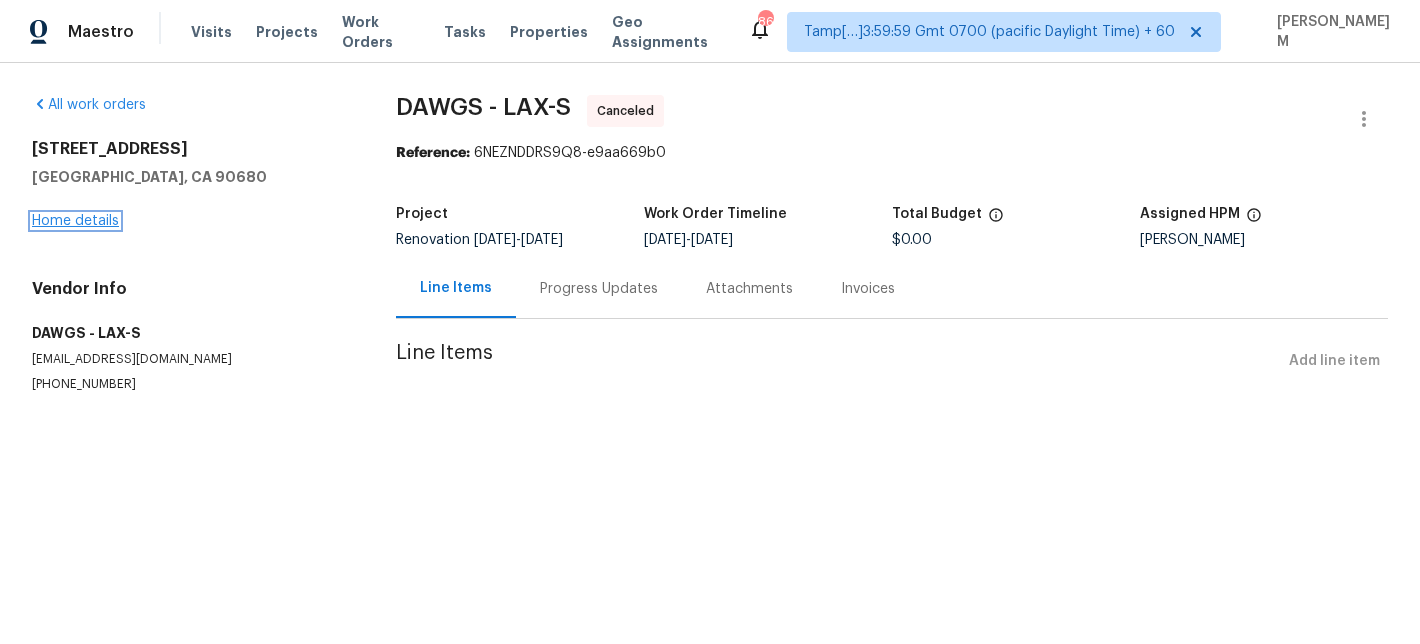 click on "Home details" at bounding box center (75, 221) 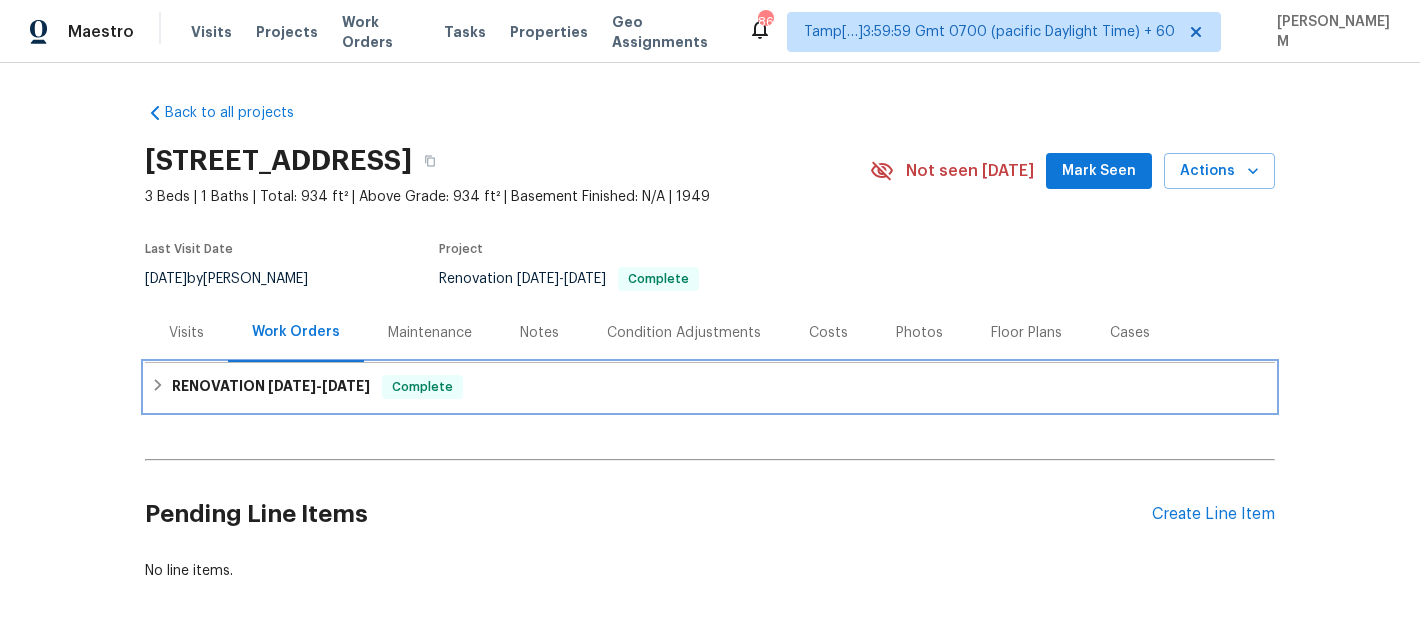 click on "RENOVATION   8/27/24  -  7/9/25" at bounding box center (271, 387) 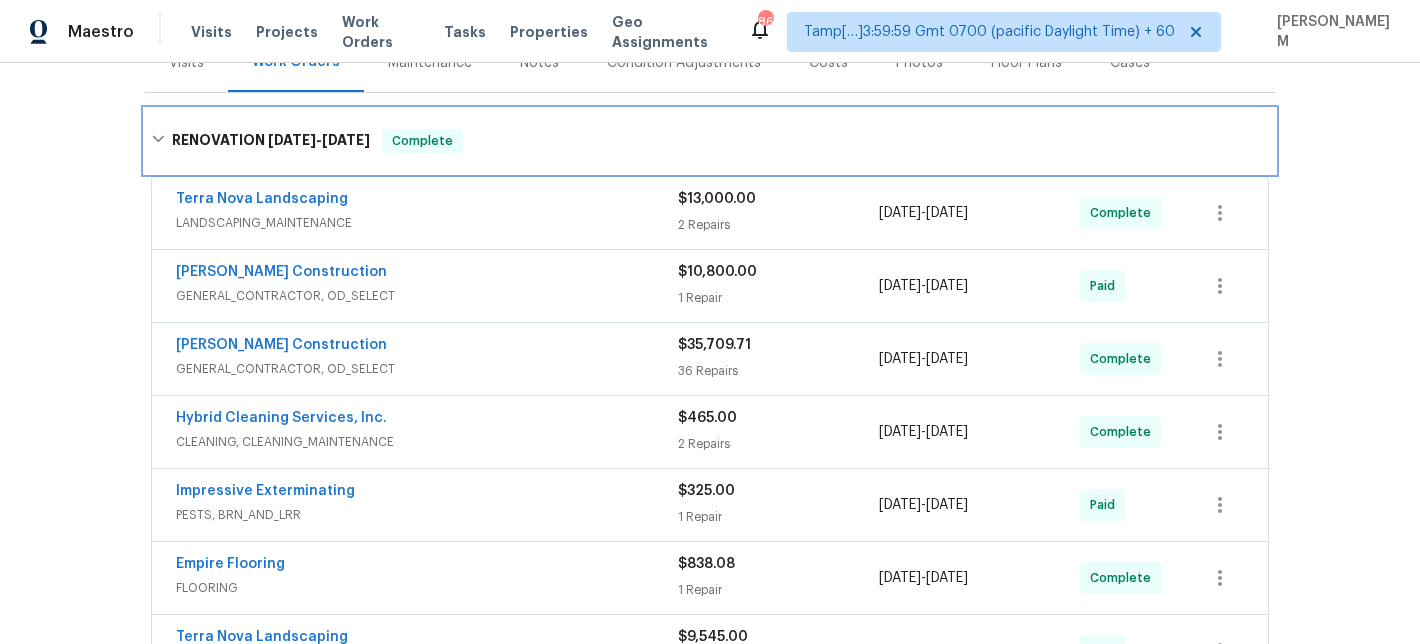 scroll, scrollTop: 118, scrollLeft: 0, axis: vertical 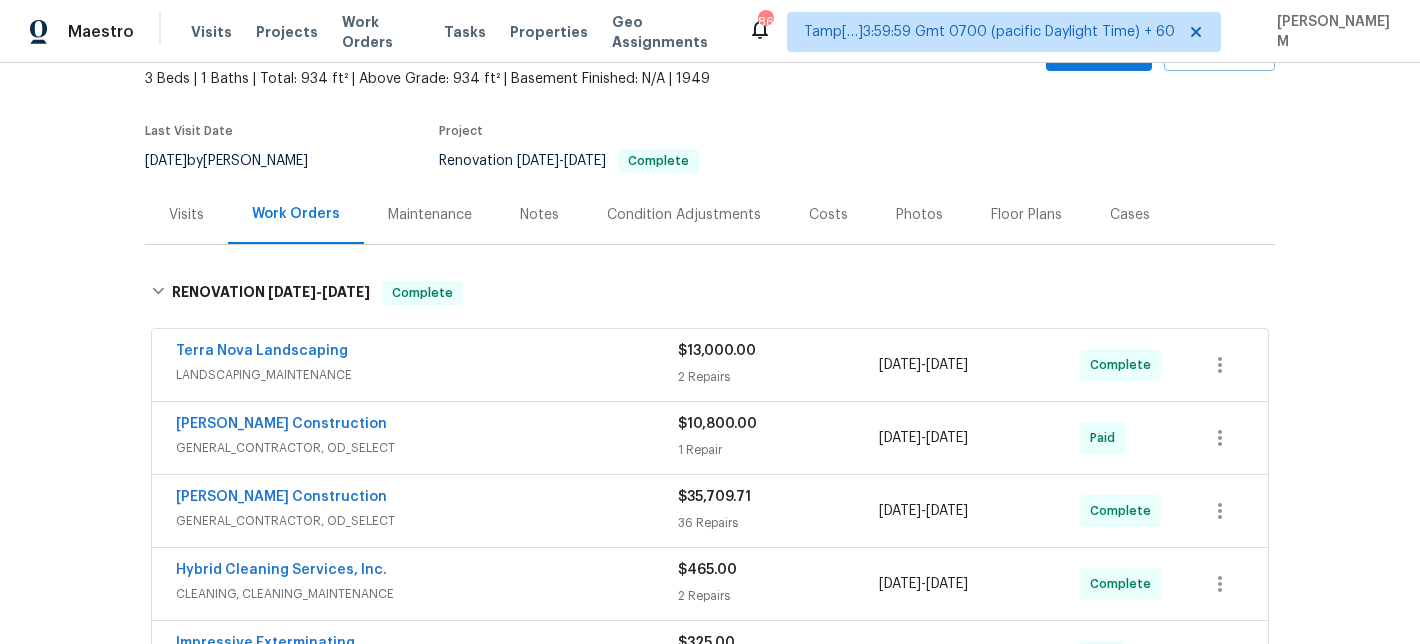 click on "Terra Nova Landscaping" at bounding box center [427, 353] 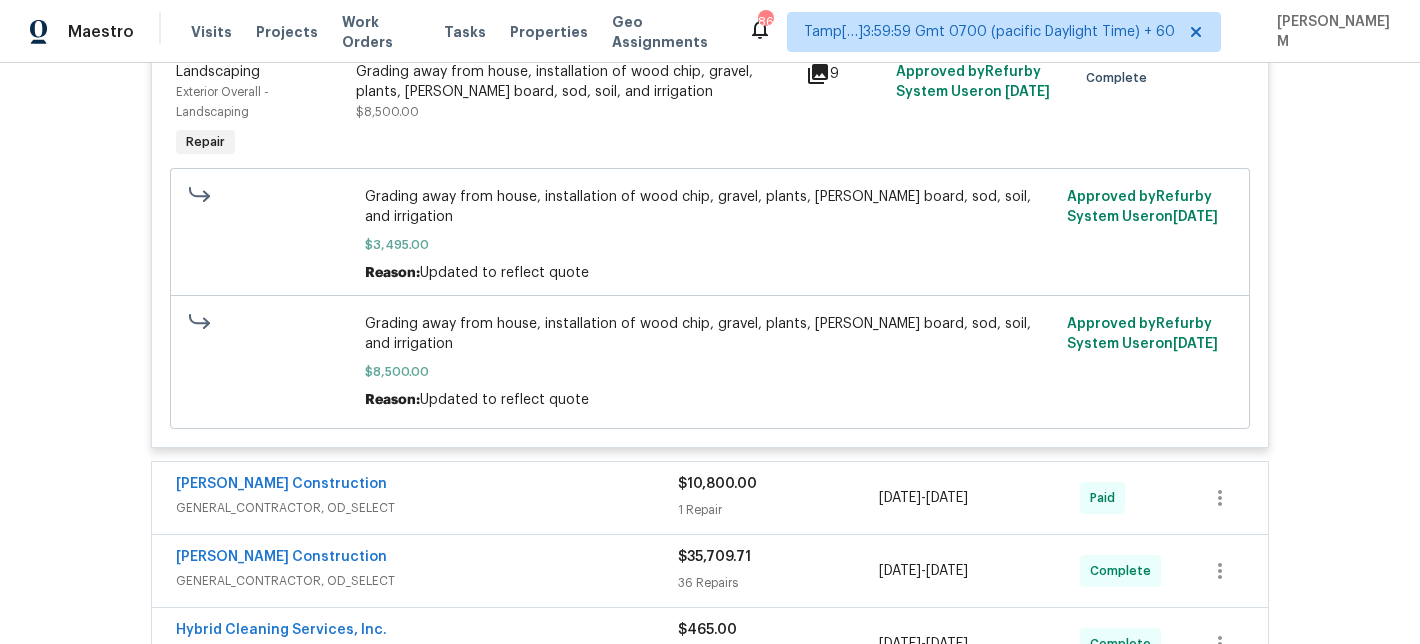 click on "[PERSON_NAME] Construction" at bounding box center [427, 486] 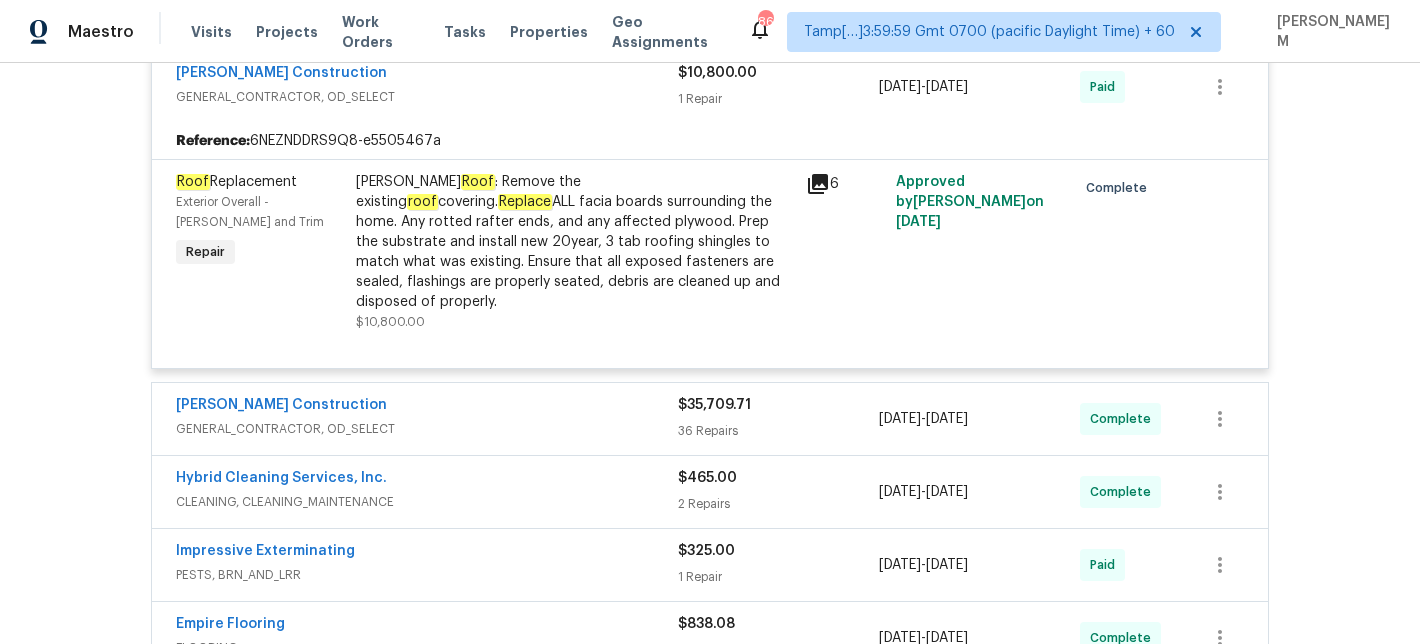 scroll, scrollTop: 1299, scrollLeft: 0, axis: vertical 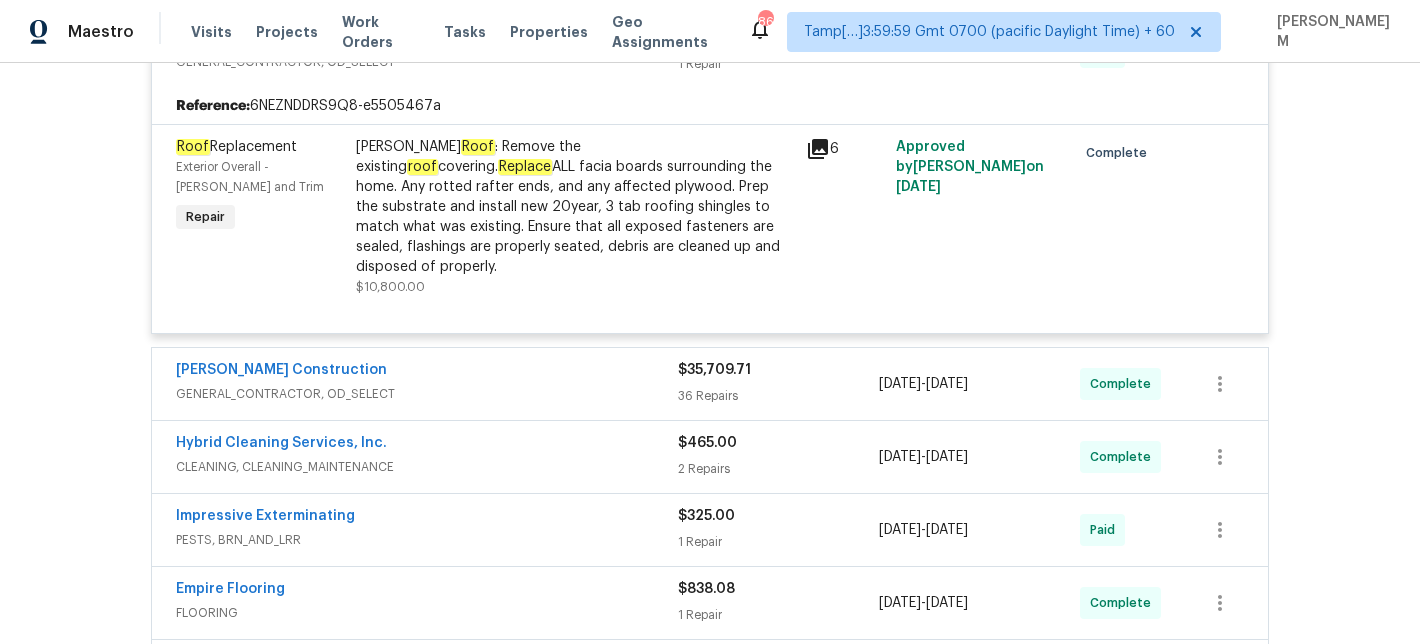 click on "[PERSON_NAME] Construction" at bounding box center [427, 372] 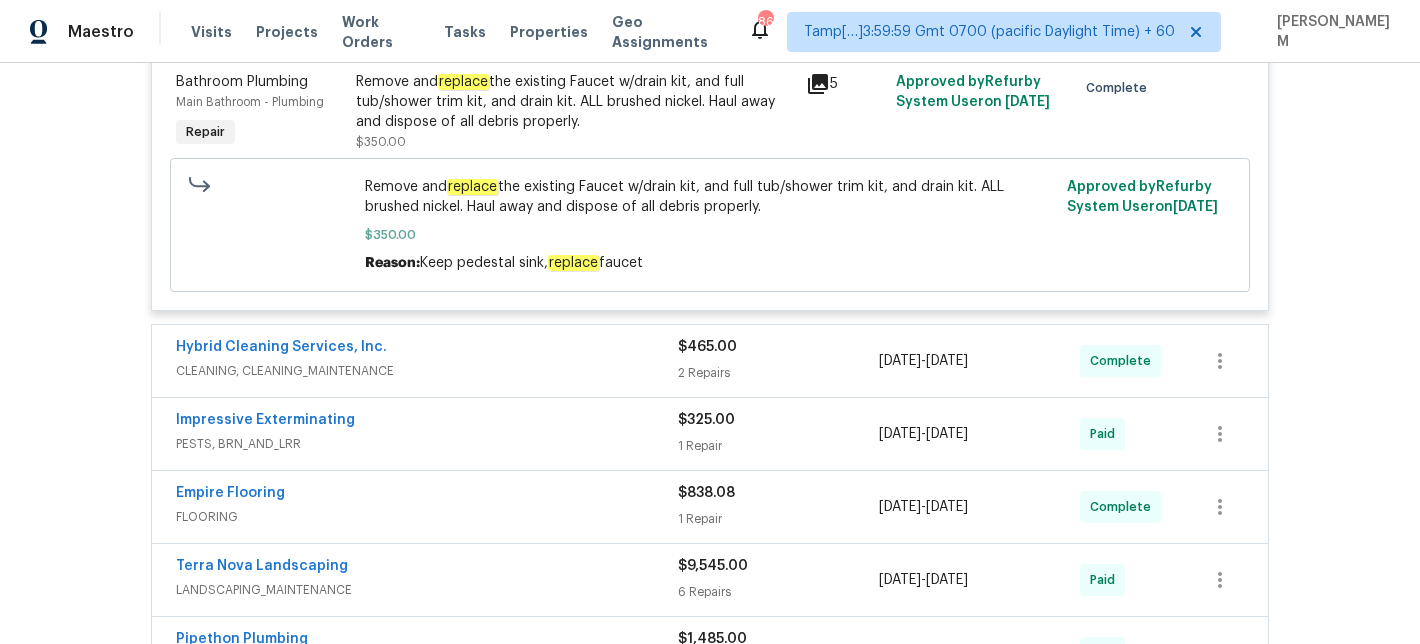 scroll, scrollTop: 9325, scrollLeft: 0, axis: vertical 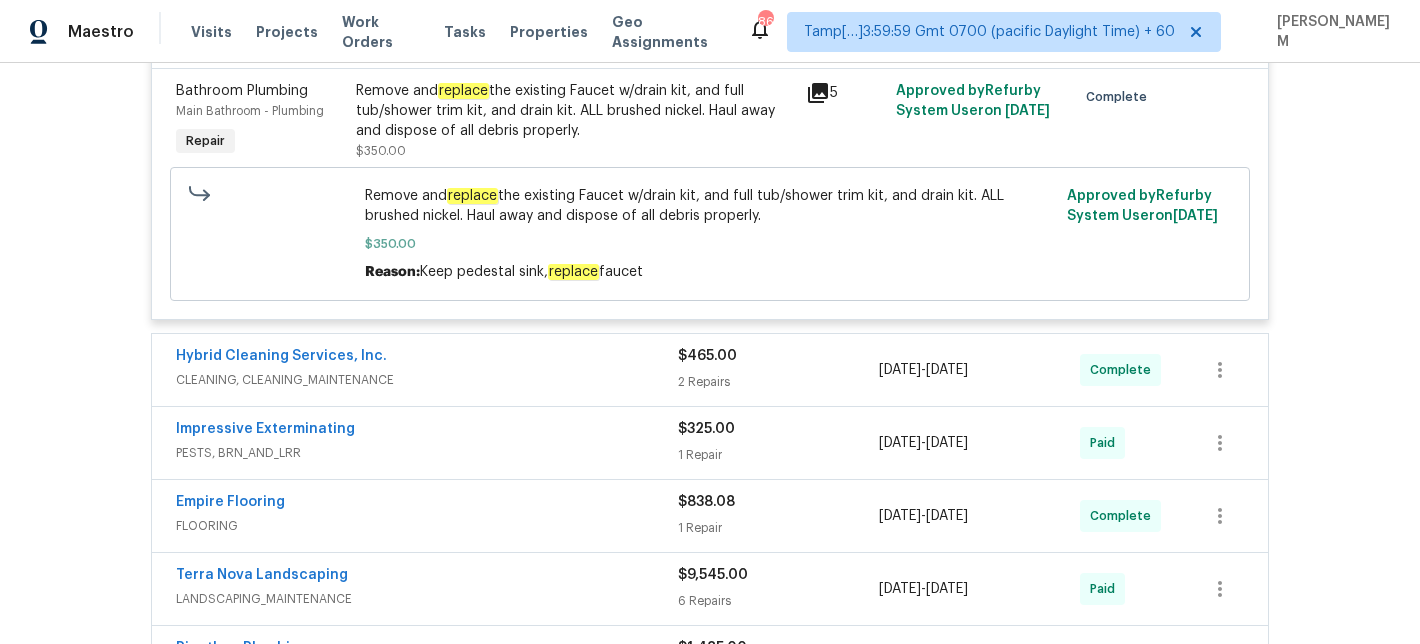 click on "Hybrid Cleaning Services, Inc." at bounding box center (427, 358) 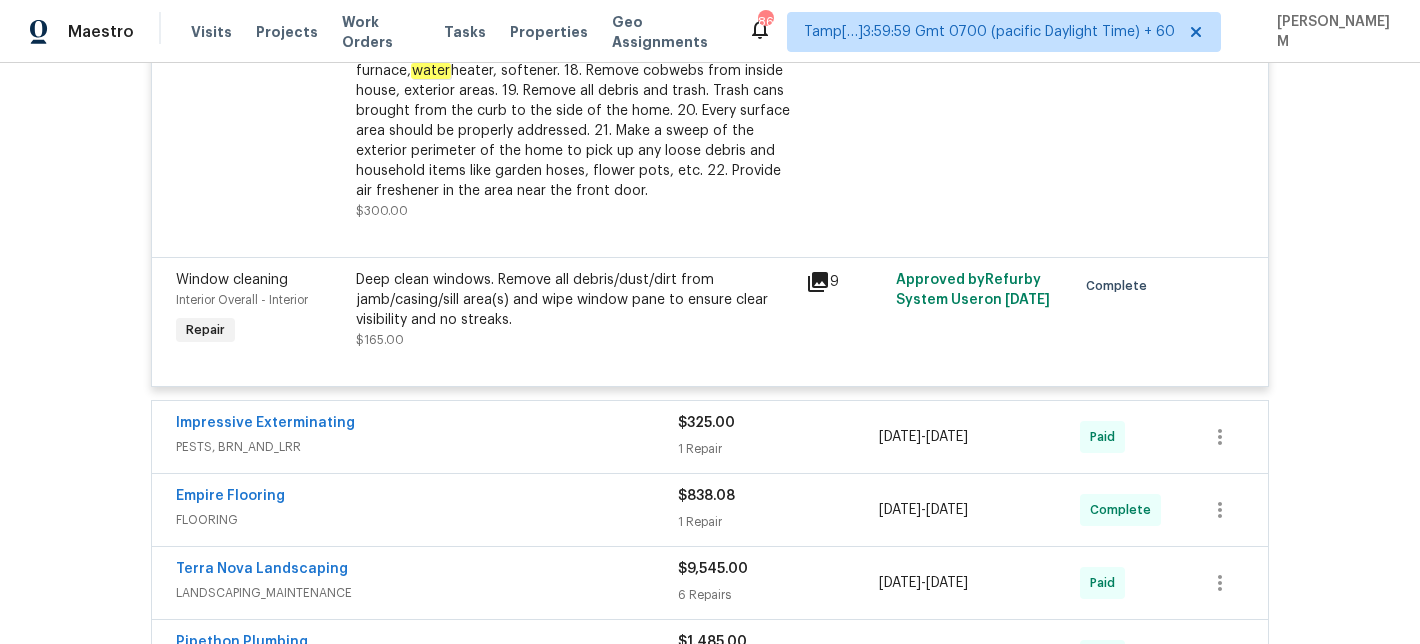 scroll, scrollTop: 10022, scrollLeft: 0, axis: vertical 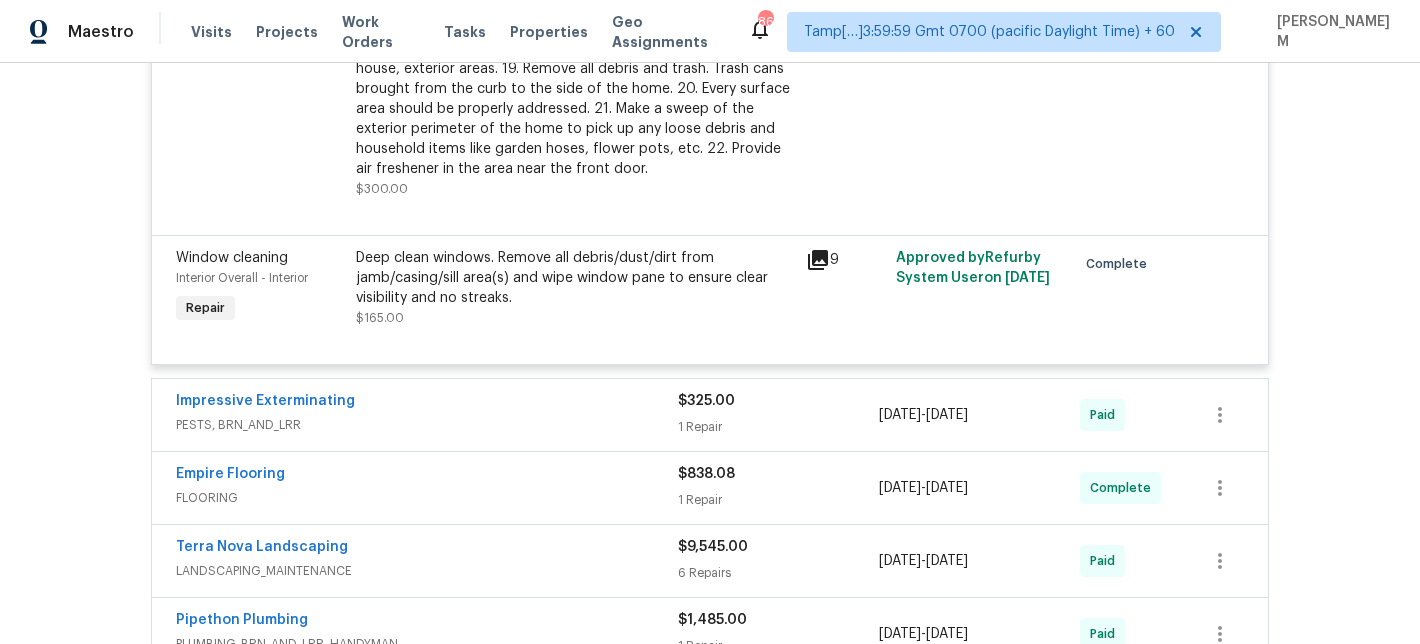 click on "Impressive Exterminating" at bounding box center [427, 403] 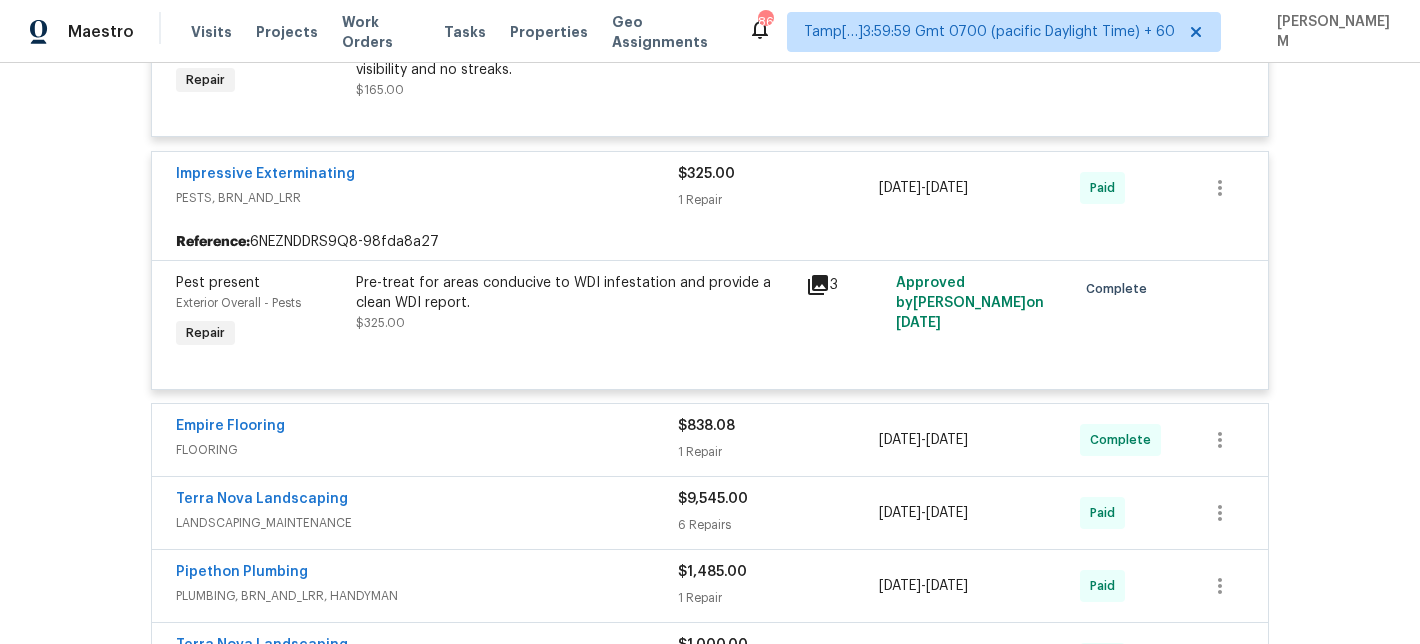 scroll, scrollTop: 10253, scrollLeft: 0, axis: vertical 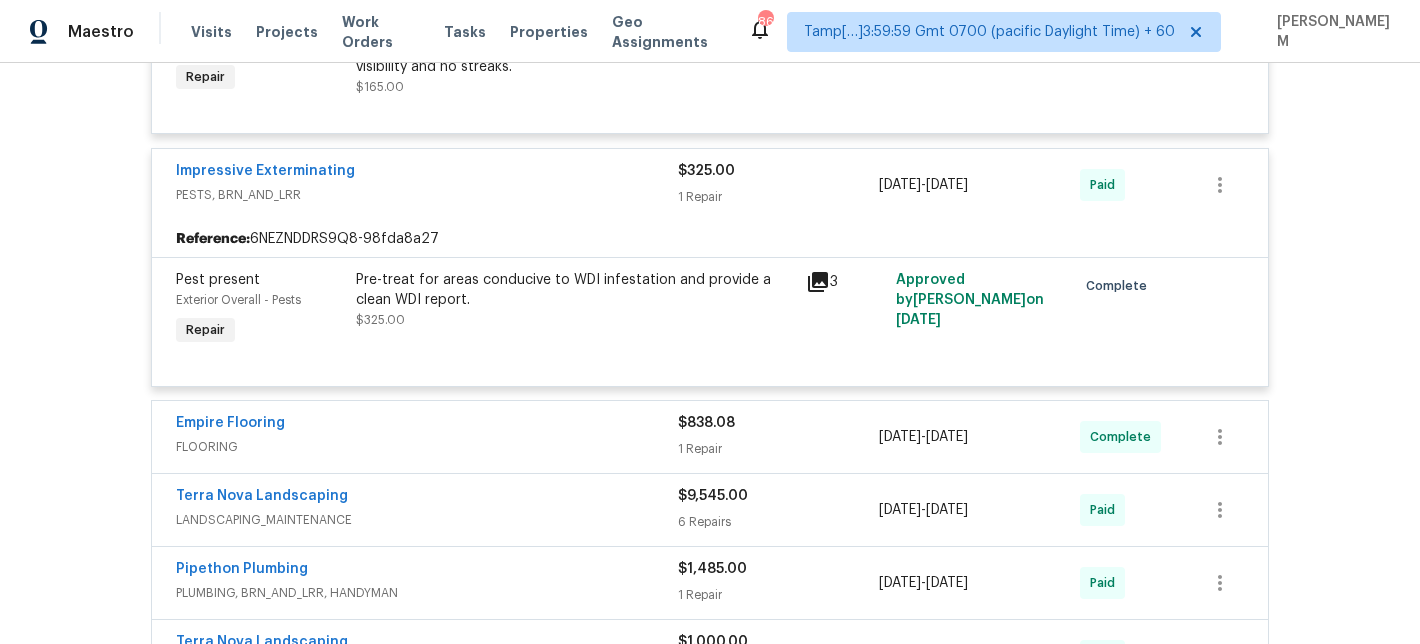 click on "Empire Flooring" at bounding box center (427, 425) 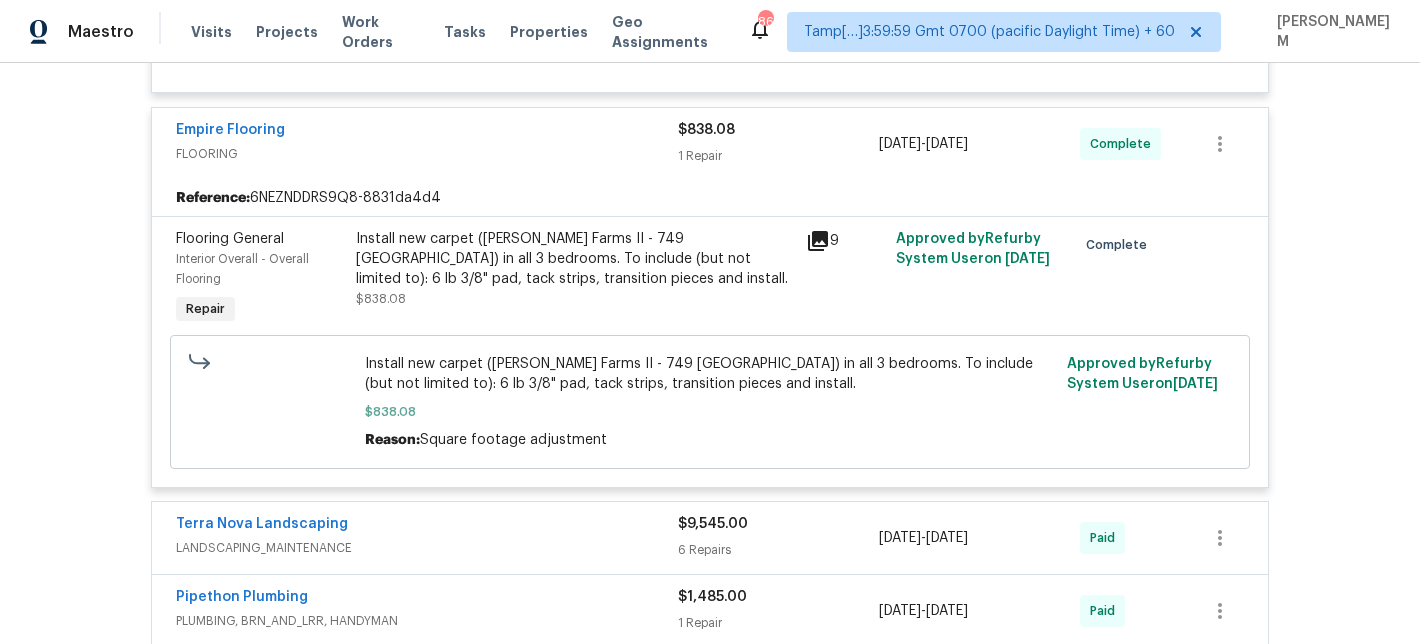 scroll, scrollTop: 10573, scrollLeft: 0, axis: vertical 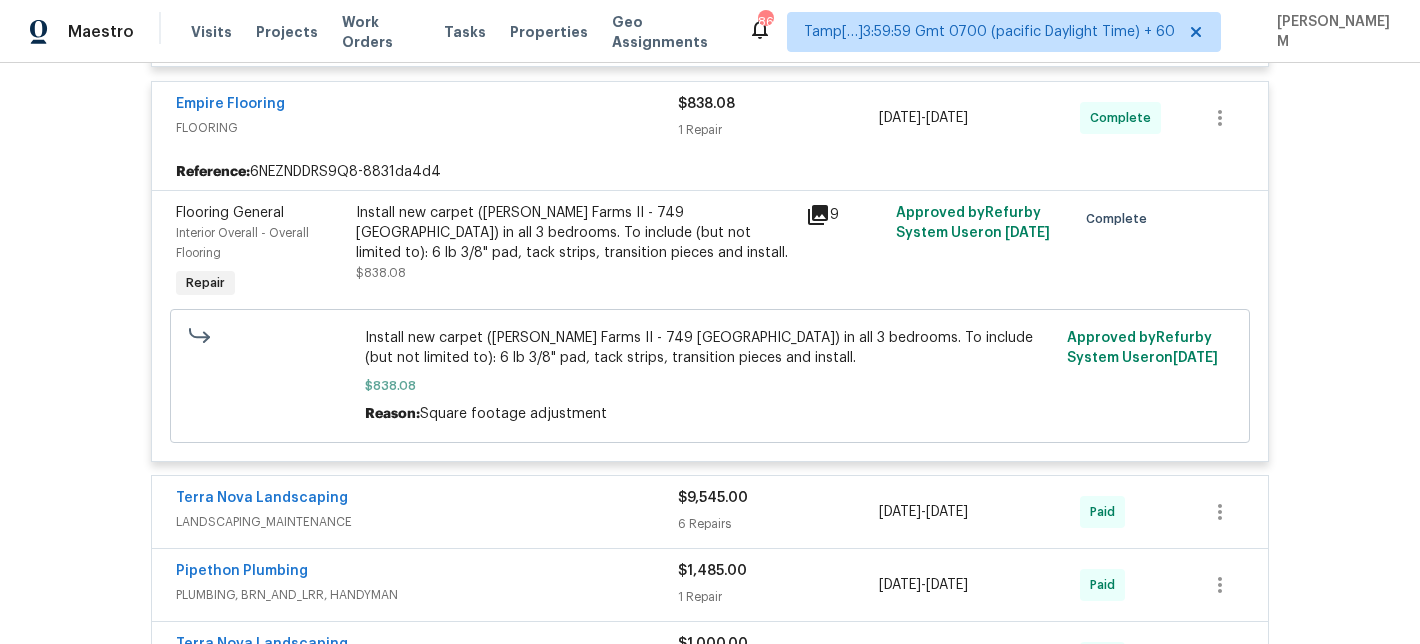 click on "Terra Nova Landscaping" at bounding box center [427, 500] 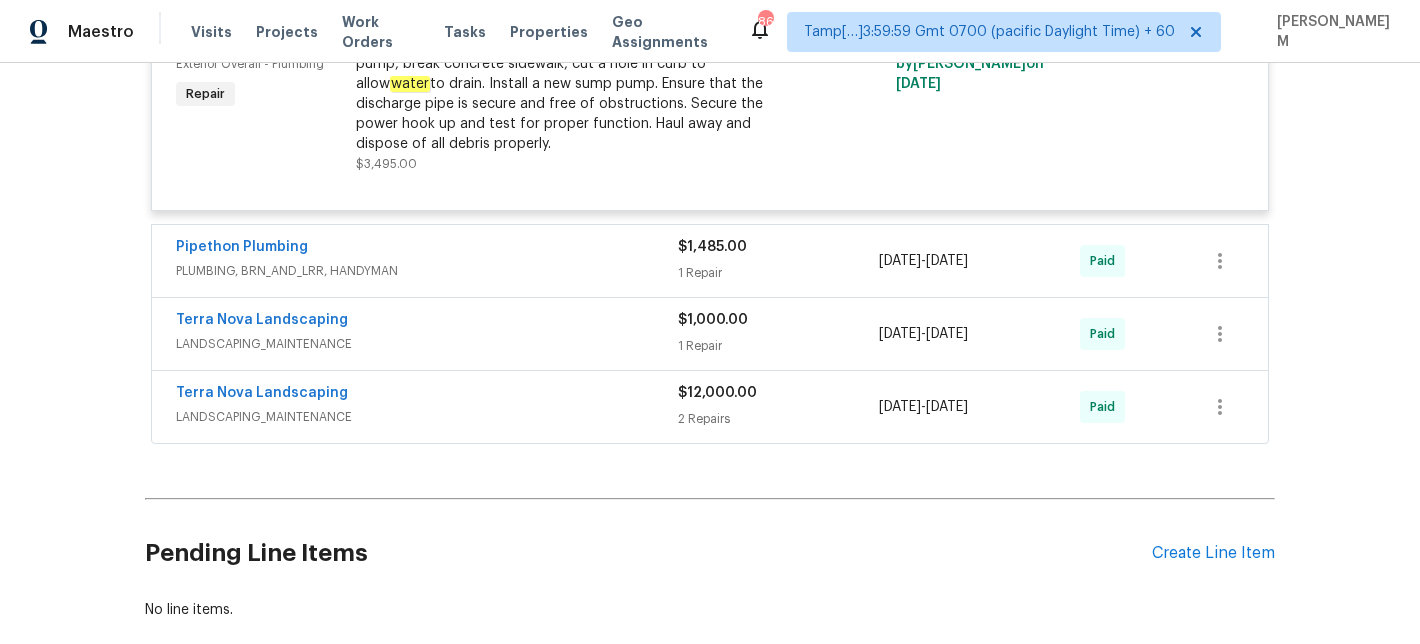 scroll, scrollTop: 12293, scrollLeft: 0, axis: vertical 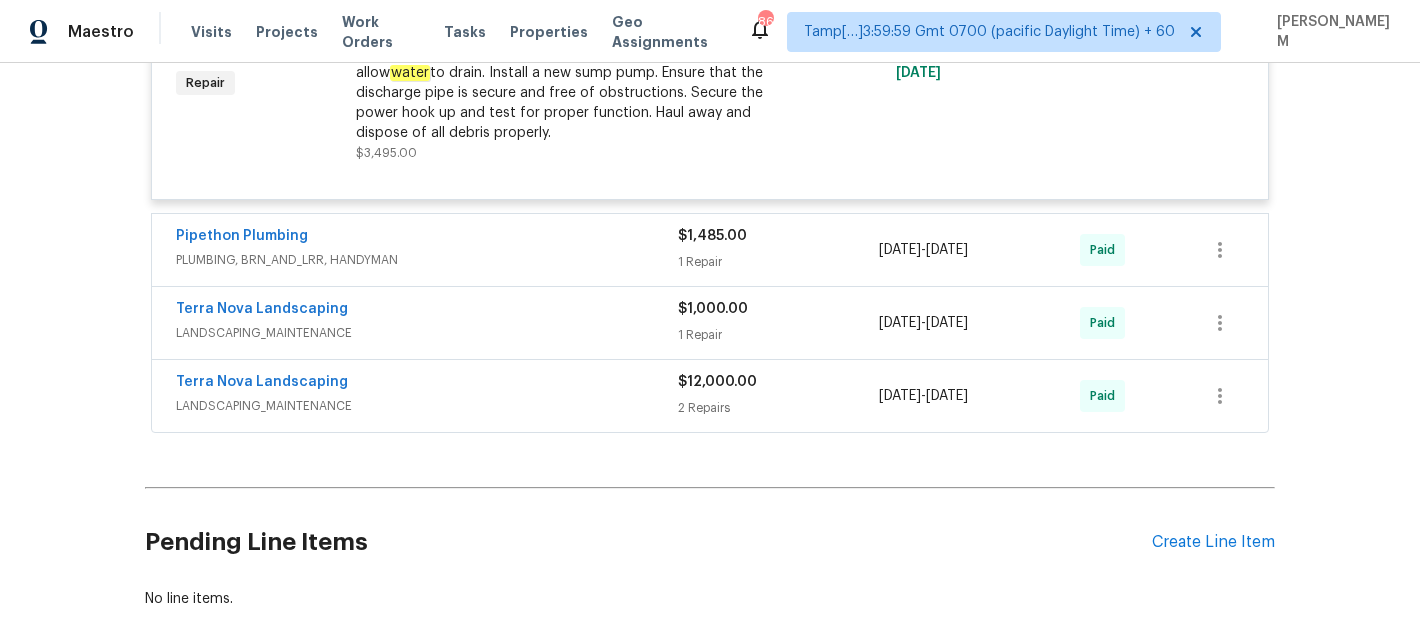 click on "PLUMBING, BRN_AND_LRR, HANDYMAN" at bounding box center (427, 260) 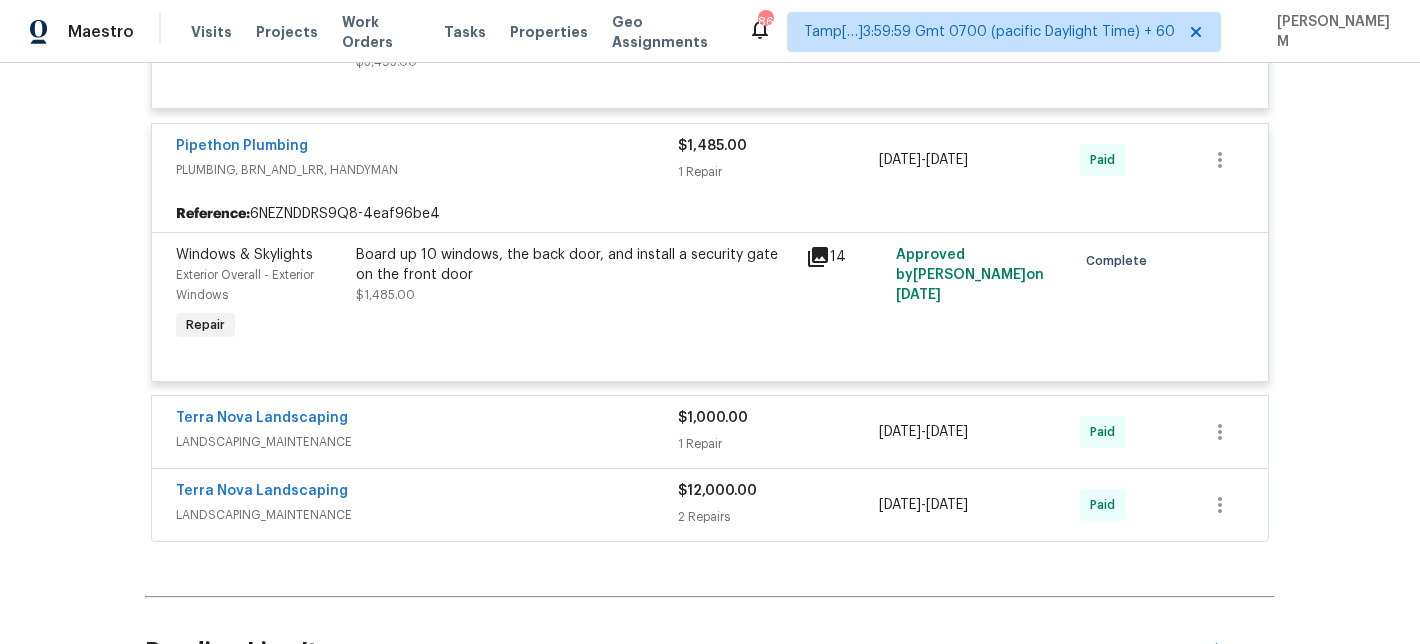 scroll, scrollTop: 12403, scrollLeft: 0, axis: vertical 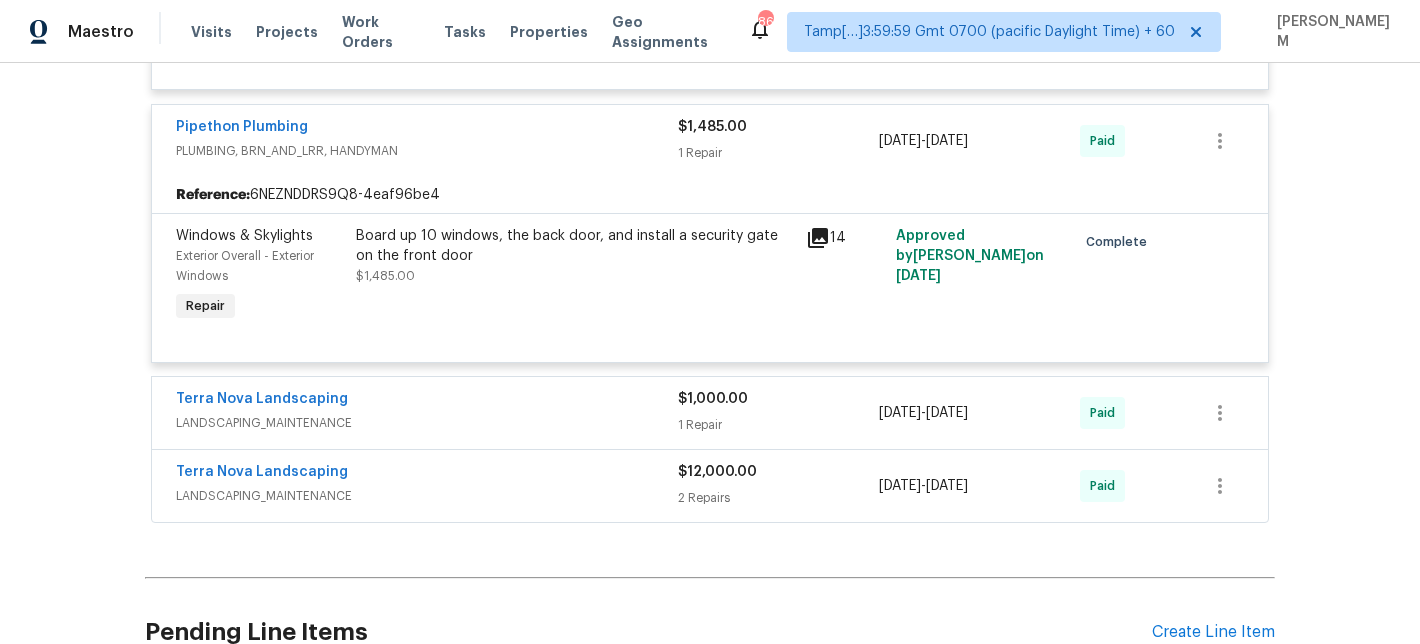 click on "LANDSCAPING_MAINTENANCE" at bounding box center [427, 423] 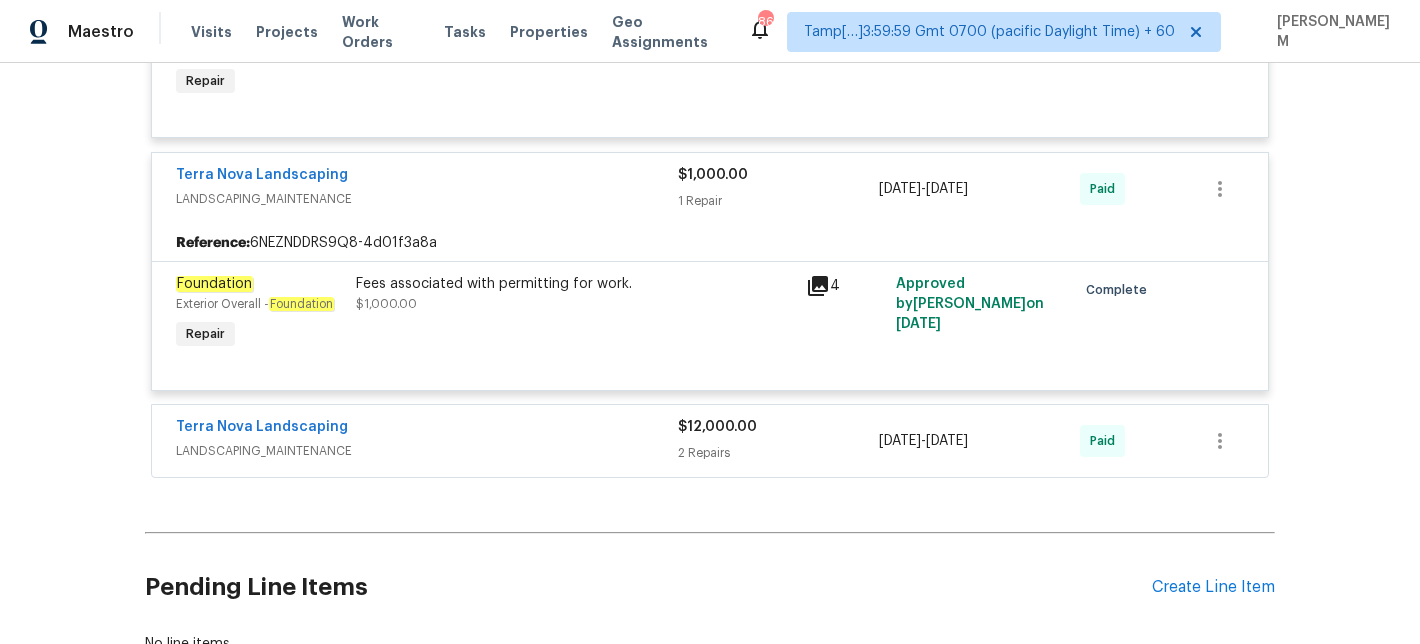scroll, scrollTop: 12652, scrollLeft: 0, axis: vertical 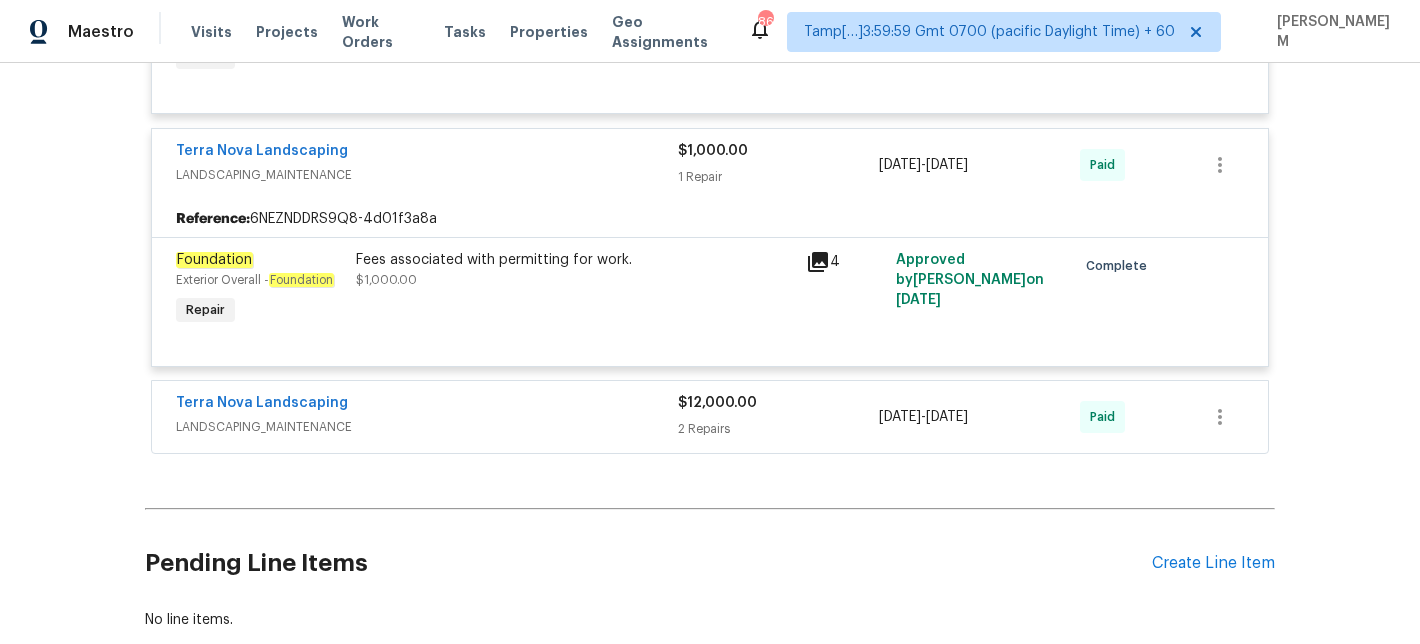 click on "LANDSCAPING_MAINTENANCE" at bounding box center [427, 427] 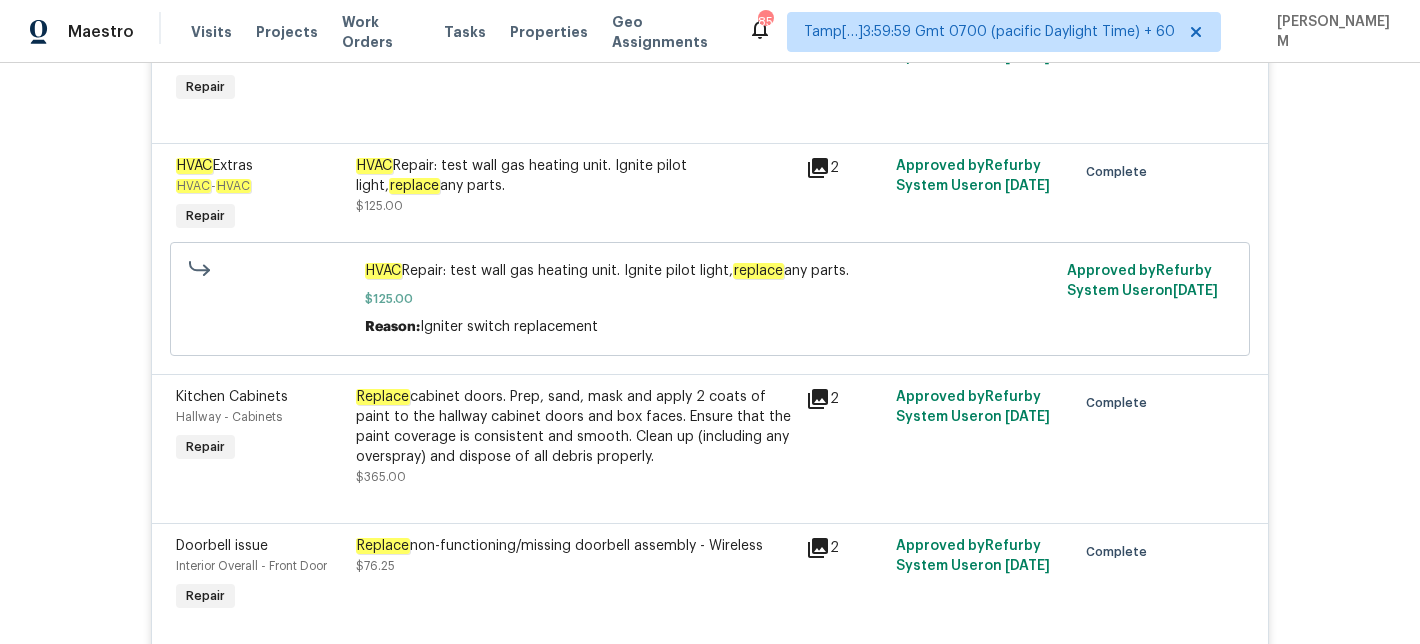scroll, scrollTop: 7703, scrollLeft: 0, axis: vertical 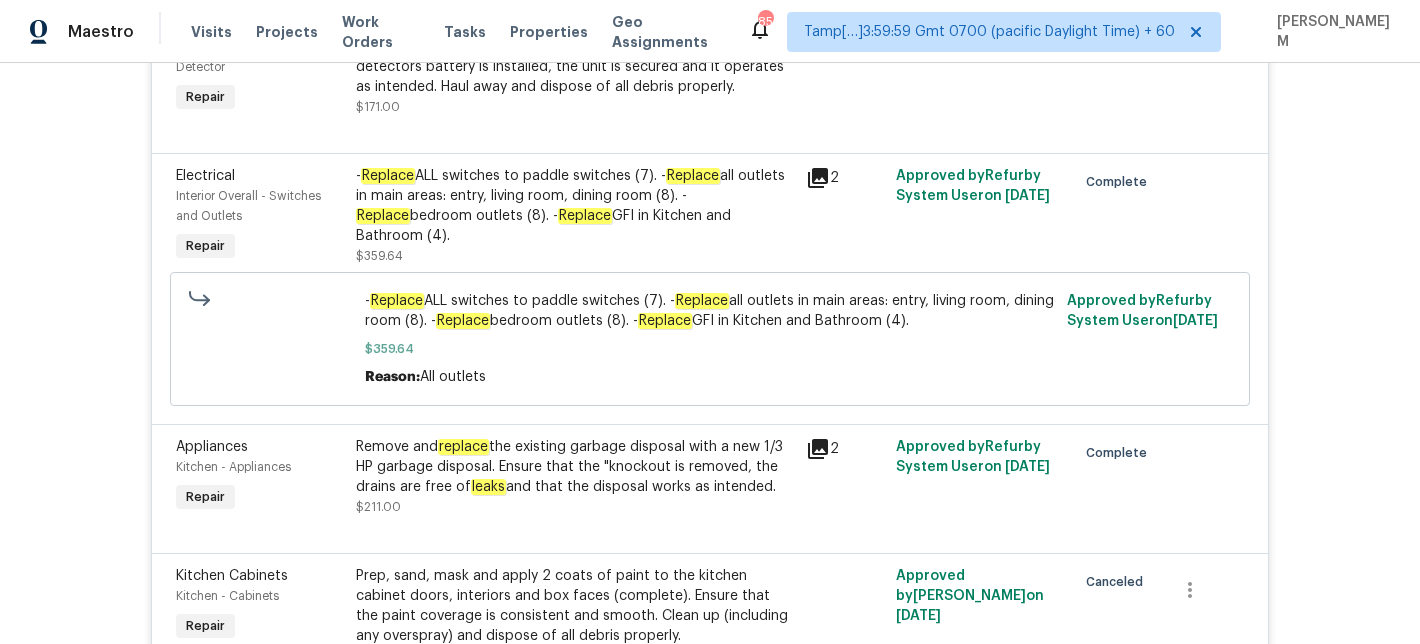 click 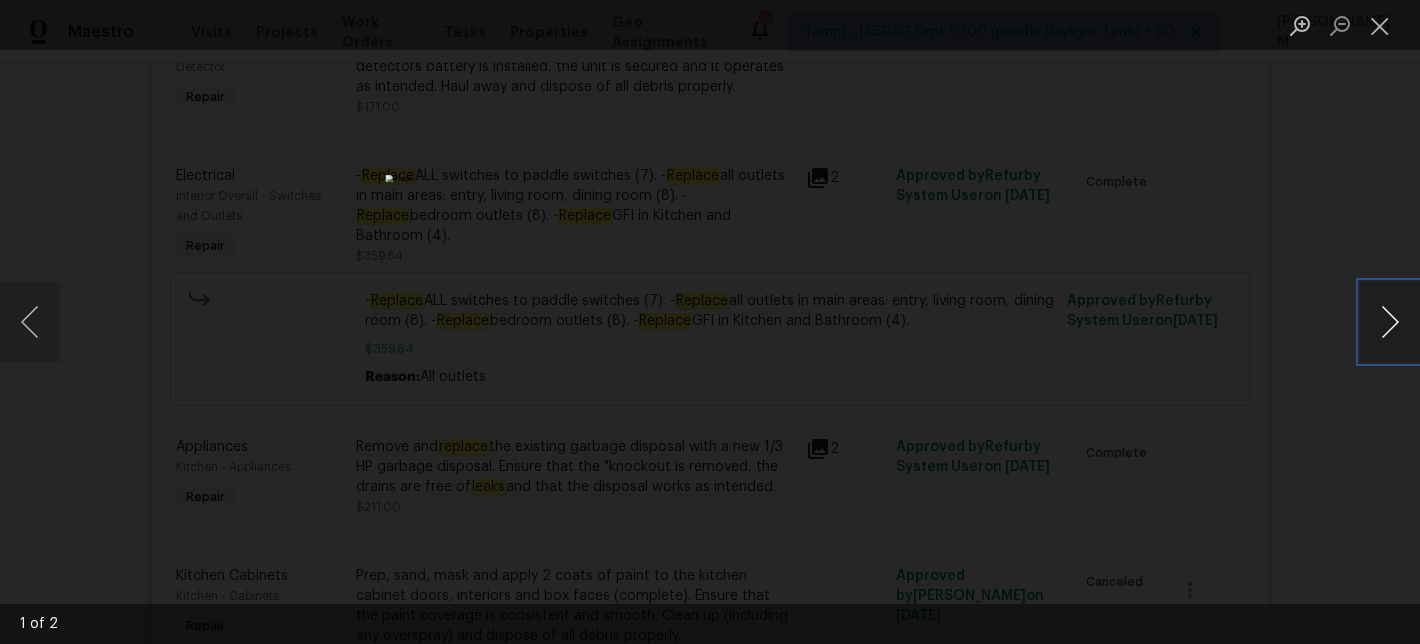 click at bounding box center (1390, 322) 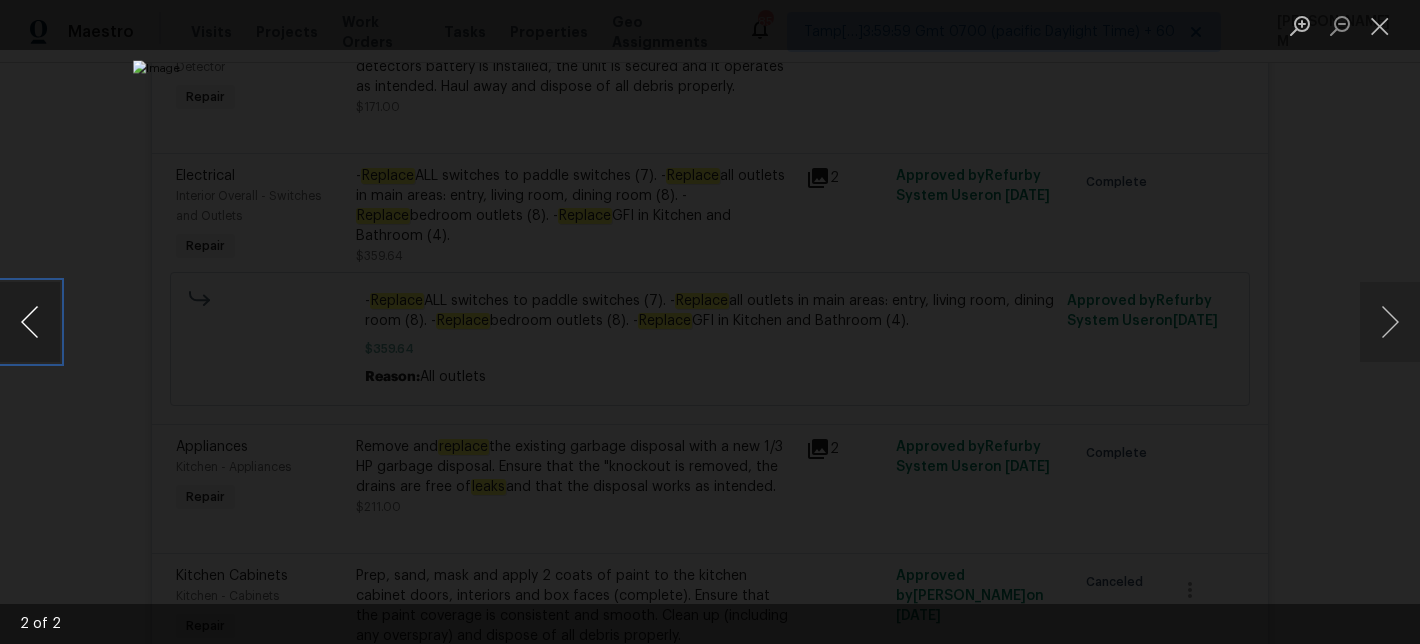 click at bounding box center (30, 322) 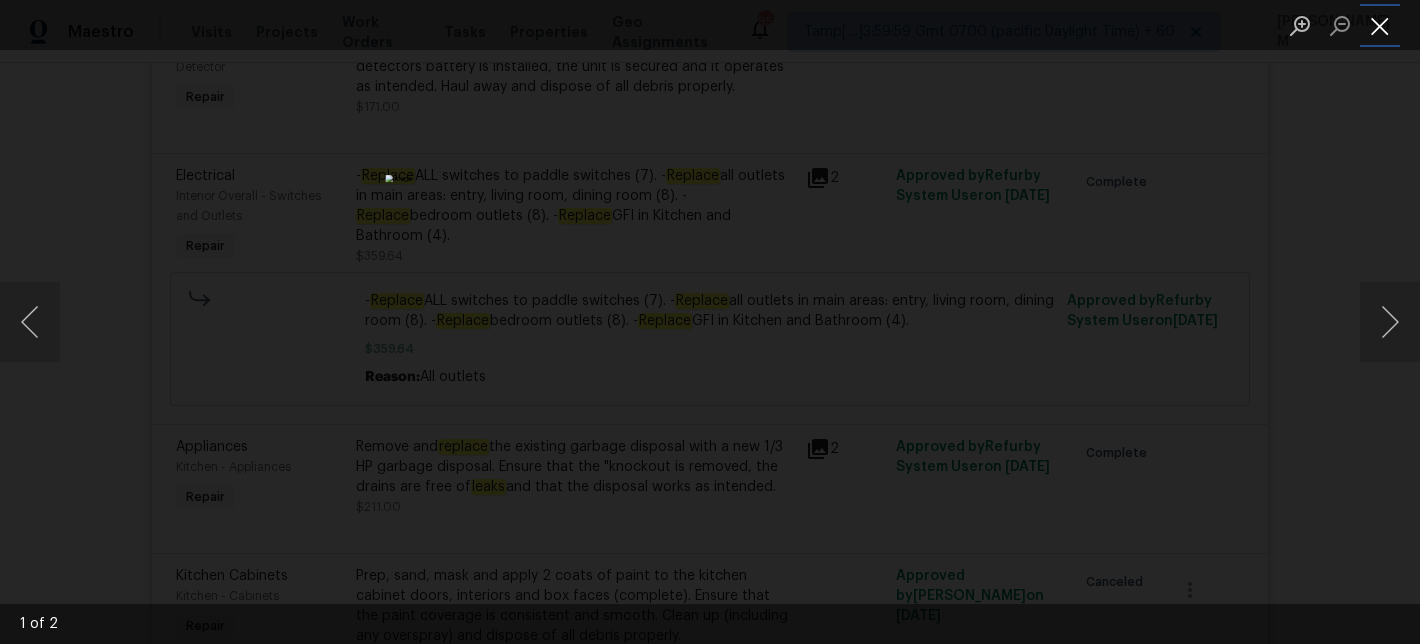 click at bounding box center (1380, 25) 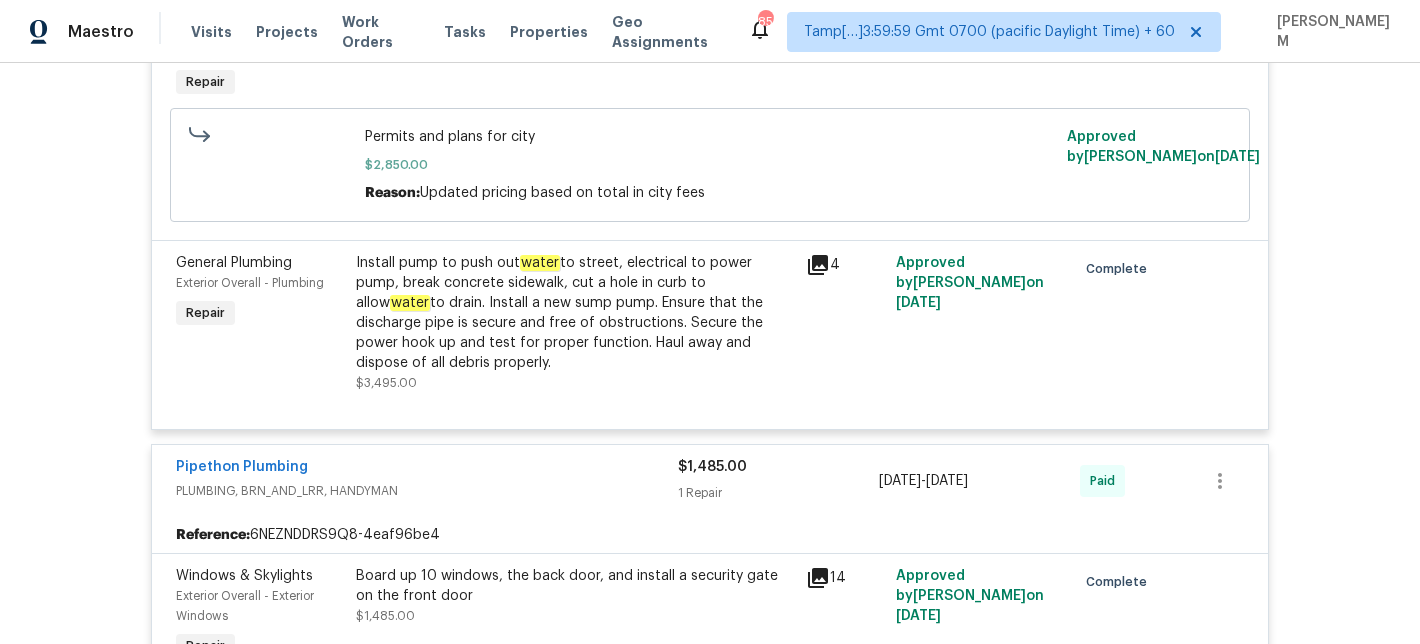 scroll, scrollTop: 11981, scrollLeft: 0, axis: vertical 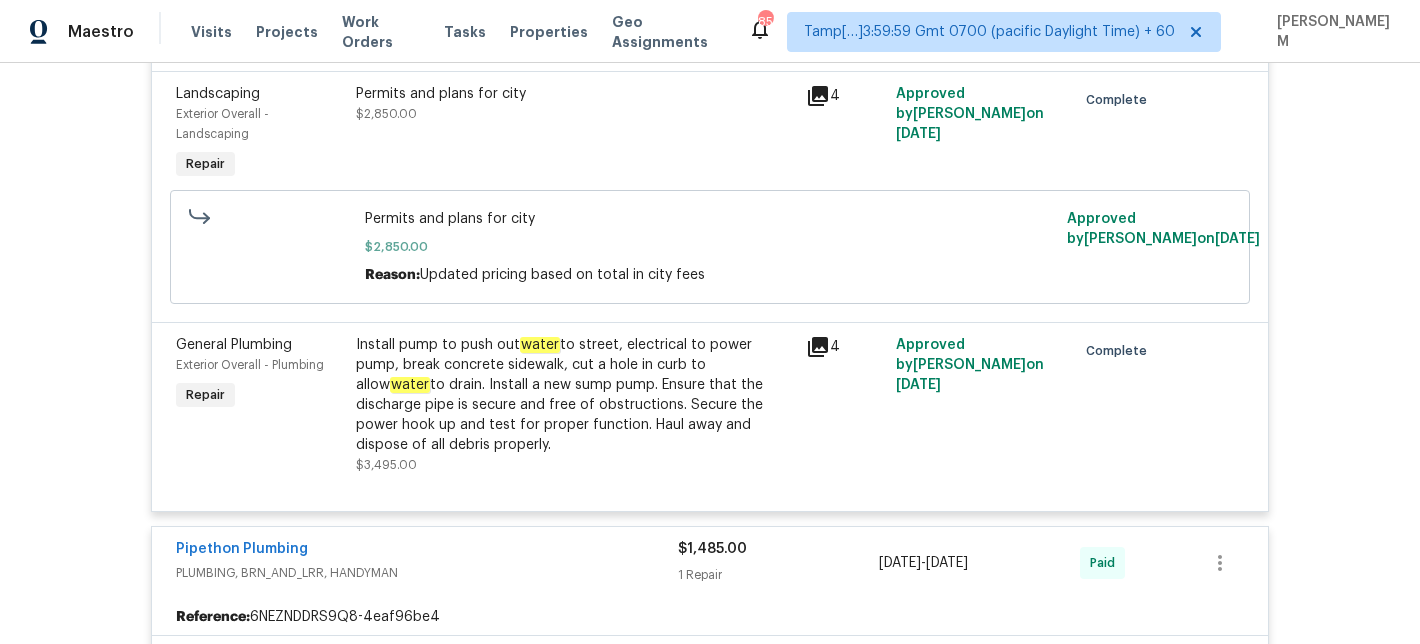 click on "Install pump to push out  water  to street, electrical to power pump, break concrete sidewalk, cut a hole in curb to allow  water  to drain. Install a new sump pump. Ensure that the discharge pipe is secure and free of obstructions. Secure the power hook up and test for proper function. Haul away and dispose of all debris properly." at bounding box center (575, 395) 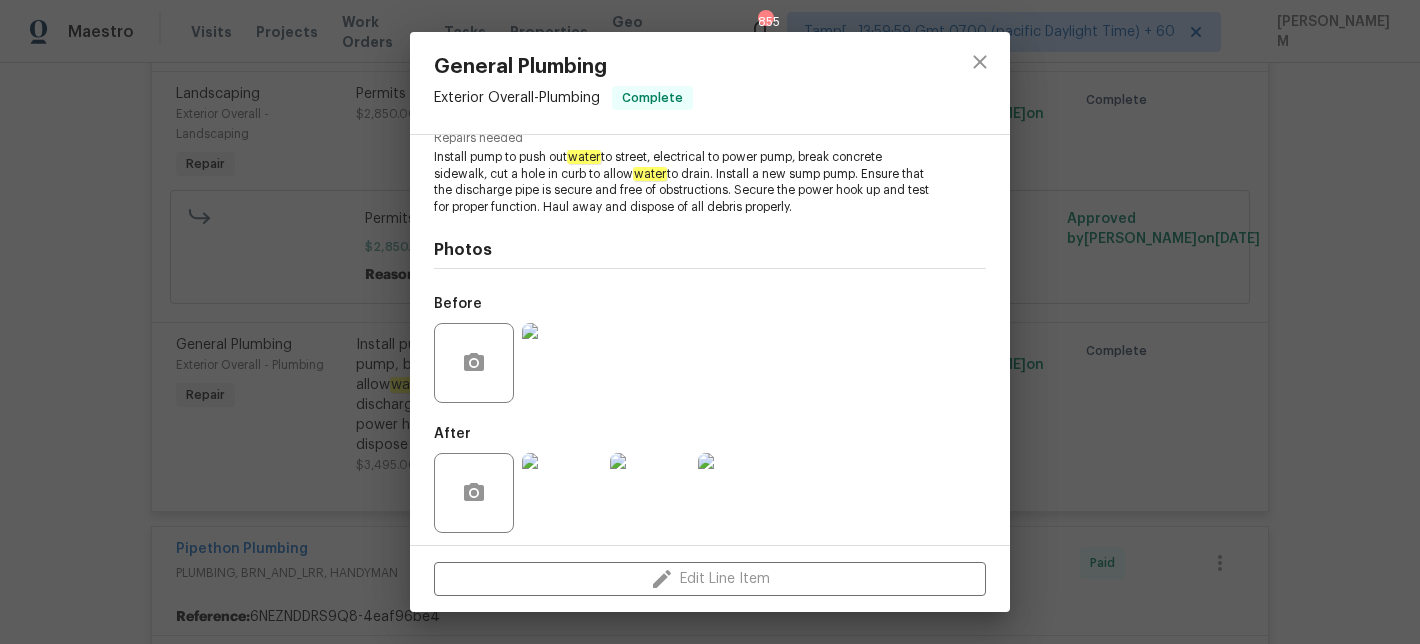 scroll, scrollTop: 227, scrollLeft: 0, axis: vertical 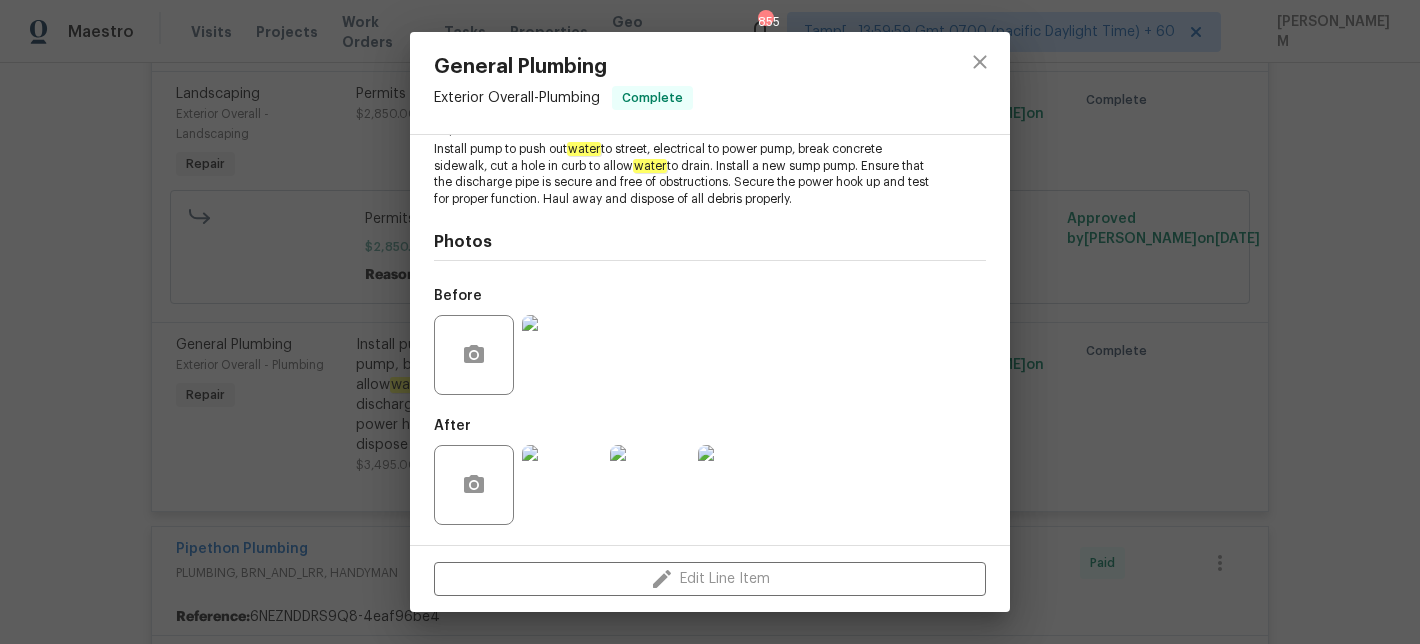 click at bounding box center (562, 355) 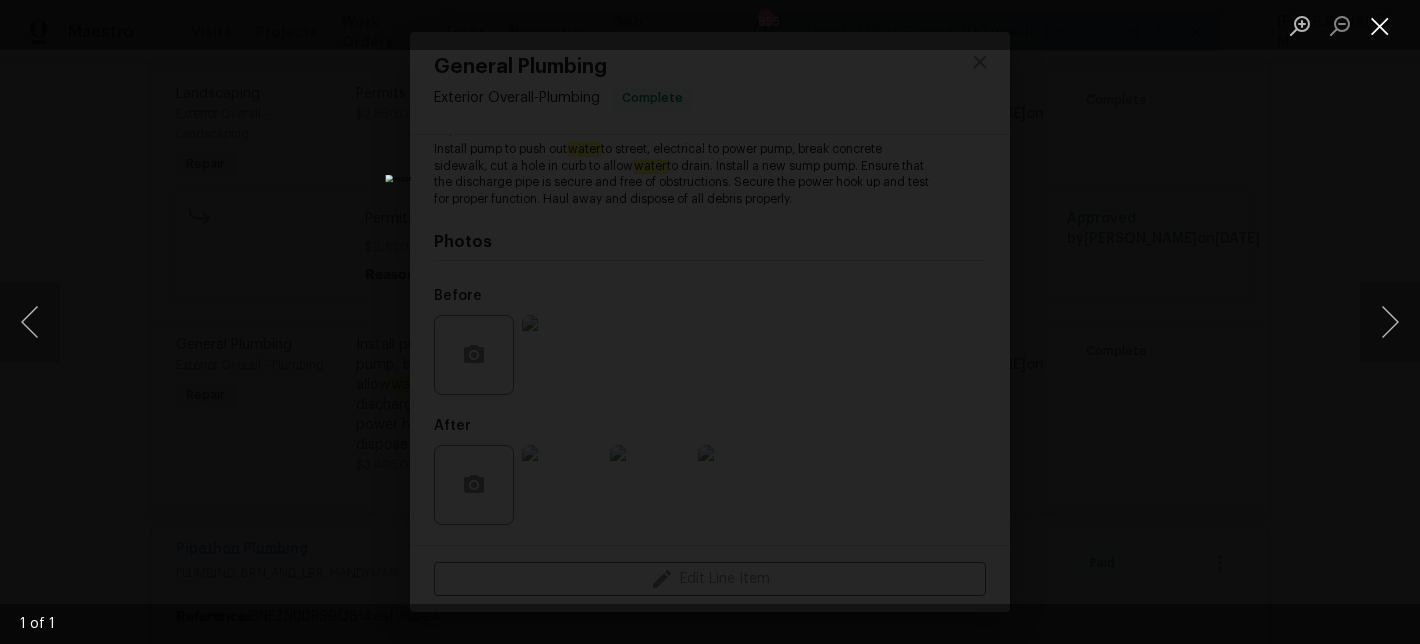 click at bounding box center [1380, 25] 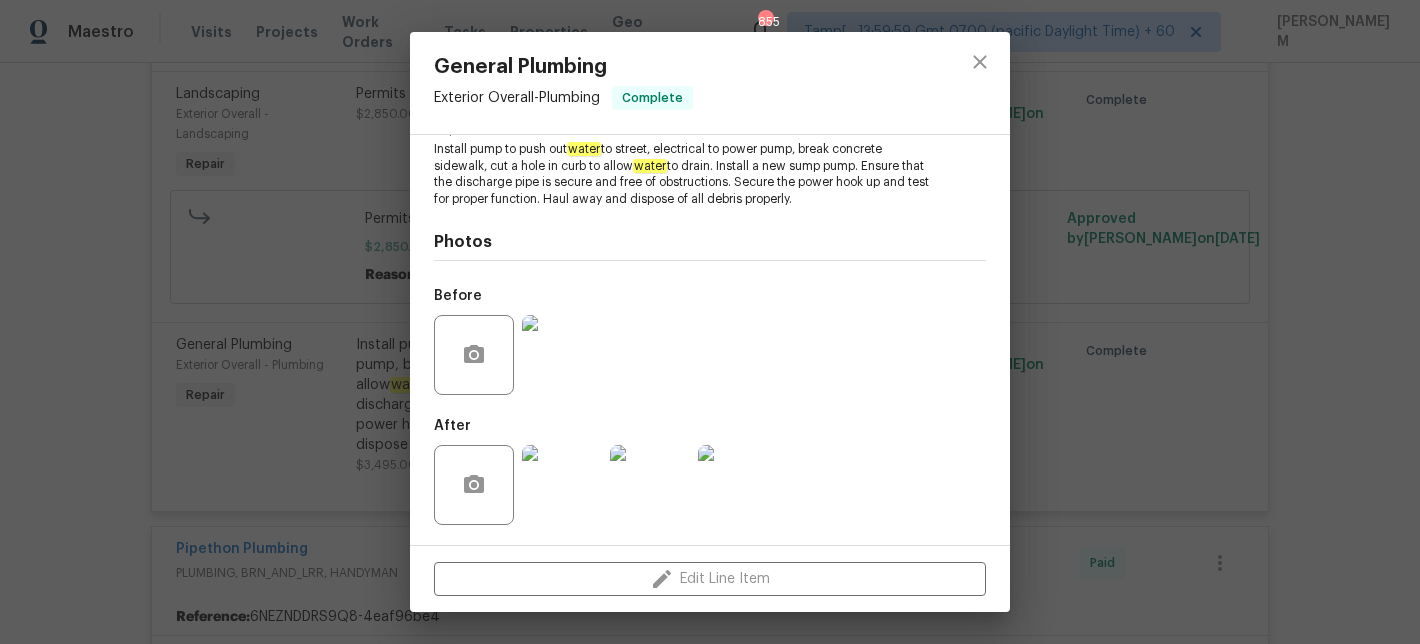 click at bounding box center [562, 485] 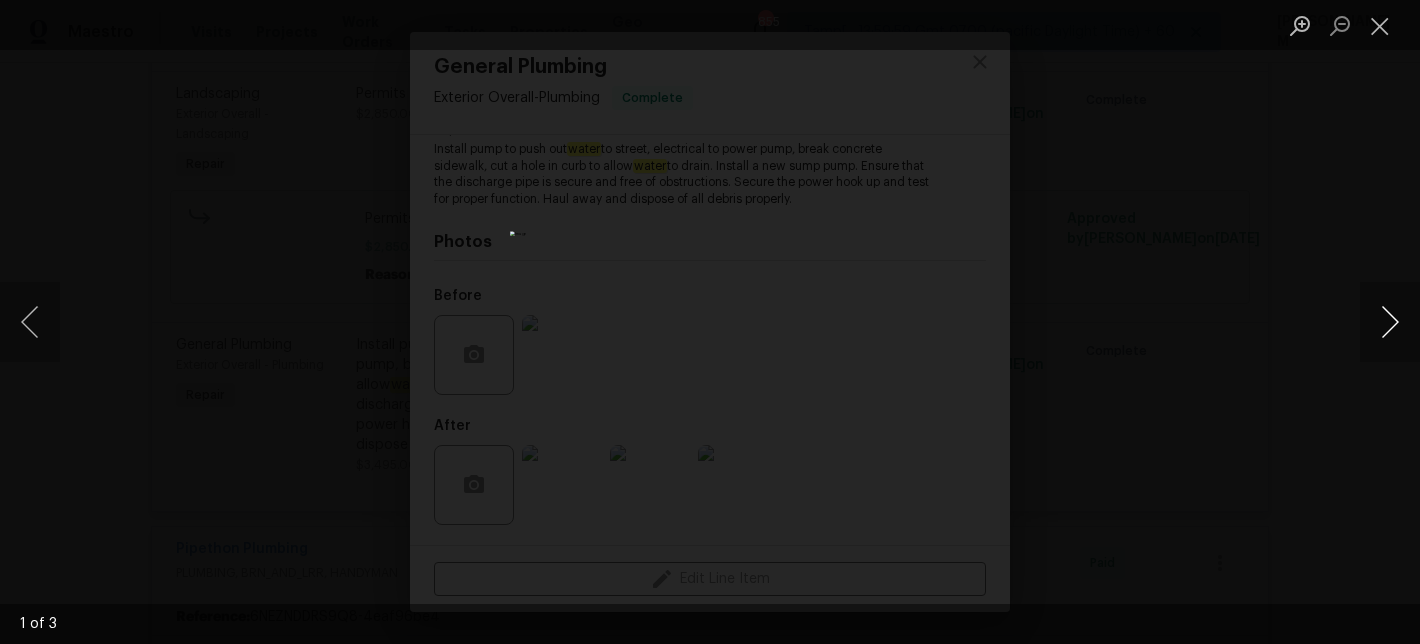 click at bounding box center [1390, 322] 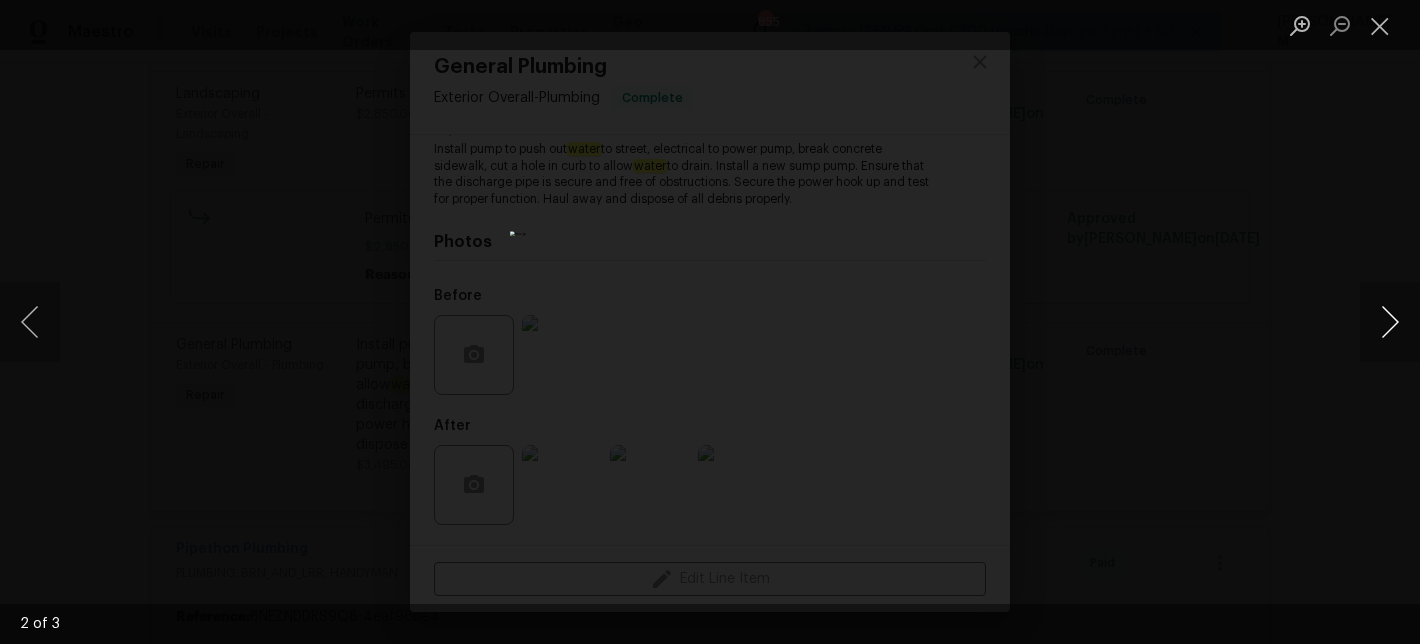 click at bounding box center (1390, 322) 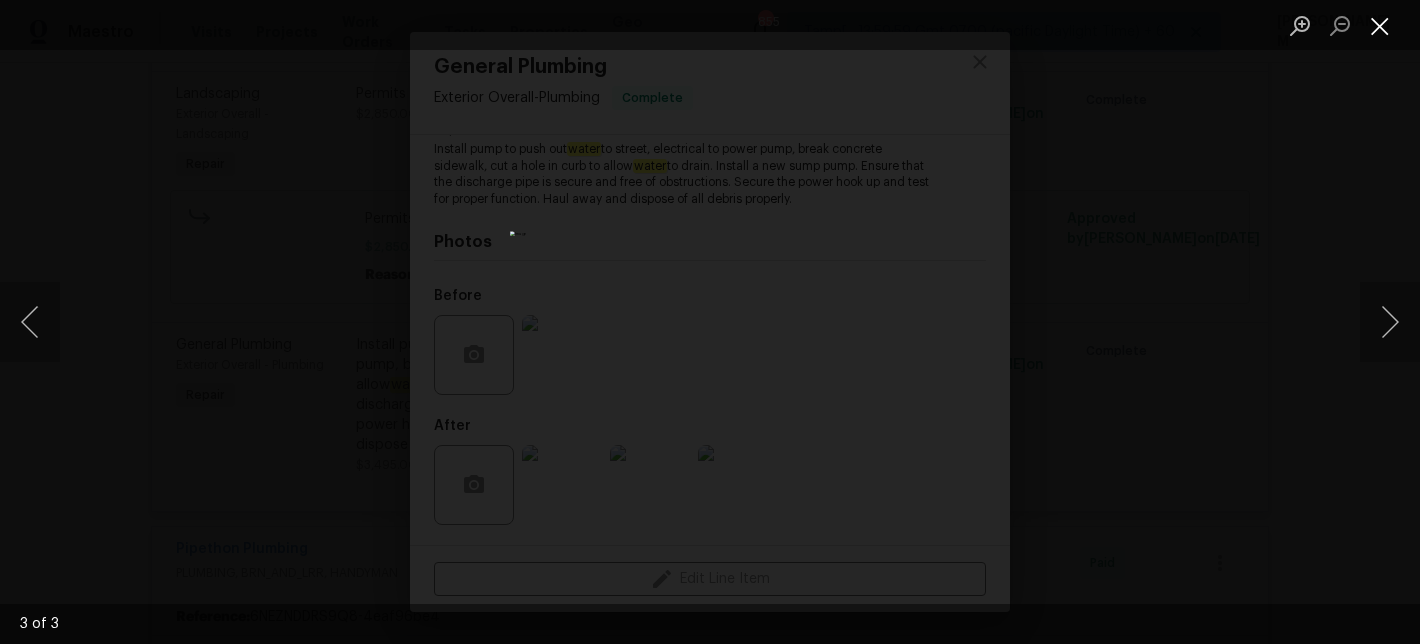 click at bounding box center (1380, 25) 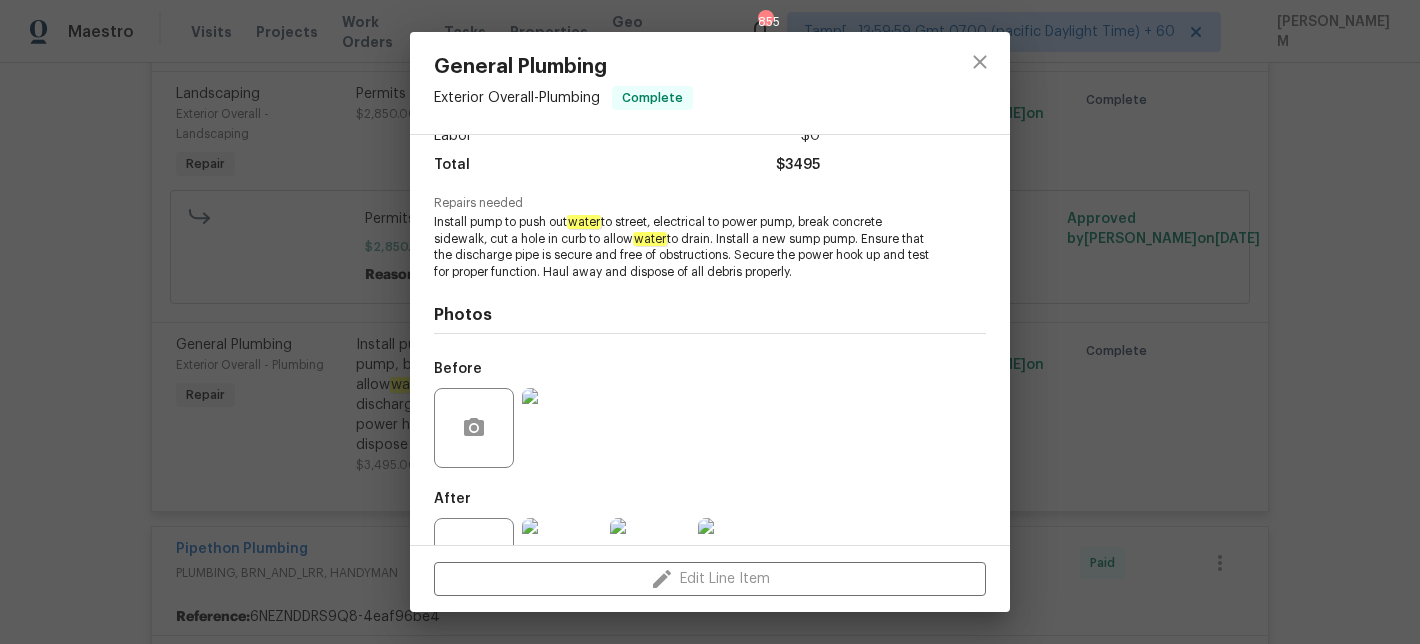 scroll, scrollTop: 156, scrollLeft: 0, axis: vertical 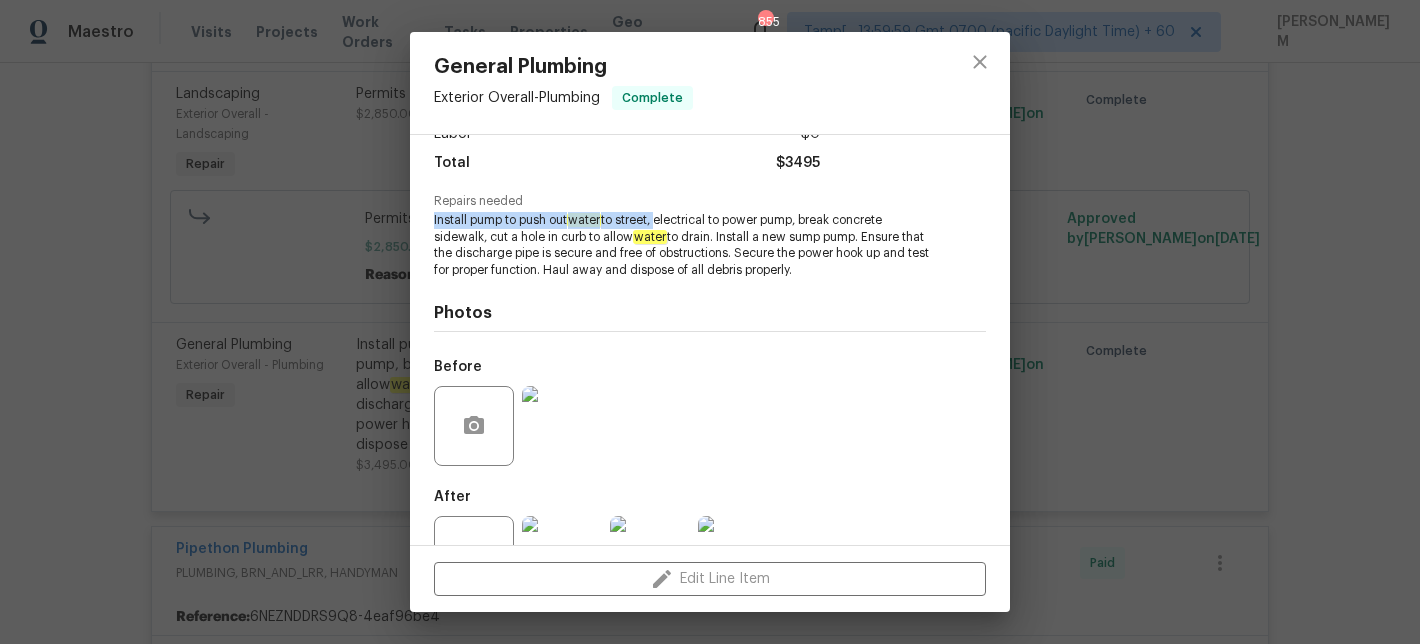 drag, startPoint x: 434, startPoint y: 219, endPoint x: 661, endPoint y: 219, distance: 227 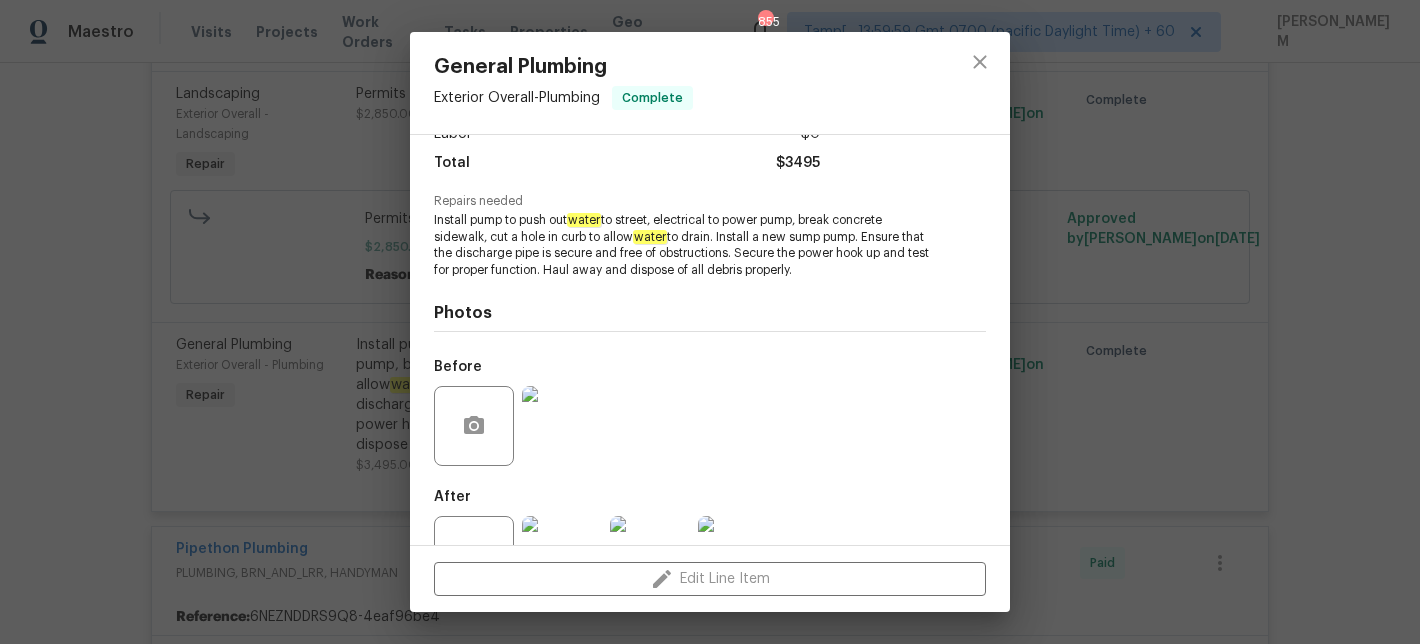 click on "Install pump to push out  water  to street, electrical to power pump, break concrete sidewalk, cut a hole in curb to allow  water  to drain. Install a new sump pump. Ensure that the discharge pipe is secure and free of obstructions. Secure the power hook up and test for proper function. Haul away and dispose of all debris properly." at bounding box center (682, 245) 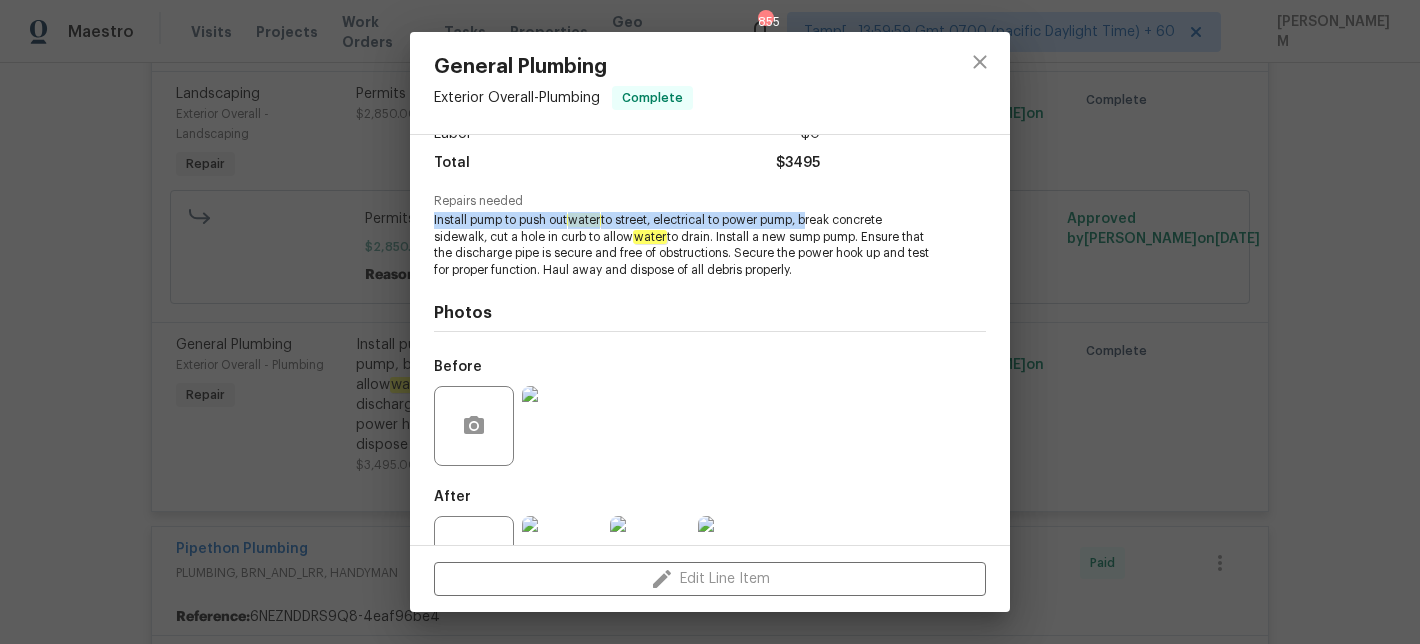 drag, startPoint x: 813, startPoint y: 219, endPoint x: 430, endPoint y: 226, distance: 383.06396 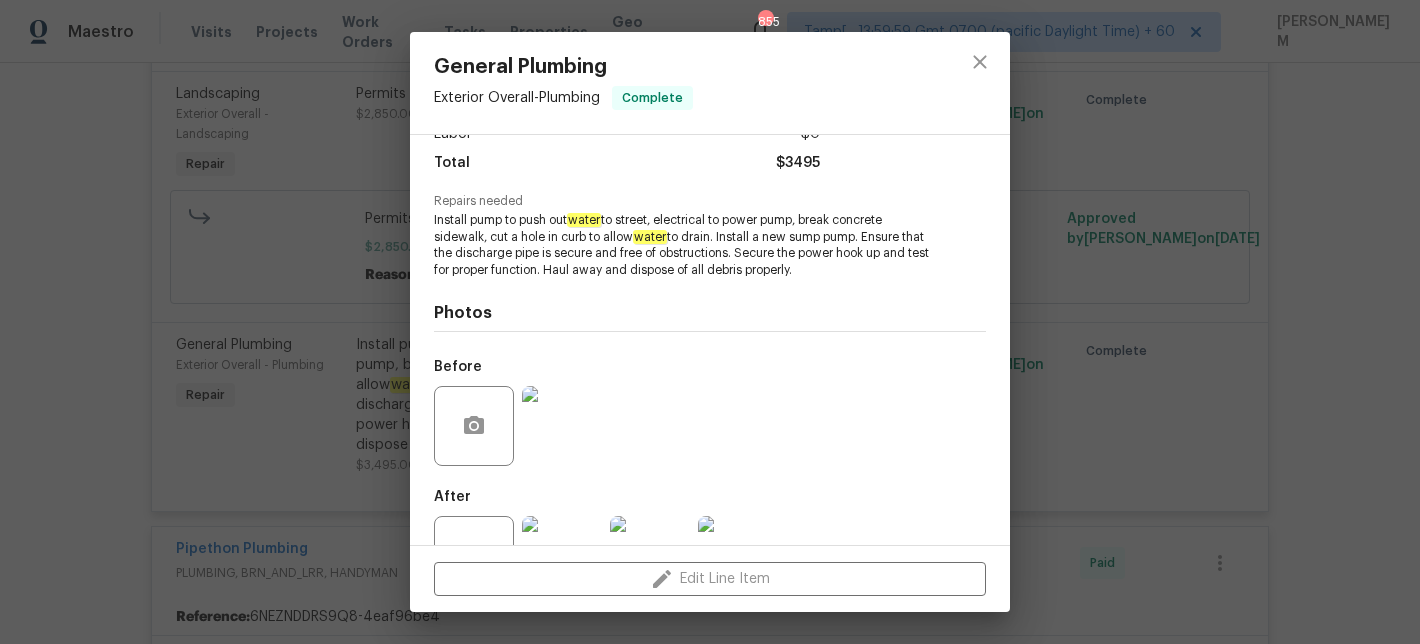 click on "General Plumbing Exterior Overall  -  Plumbing Complete Vendor Terra Nova Landscaping Account Category Repairs Cost $3495 x 1 count $3495 Labor $0 Total $3495 Repairs needed Install pump to push out  water  to street, electrical to power pump, break concrete sidewalk, cut a hole in curb to allow  water  to drain. Install a new sump pump. Ensure that the discharge pipe is secure and free of obstructions. Secure the power hook up and test for proper function. Haul away and dispose of all debris properly. Photos Before After  Edit Line Item" at bounding box center [710, 322] 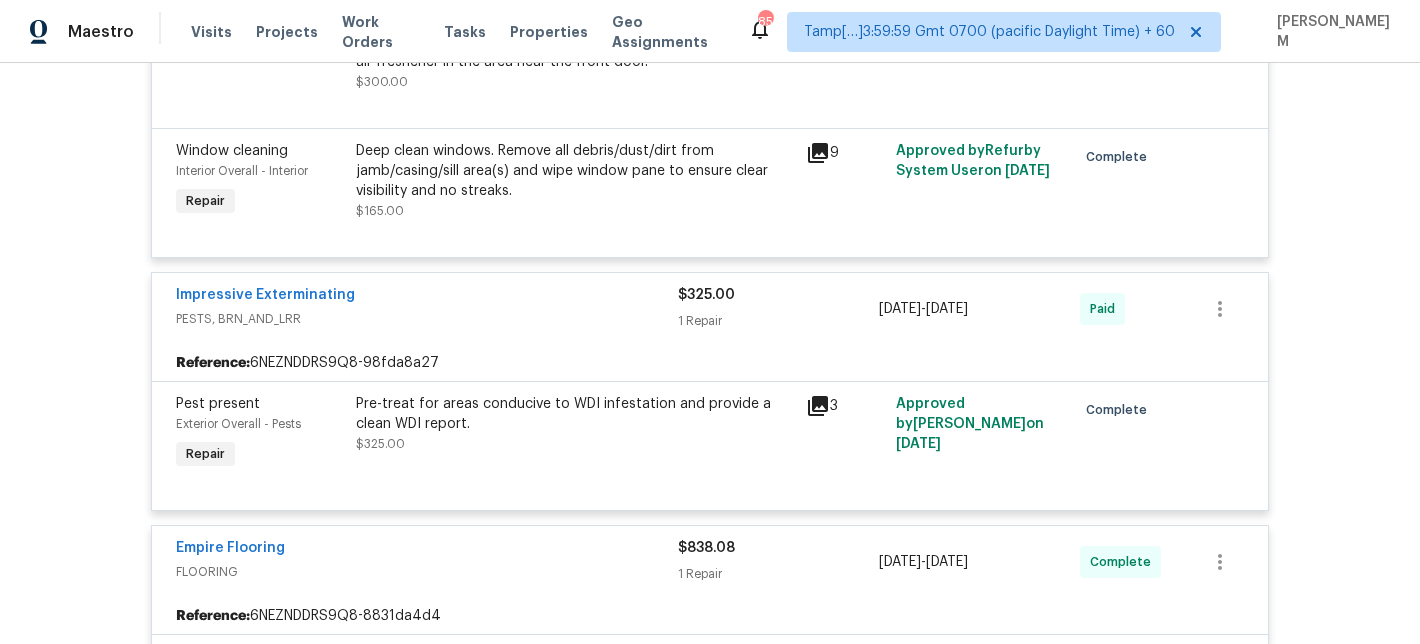 scroll, scrollTop: 10122, scrollLeft: 0, axis: vertical 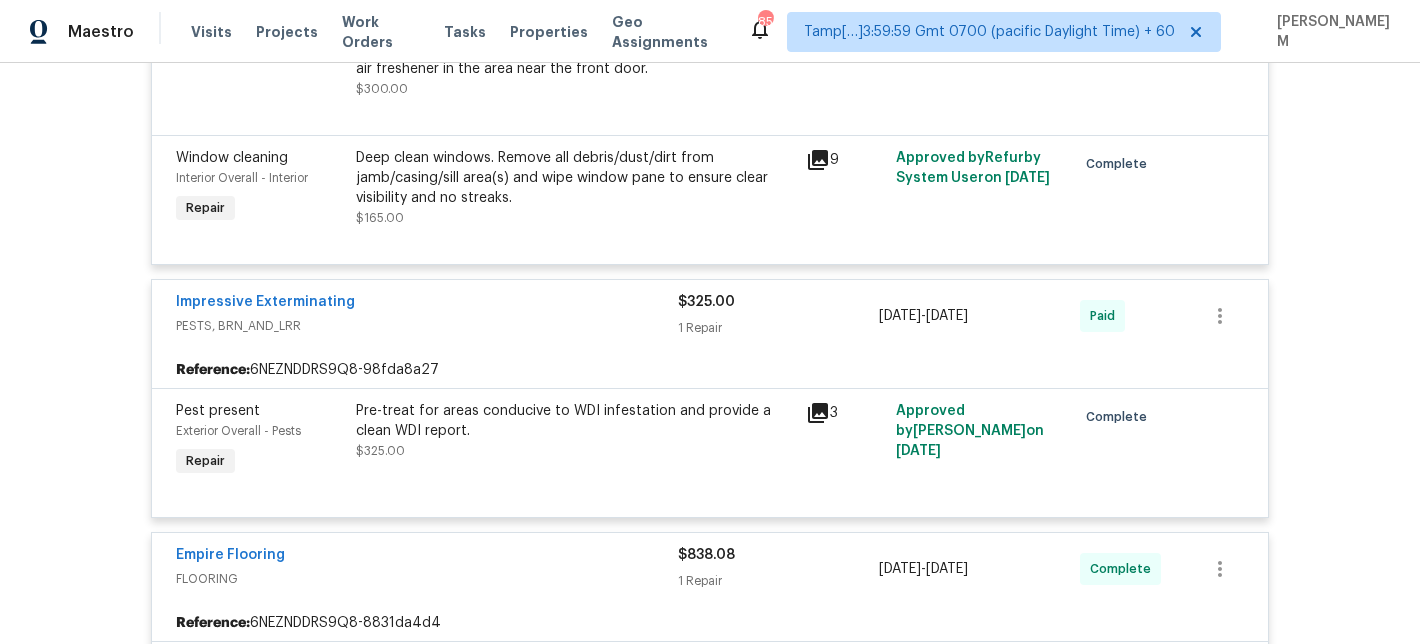 click on "Pre-treat for areas conducive to WDI infestation and provide a clean WDI report." at bounding box center (575, 421) 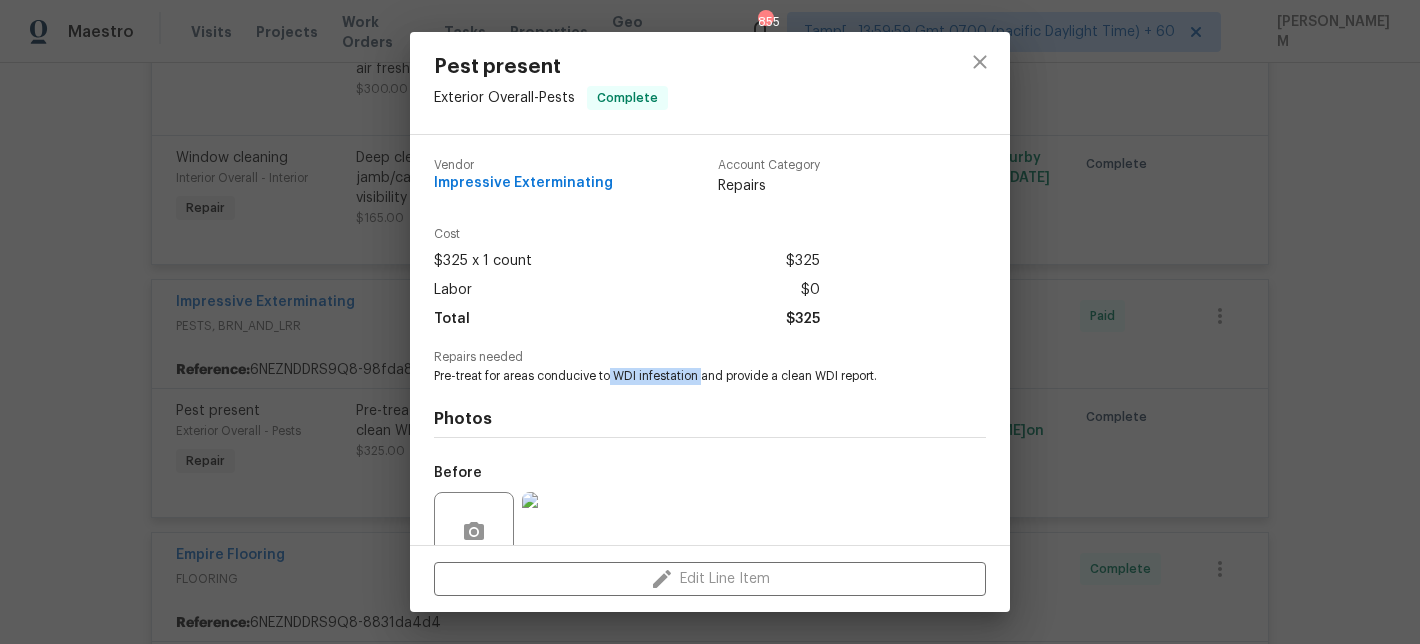 drag, startPoint x: 610, startPoint y: 372, endPoint x: 702, endPoint y: 370, distance: 92.021736 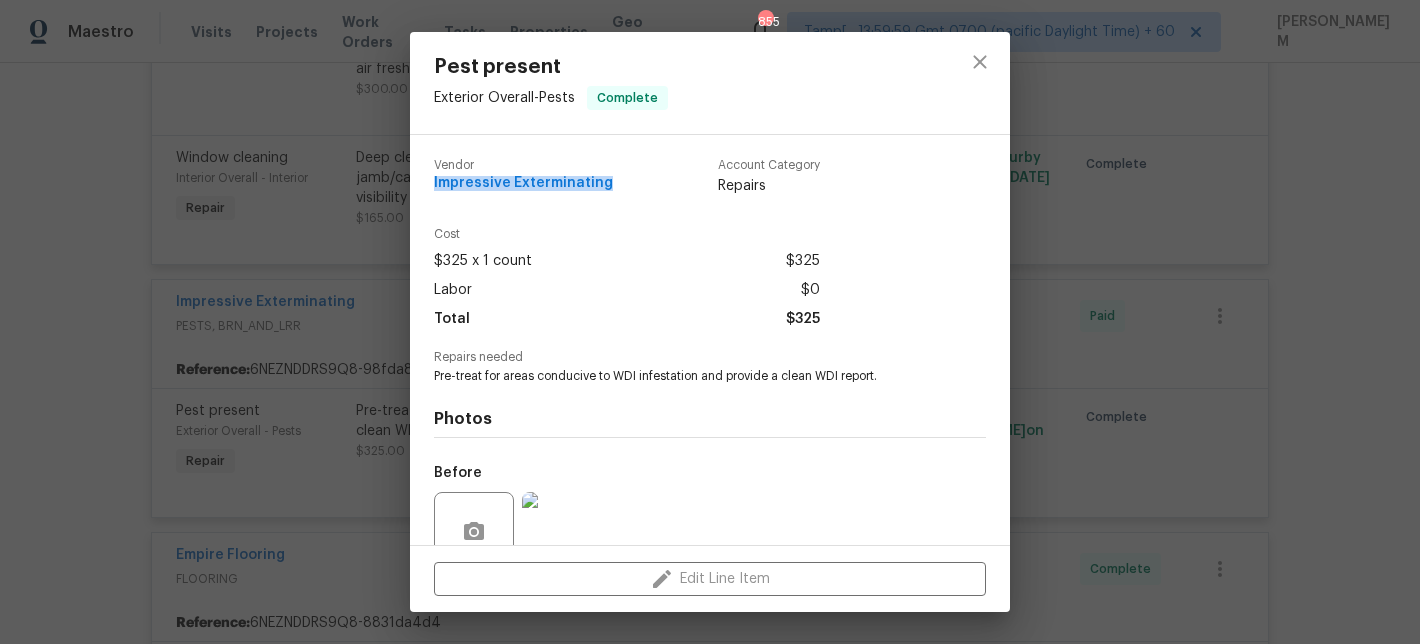 drag, startPoint x: 431, startPoint y: 186, endPoint x: 625, endPoint y: 194, distance: 194.16487 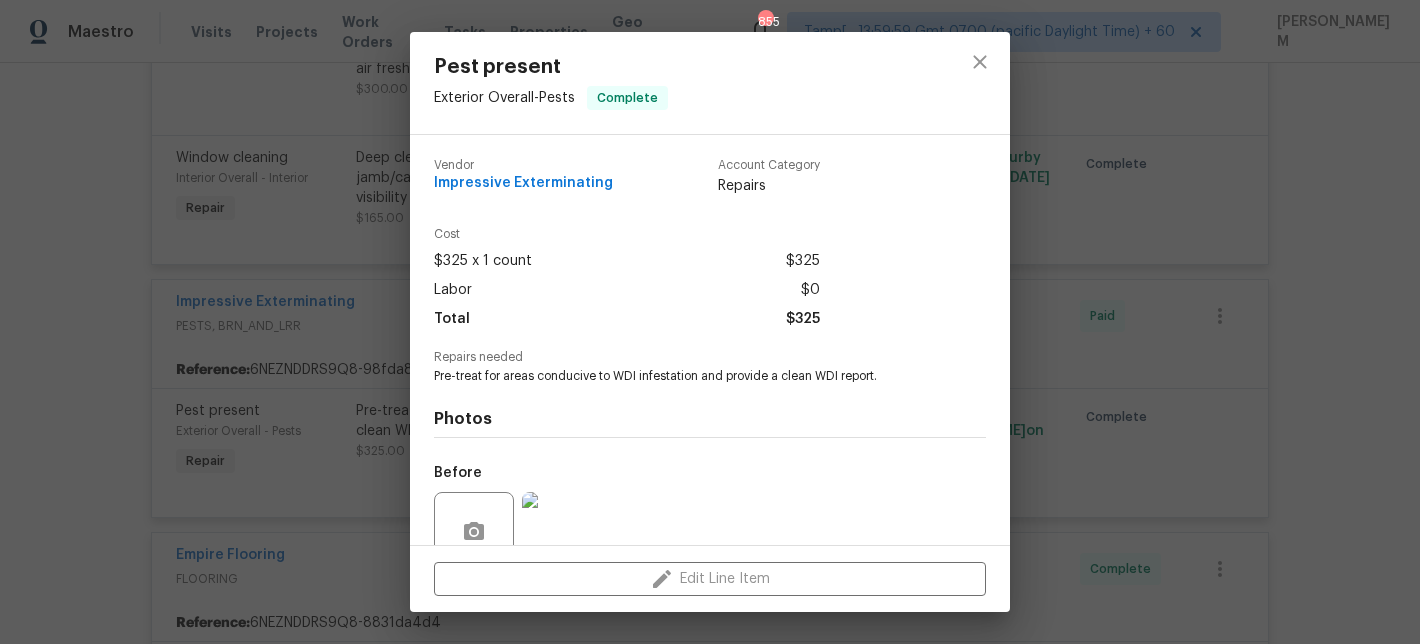 click on "Pest present Exterior Overall  -  Pests Complete Vendor Impressive Exterminating Account Category Repairs Cost $325 x 1 count $325 Labor $0 Total $325 Repairs needed Pre-treat for areas conducive to WDI infestation and provide a clean WDI report. Photos Before After  Edit Line Item" at bounding box center [710, 322] 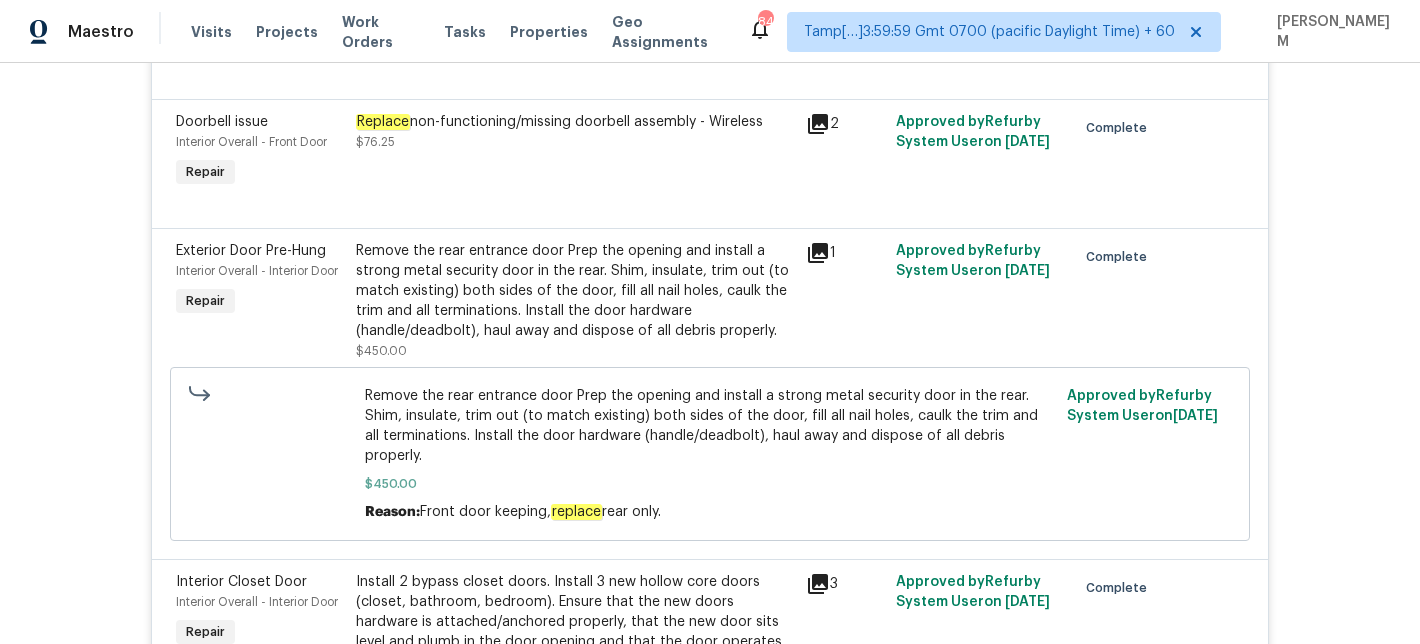 scroll, scrollTop: 5398, scrollLeft: 0, axis: vertical 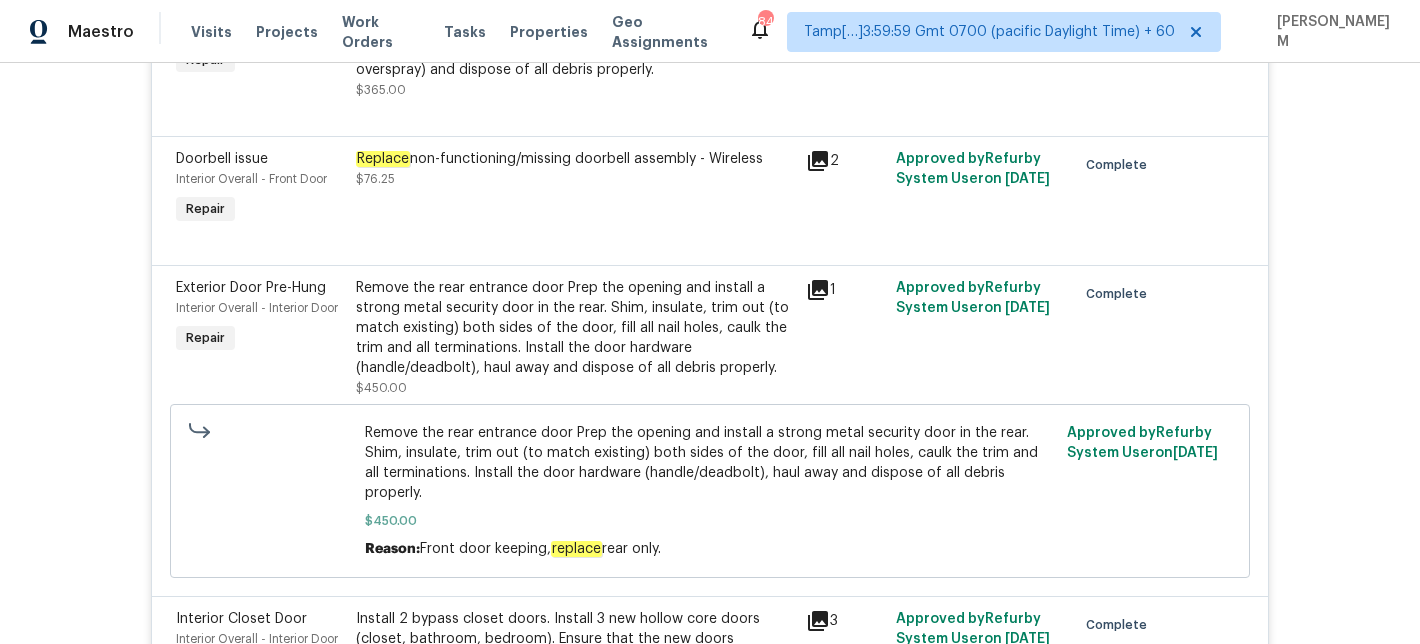 click on "Remove the rear entrance door Prep the opening and install a strong metal security door in the rear. Shim, insulate, trim out (to match existing) both sides of the door, fill all nail holes, caulk the trim and all terminations. Install the door hardware (handle/deadbolt), haul away and dispose of all debris properly." at bounding box center [575, 328] 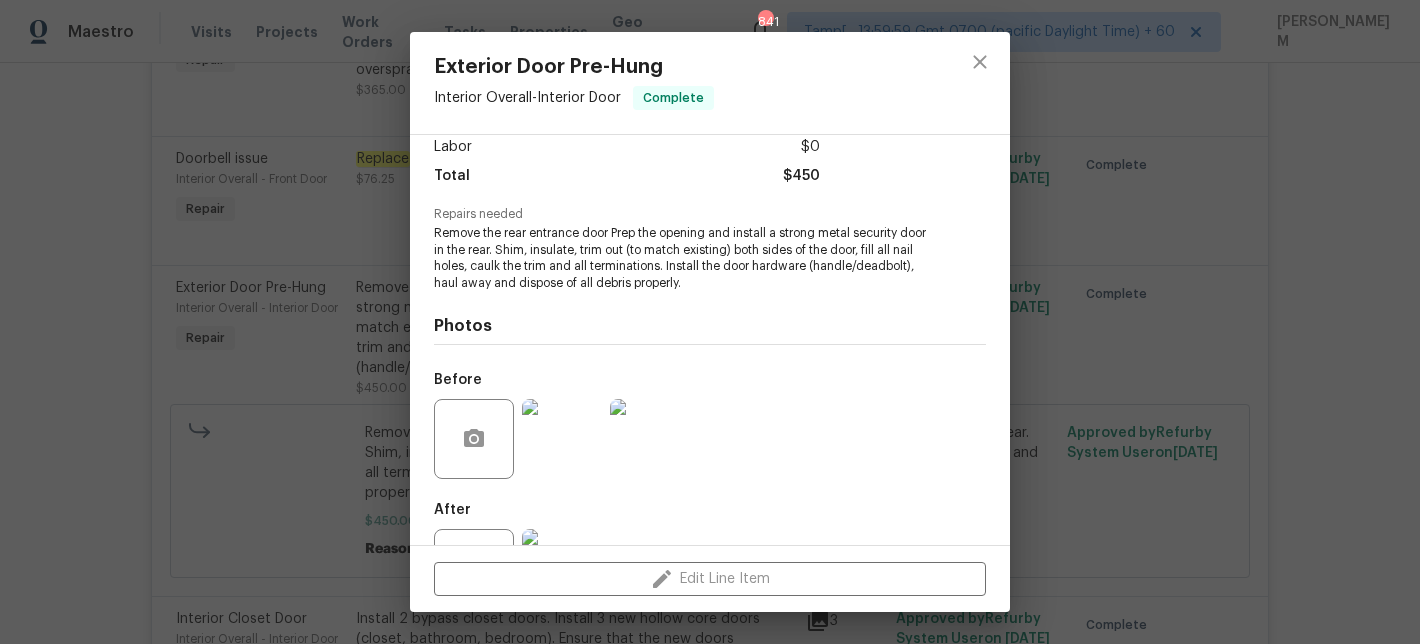 scroll, scrollTop: 227, scrollLeft: 0, axis: vertical 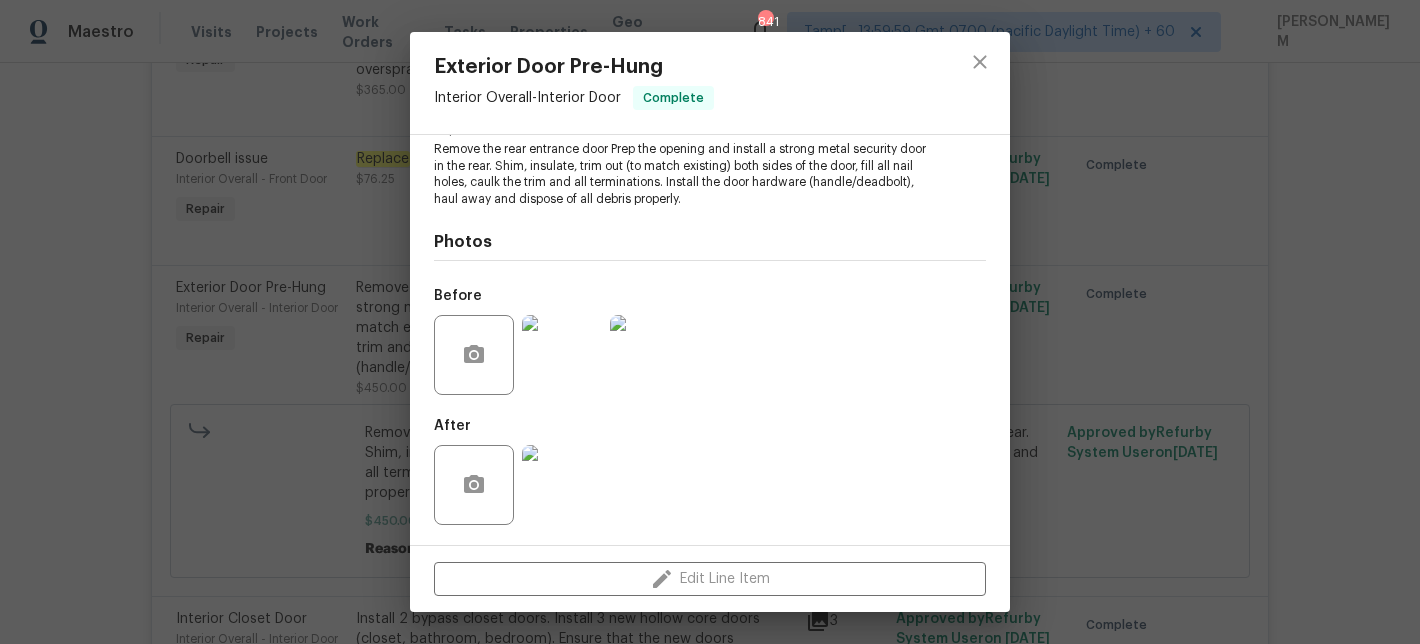 click at bounding box center (562, 485) 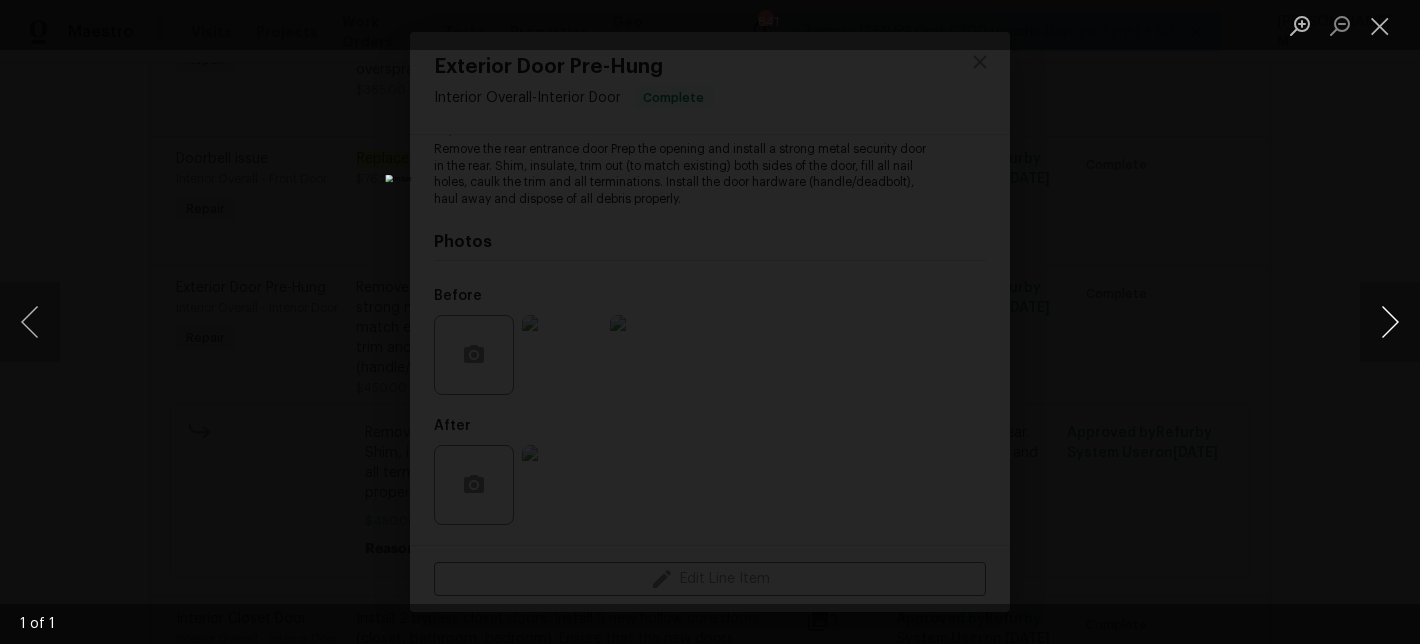 click at bounding box center [1390, 322] 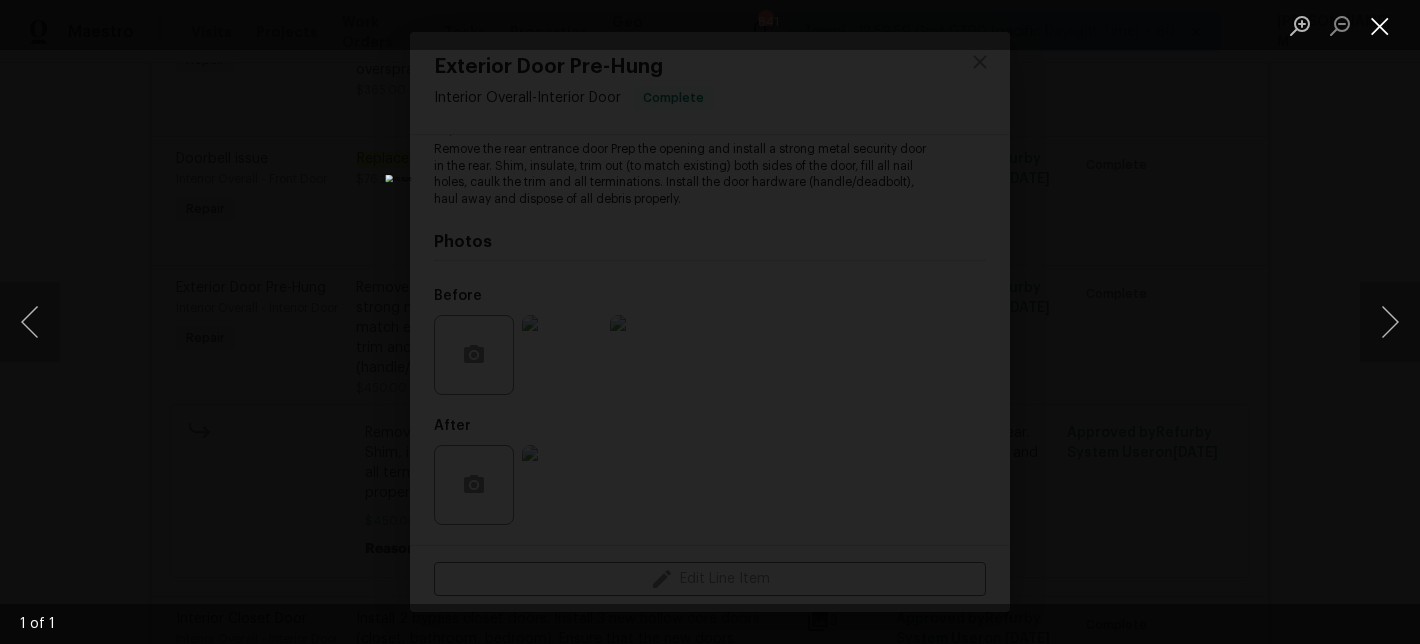 click at bounding box center (1380, 25) 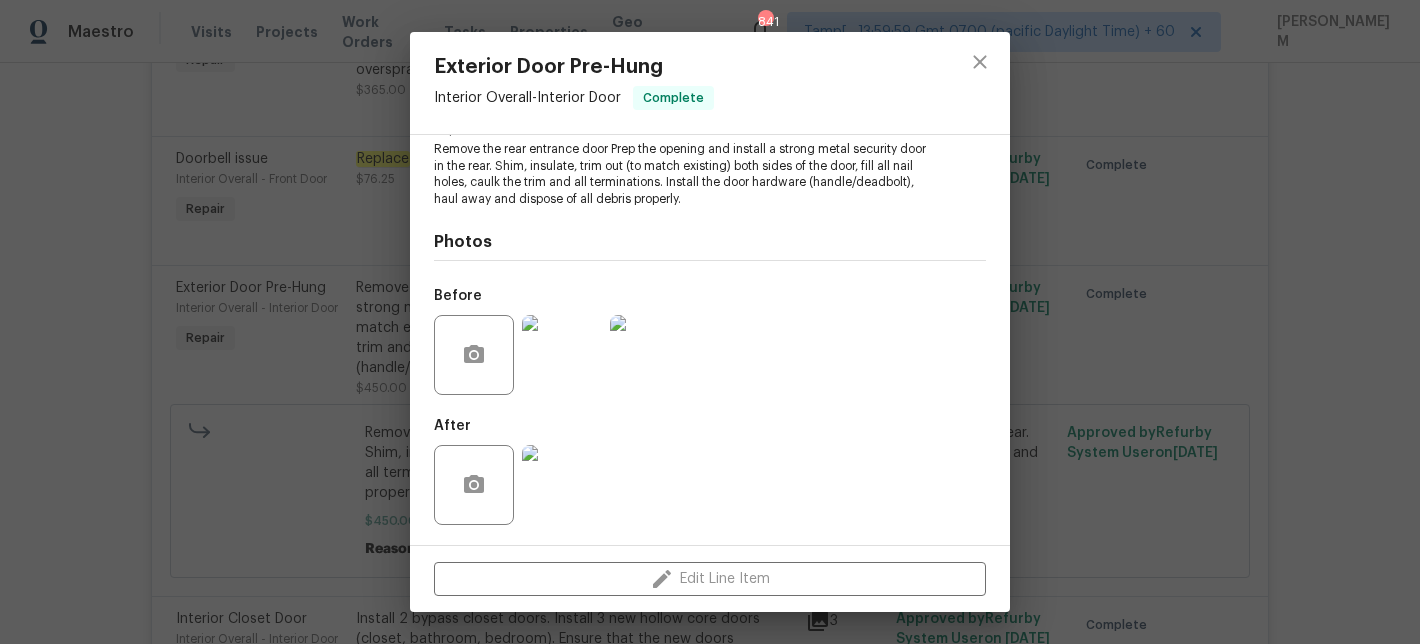 click at bounding box center [562, 355] 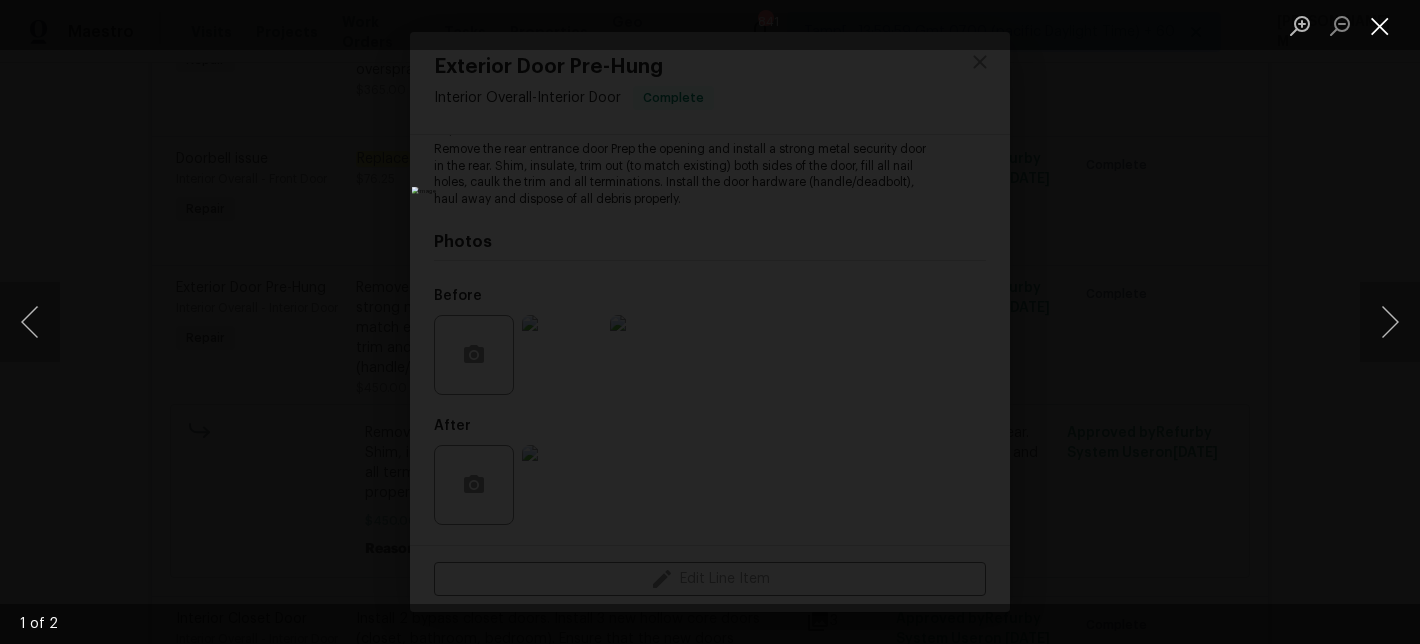 click at bounding box center (1380, 25) 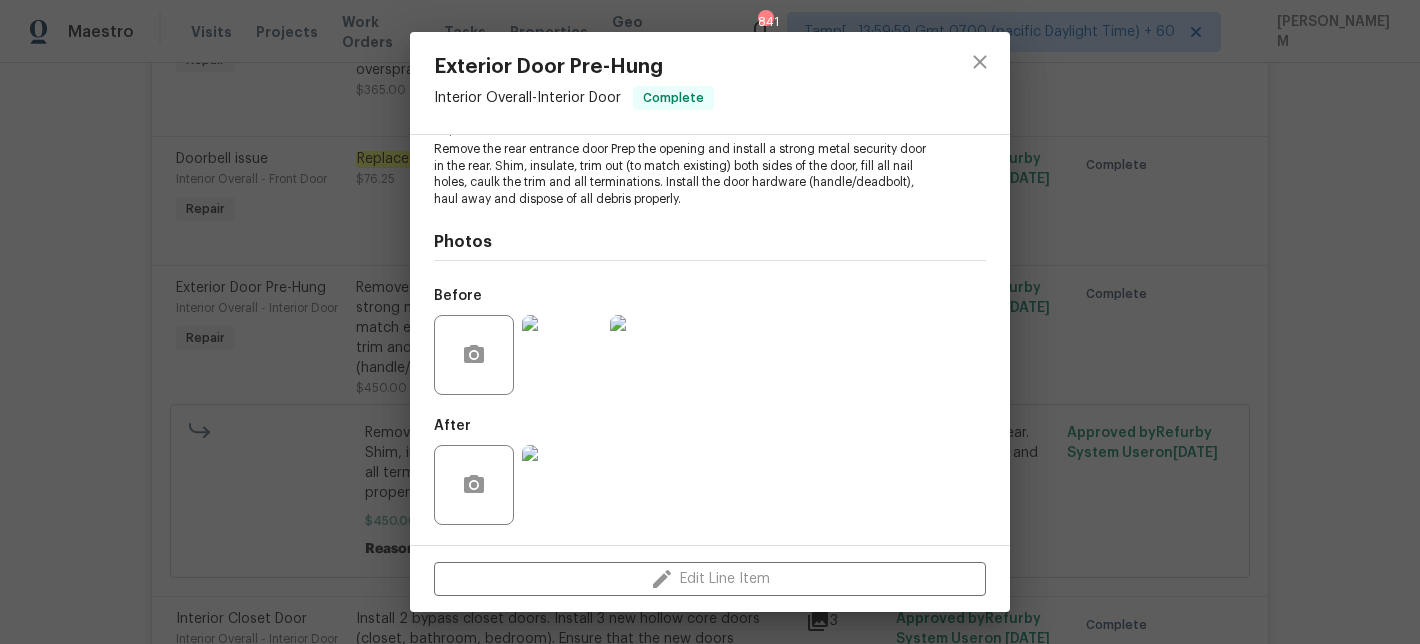 click on "Exterior Door Pre-Hung Interior Overall  -  Interior Door Complete Vendor Navarro Construction Account Category Repairs Cost $450 x 1 count $450 Labor $0 Total $450 Repairs needed Remove the rear entrance door Prep the opening and install a strong metal security door in the rear. Shim, insulate, trim out (to match existing) both sides of the door, fill all nail holes, caulk the trim and all terminations. Install the door hardware (handle/deadbolt), haul away and dispose of all debris properly. Photos Before After  Edit Line Item" at bounding box center (710, 322) 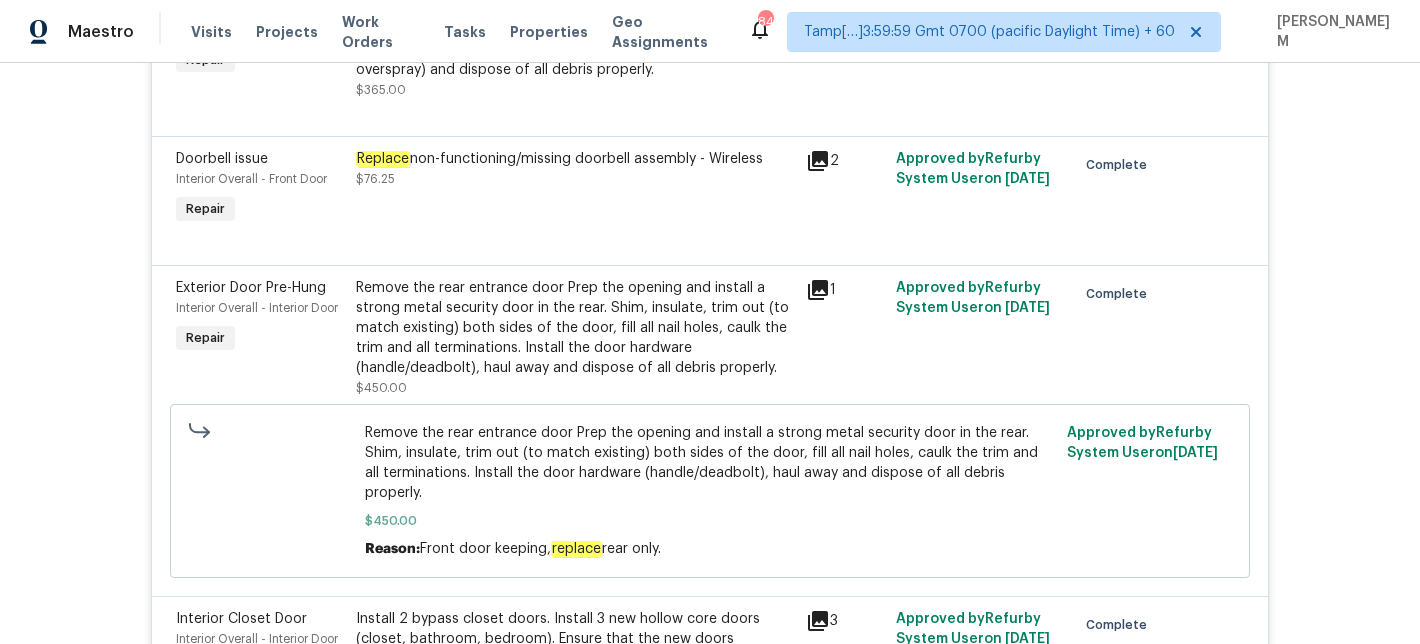 click on "Remove the rear entrance door Prep the opening and install a strong metal security door in the rear. Shim, insulate, trim out (to match existing) both sides of the door, fill all nail holes, caulk the trim and all terminations. Install the door hardware (handle/deadbolt), haul away and dispose of all debris properly." at bounding box center (575, 328) 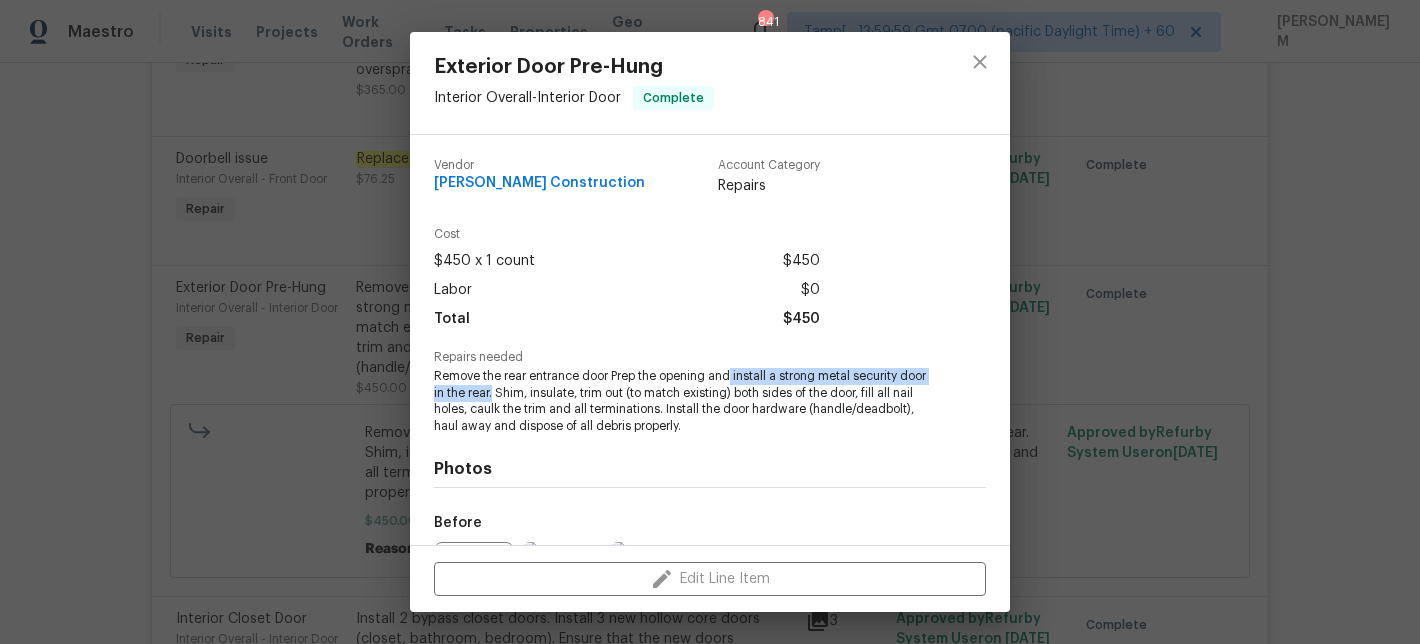 drag, startPoint x: 733, startPoint y: 376, endPoint x: 522, endPoint y: 391, distance: 211.5325 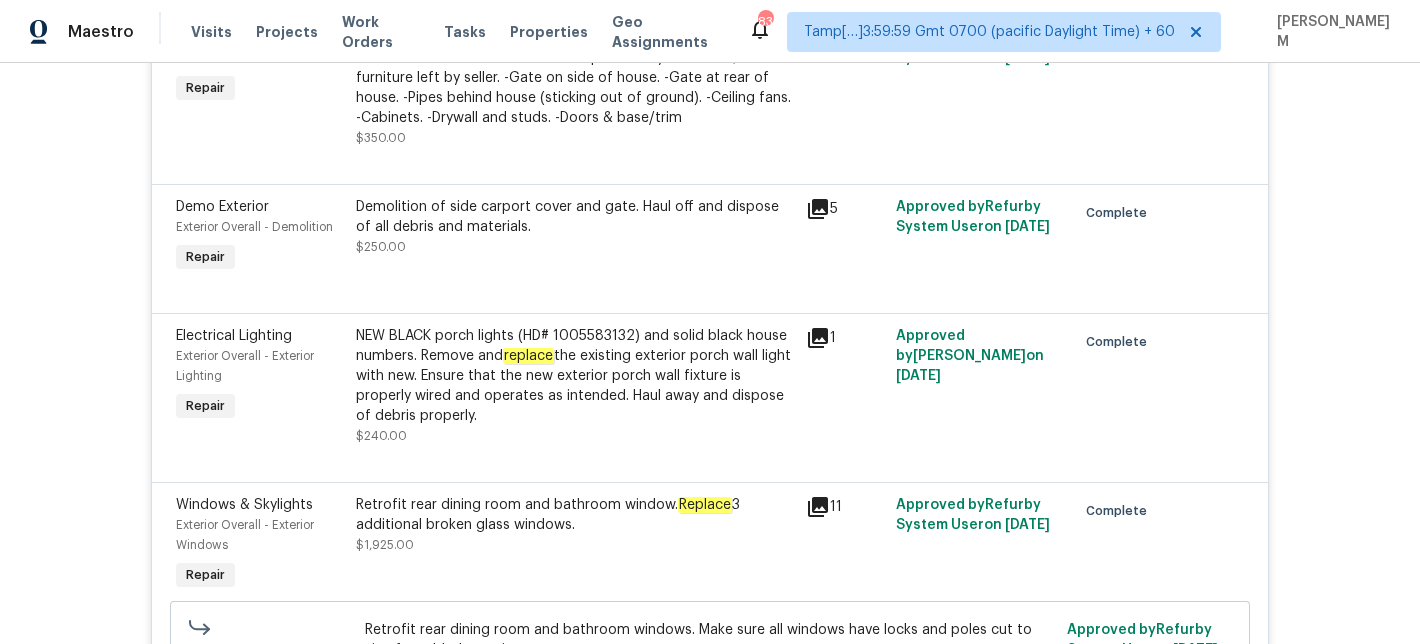 scroll, scrollTop: 3512, scrollLeft: 0, axis: vertical 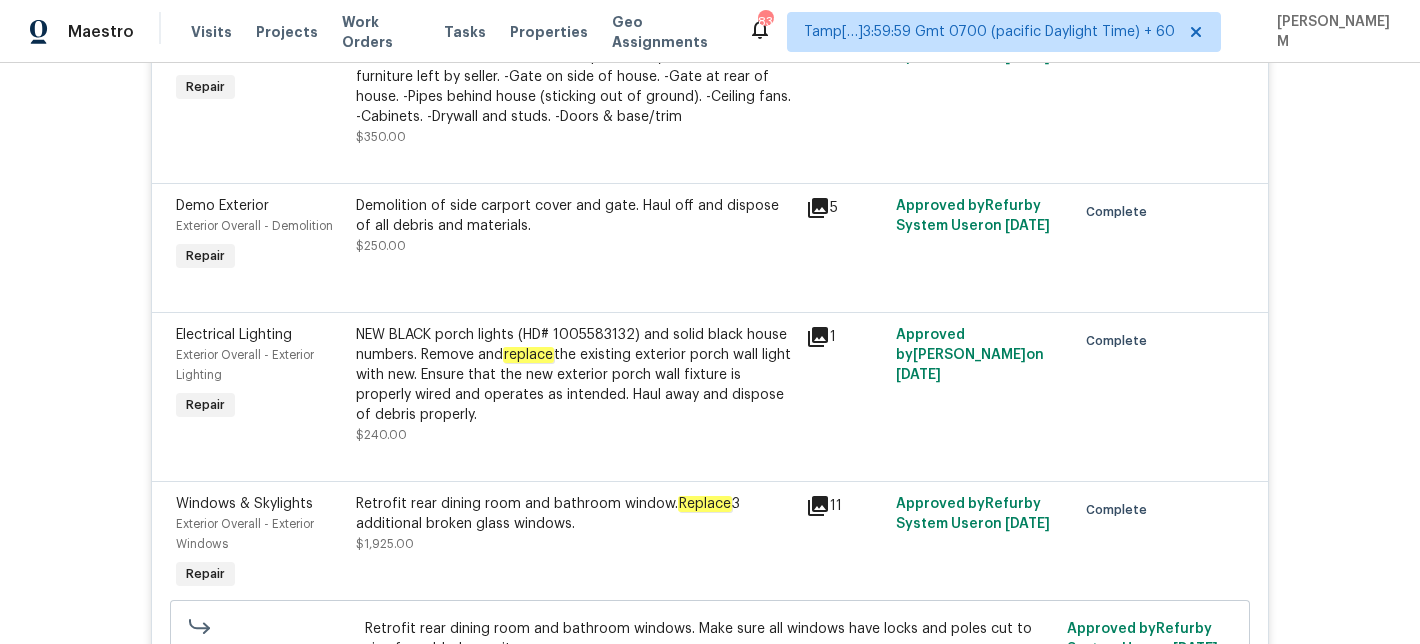 click on "Replace" at bounding box center (705, 504) 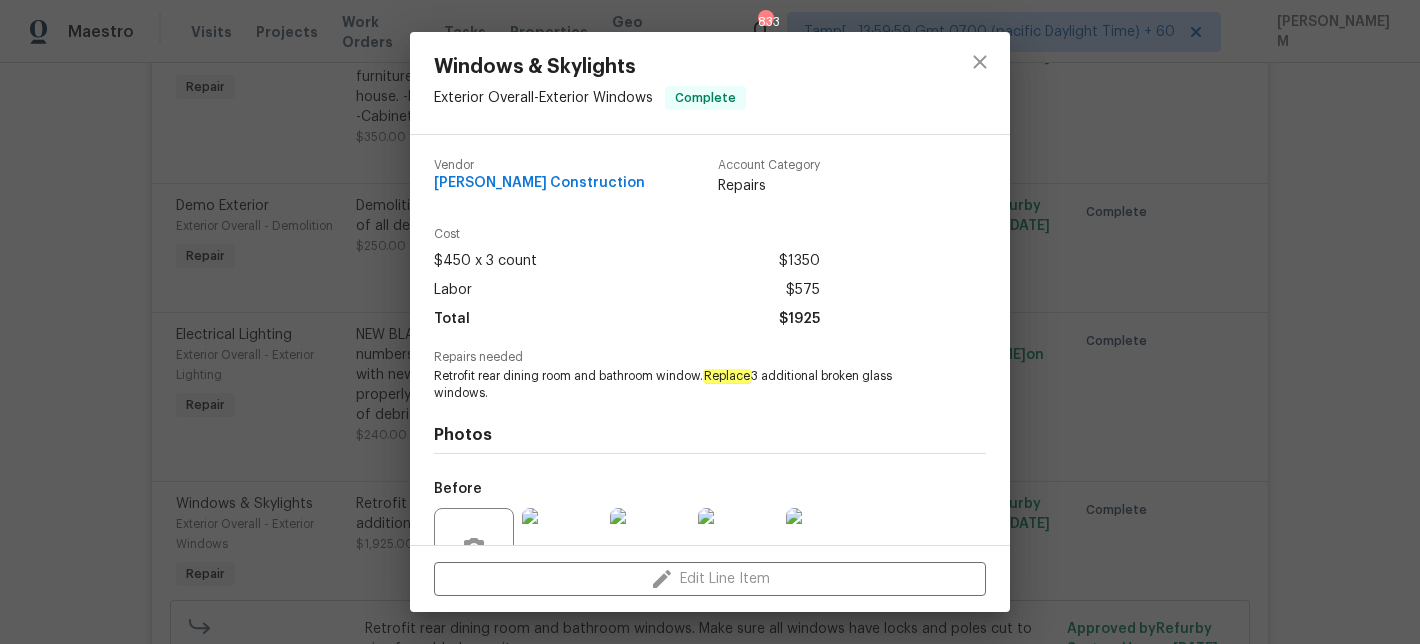 drag, startPoint x: 707, startPoint y: 375, endPoint x: 897, endPoint y: 395, distance: 191.04973 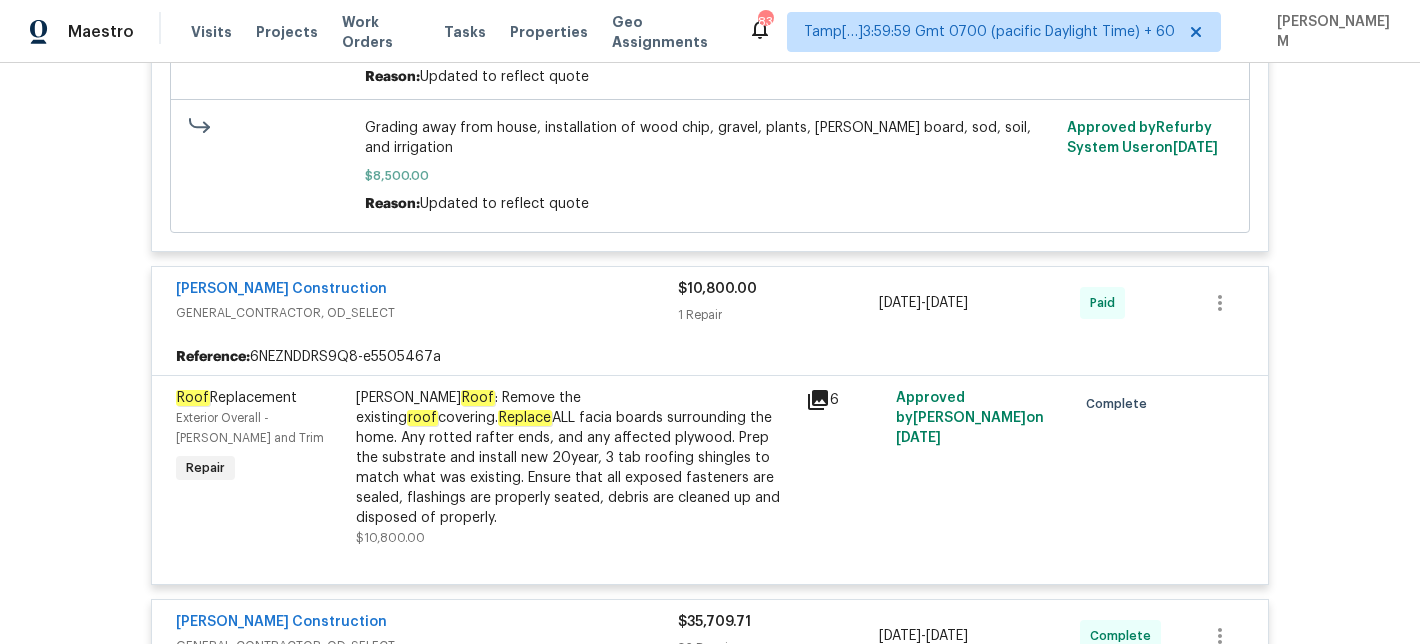 scroll, scrollTop: 1015, scrollLeft: 0, axis: vertical 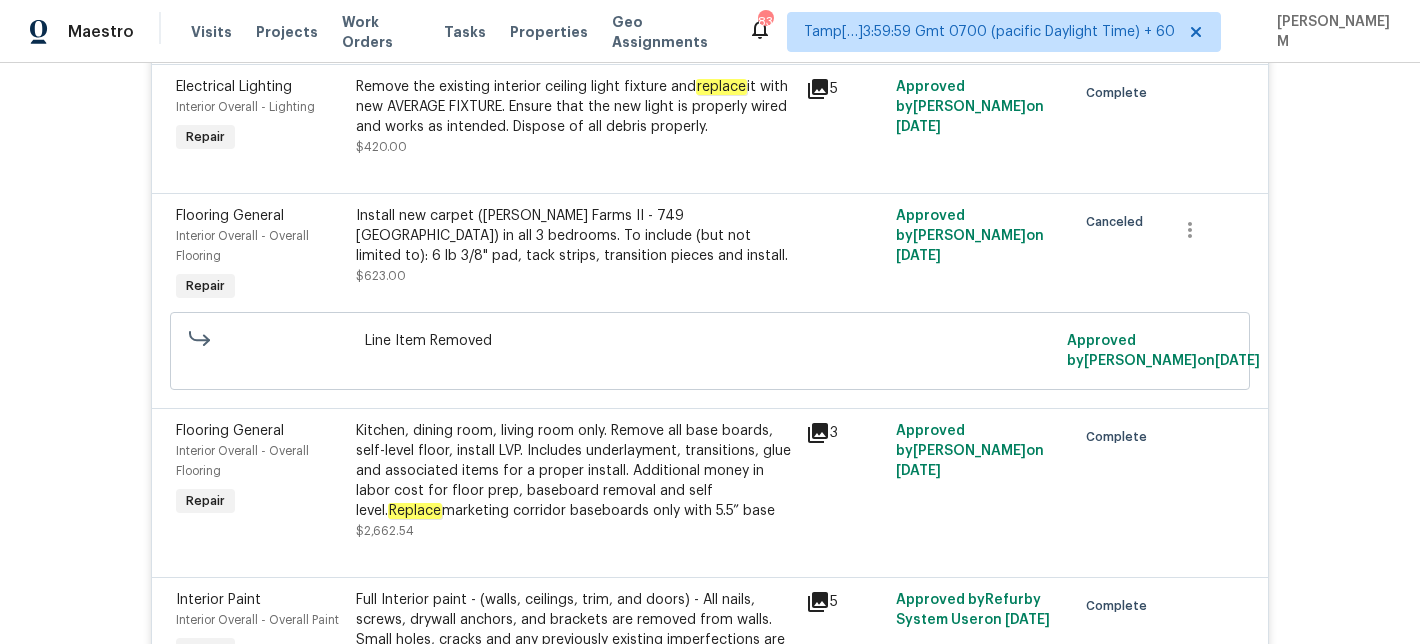 click on "Kitchen, dining room, living room only. Remove all base boards, self-level floor, install LVP. Includes underlayment, transitions, glue and associated items for a proper install.
Additional money in labor cost for floor prep, baseboard removal and self level.
Replace  marketing corridor baseboards only with 5.5” base" at bounding box center (575, 471) 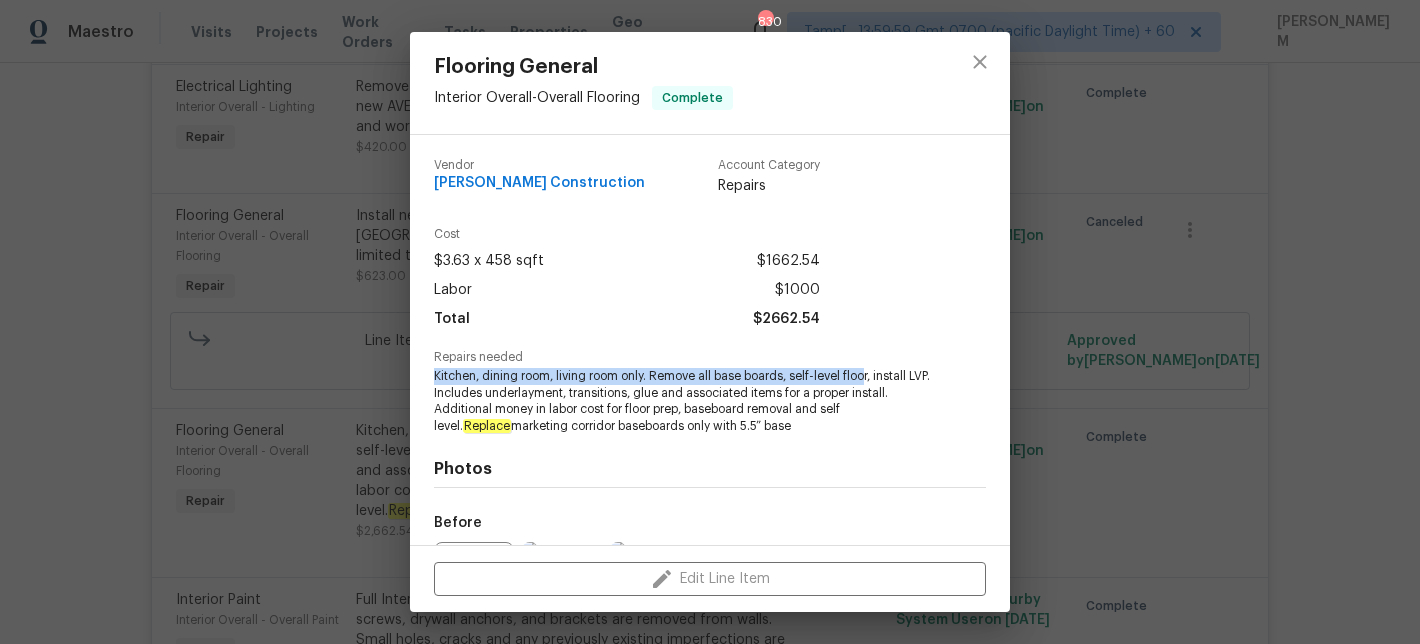 drag, startPoint x: 432, startPoint y: 375, endPoint x: 867, endPoint y: 376, distance: 435.00116 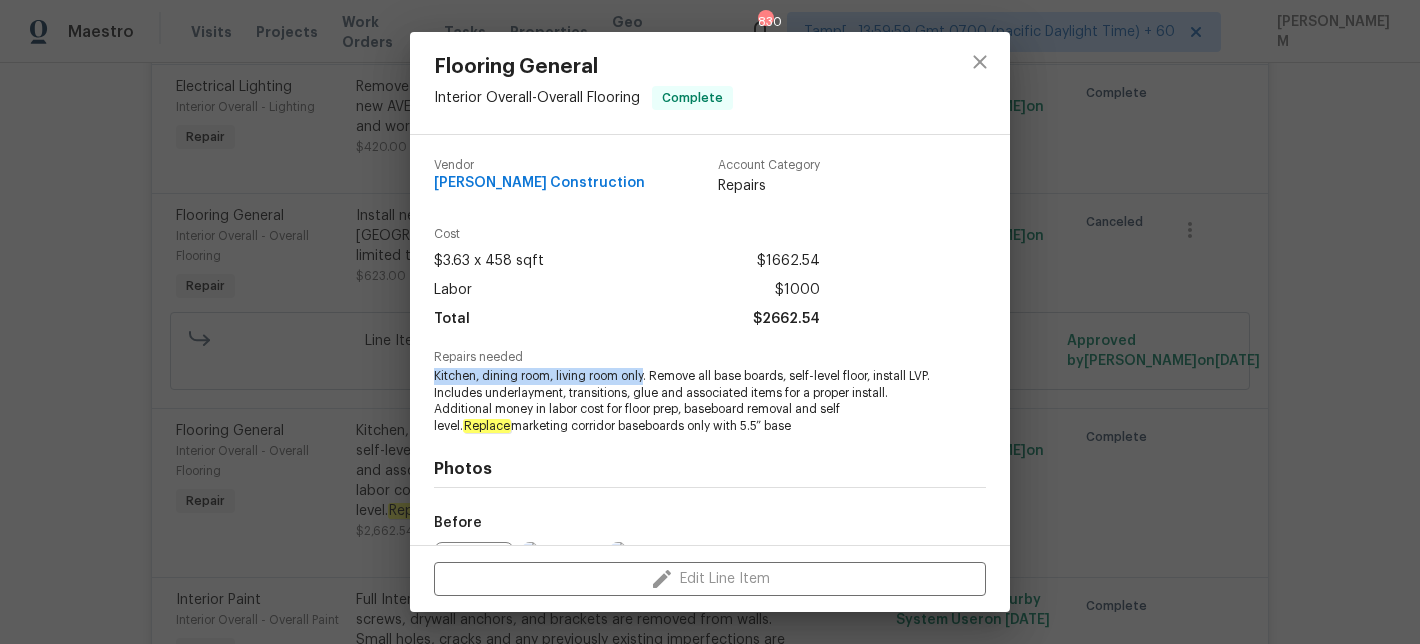 drag, startPoint x: 647, startPoint y: 376, endPoint x: 431, endPoint y: 369, distance: 216.1134 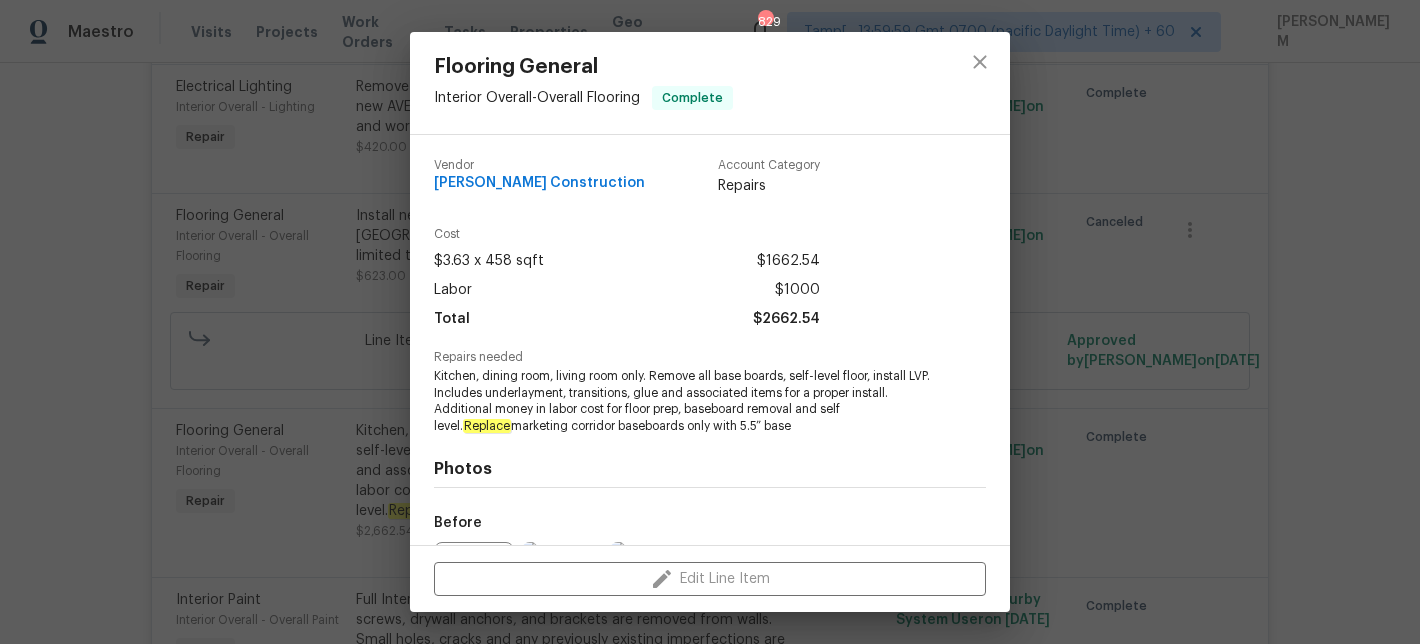 click on "Flooring General Interior Overall  -  Overall Flooring Complete Vendor Navarro Construction Account Category Repairs Cost $3.63 x 458 sqft $1662.54 Labor $1000 Total $2662.54 Repairs needed Kitchen, dining room, living room only. Remove all base boards, self-level floor, install LVP. Includes underlayment, transitions, glue and associated items for a proper install.
Additional money in labor cost for floor prep, baseboard removal and self level.
Replace  marketing corridor baseboards only with 5.5” base Photos Before After  Edit Line Item" at bounding box center (710, 322) 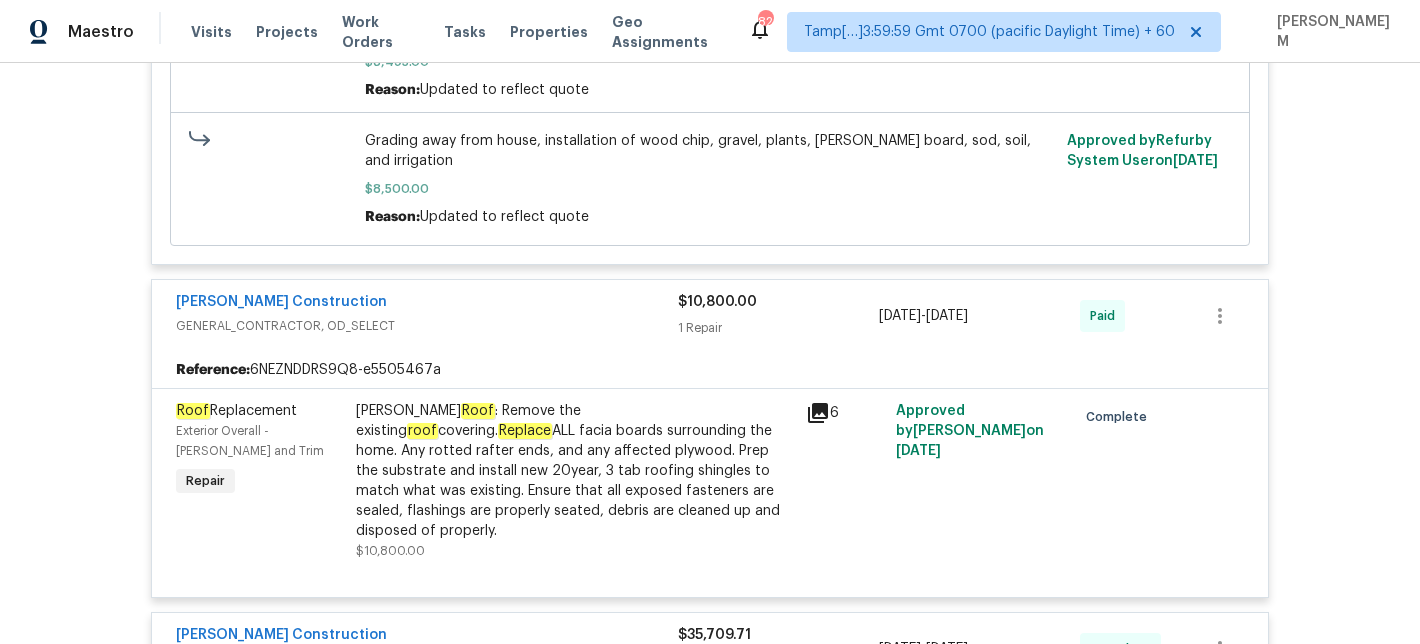 scroll, scrollTop: 0, scrollLeft: 0, axis: both 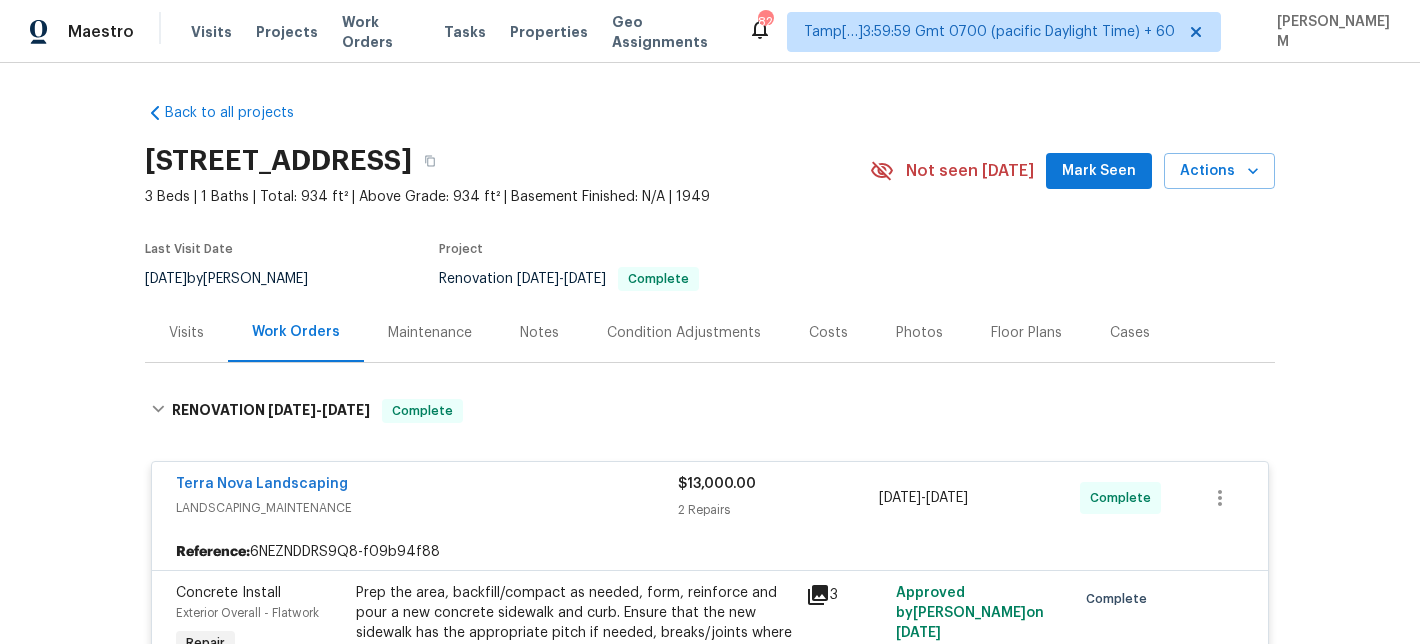 click on "Visits" at bounding box center [186, 332] 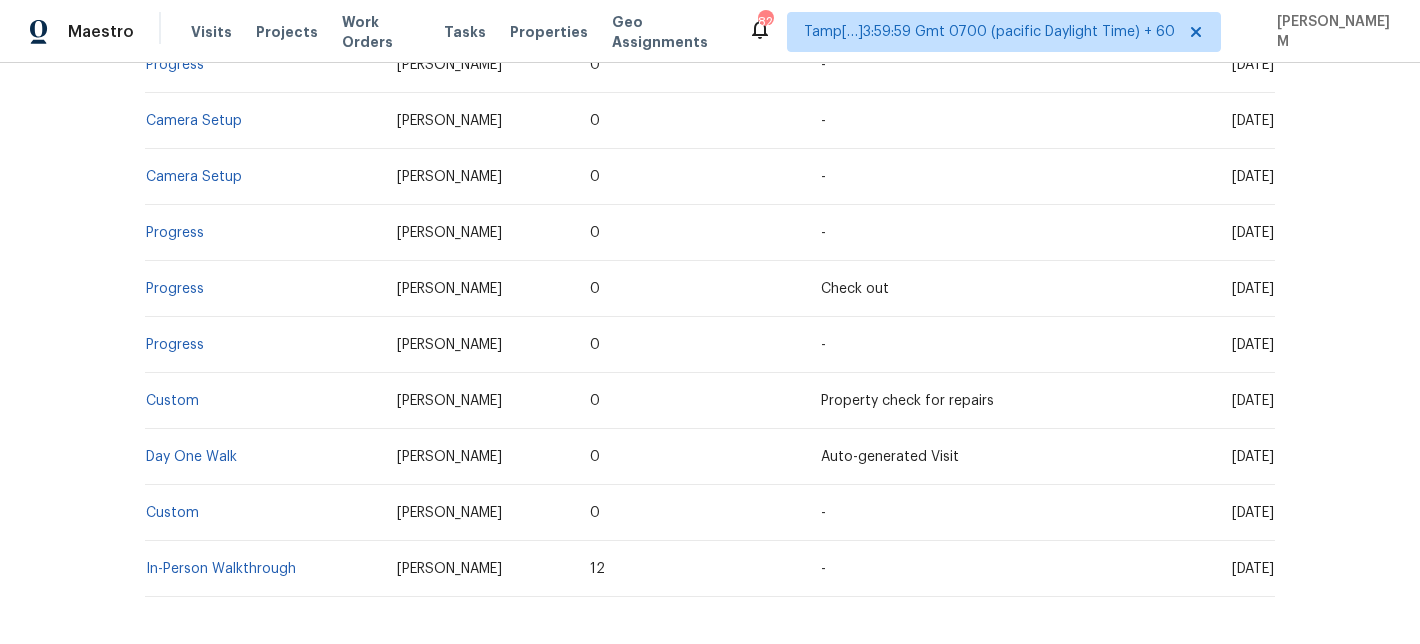 scroll, scrollTop: 1307, scrollLeft: 0, axis: vertical 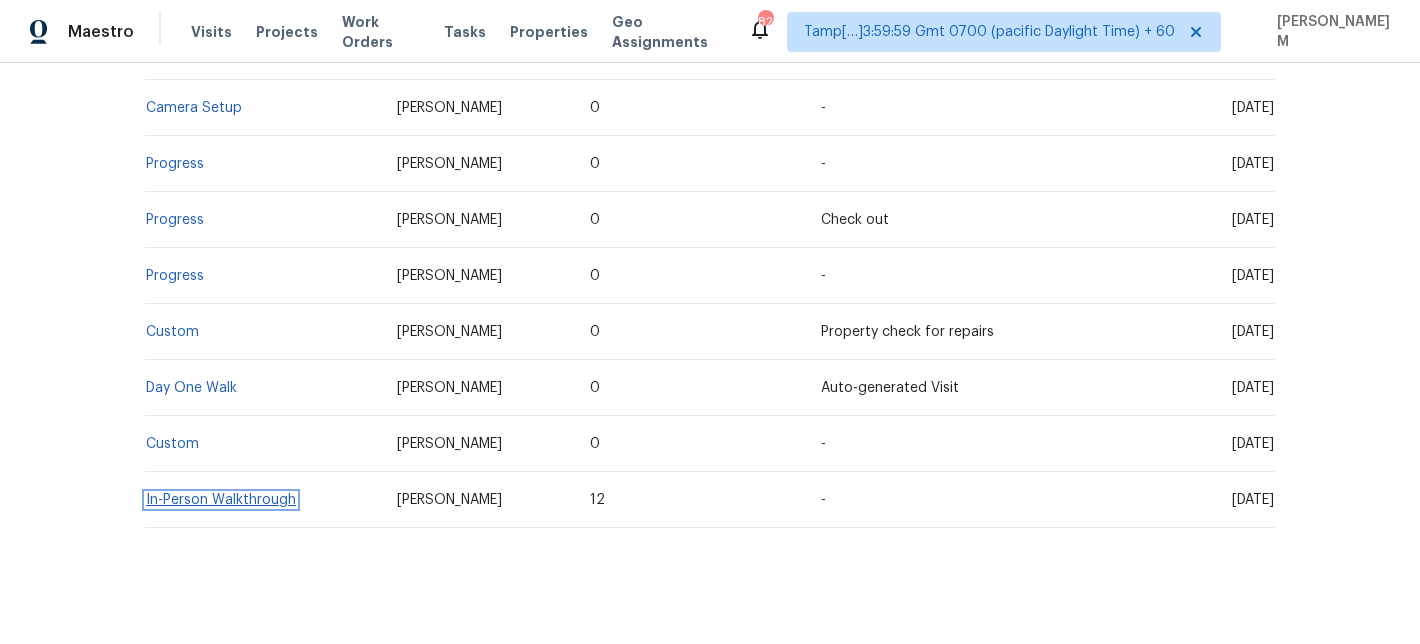 click on "In-Person Walkthrough" at bounding box center (221, 500) 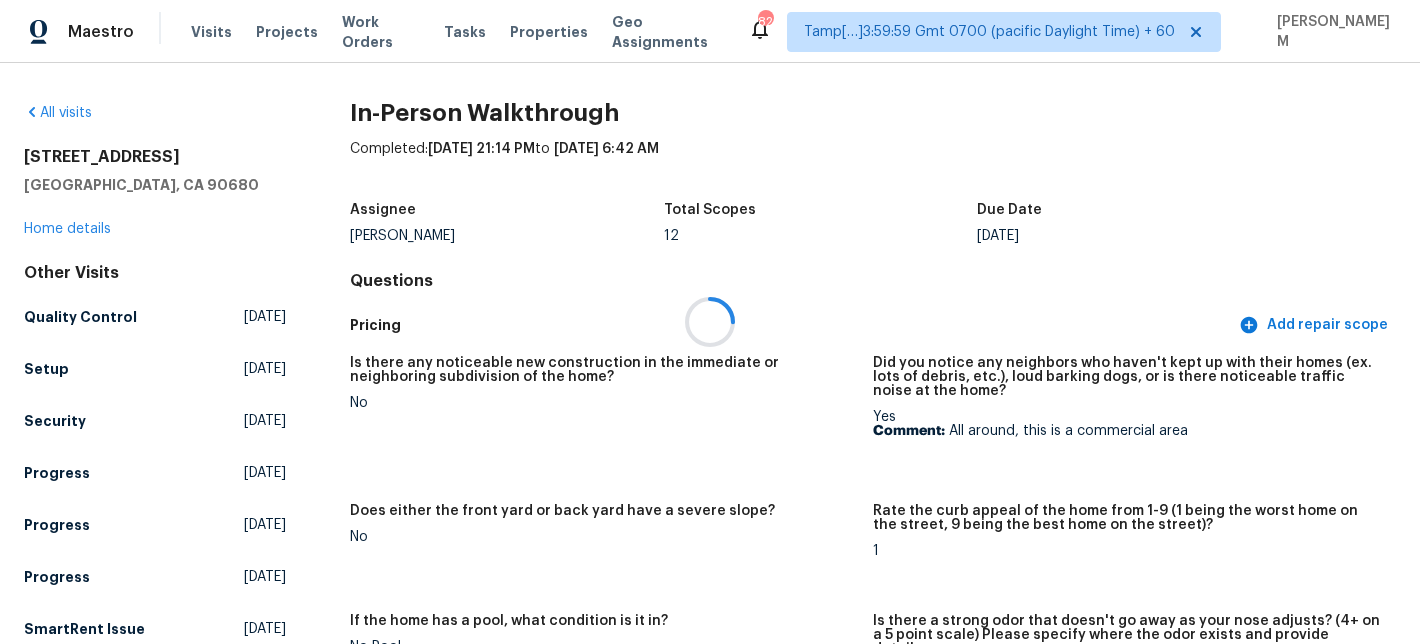 click at bounding box center [710, 322] 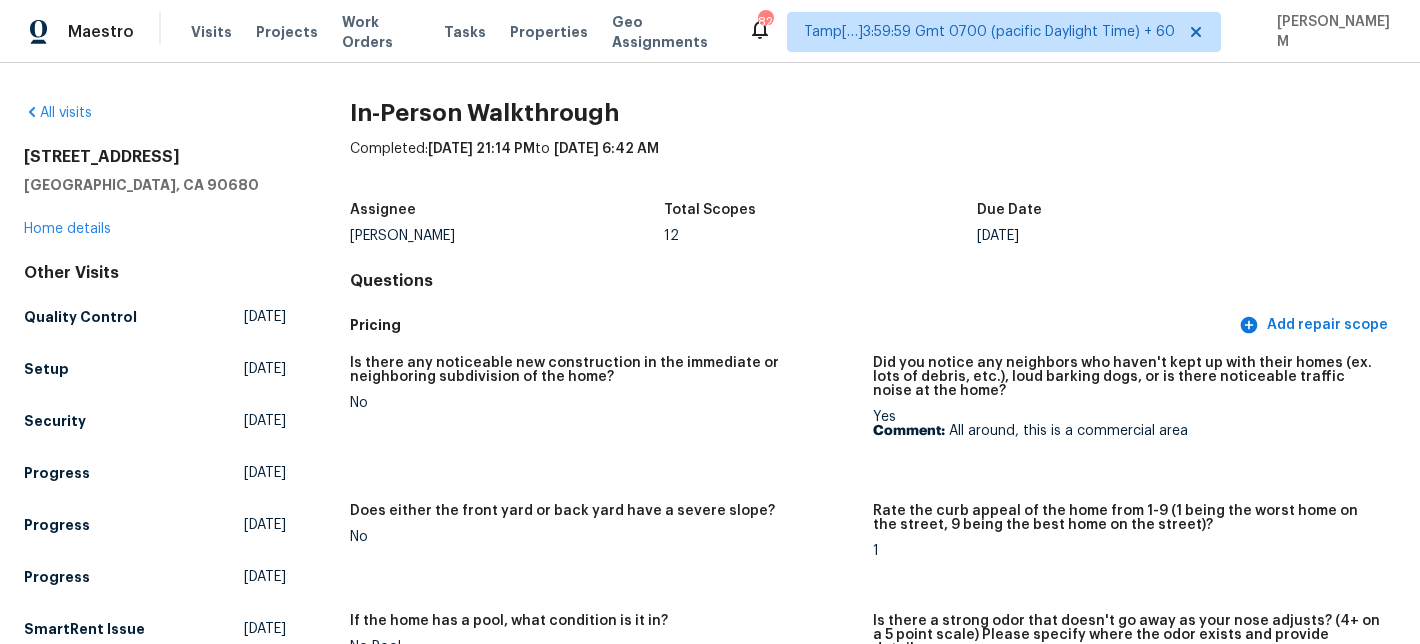 click on "Did you notice any neighbors who haven't kept up with their homes (ex. lots of debris, etc.), loud barking dogs, or is there noticeable traffic noise at the home? Yes Comment:   All around, this is a commercial area" at bounding box center [1134, 418] 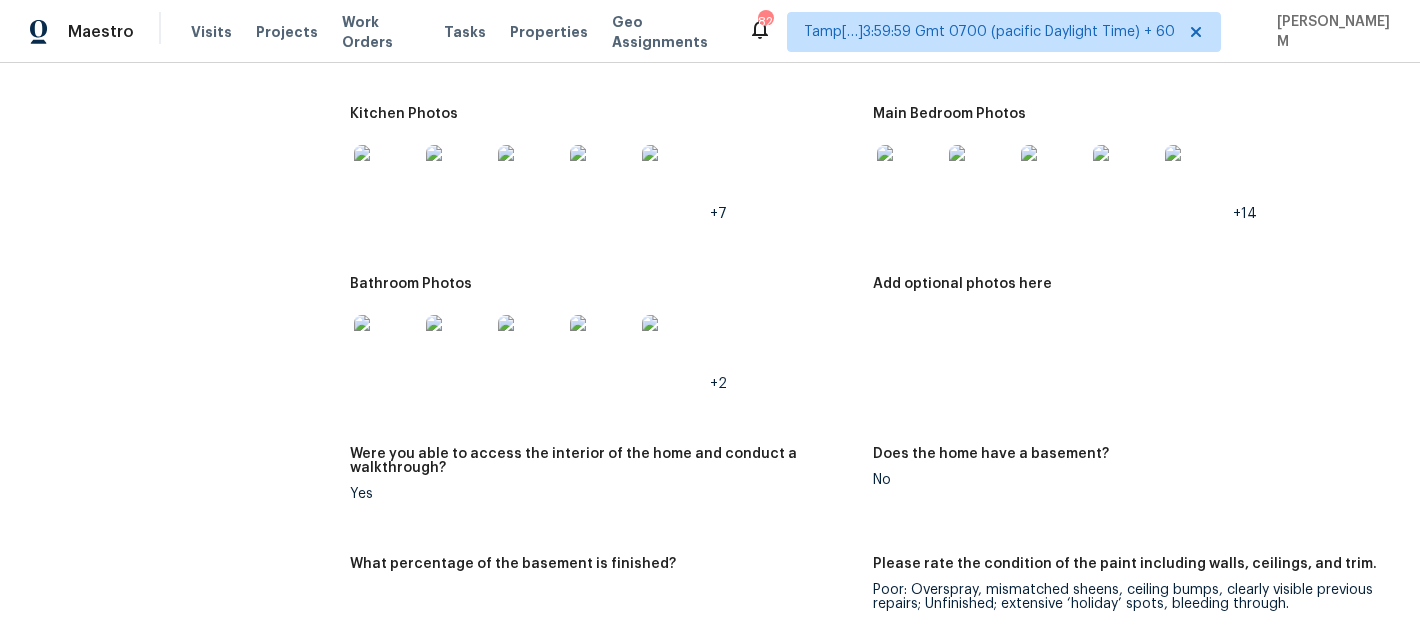 scroll, scrollTop: 2057, scrollLeft: 0, axis: vertical 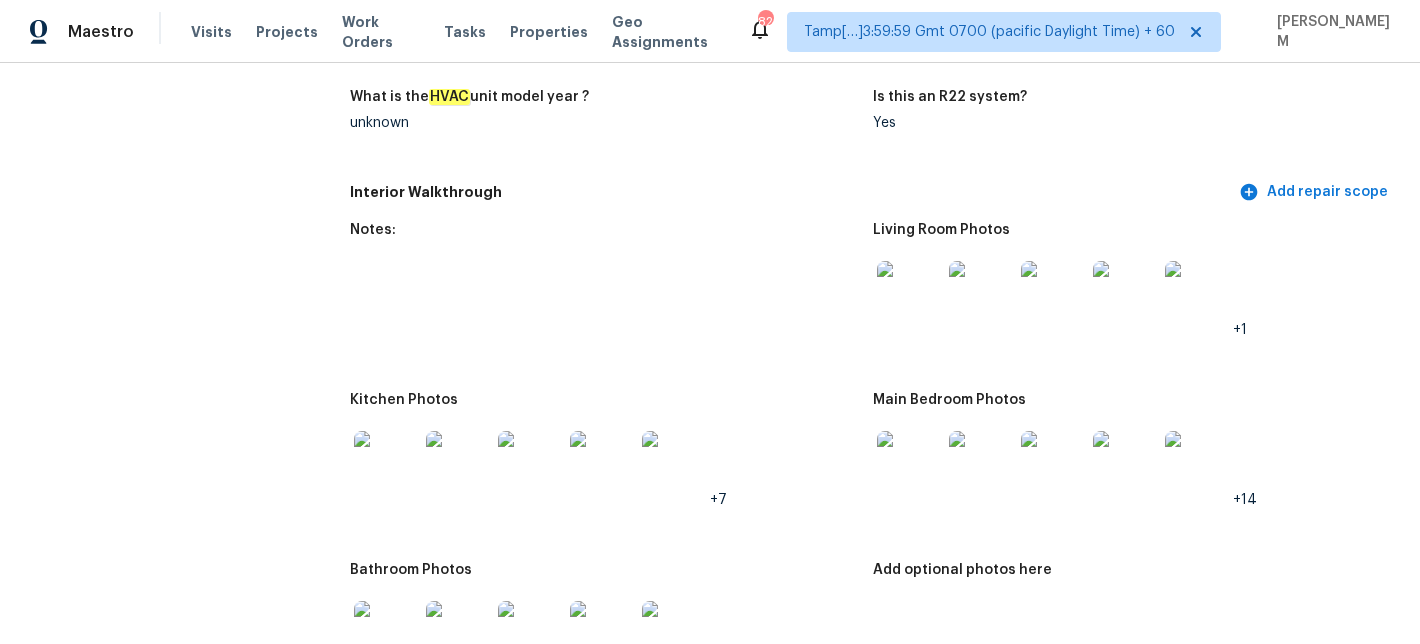 click at bounding box center (386, 463) 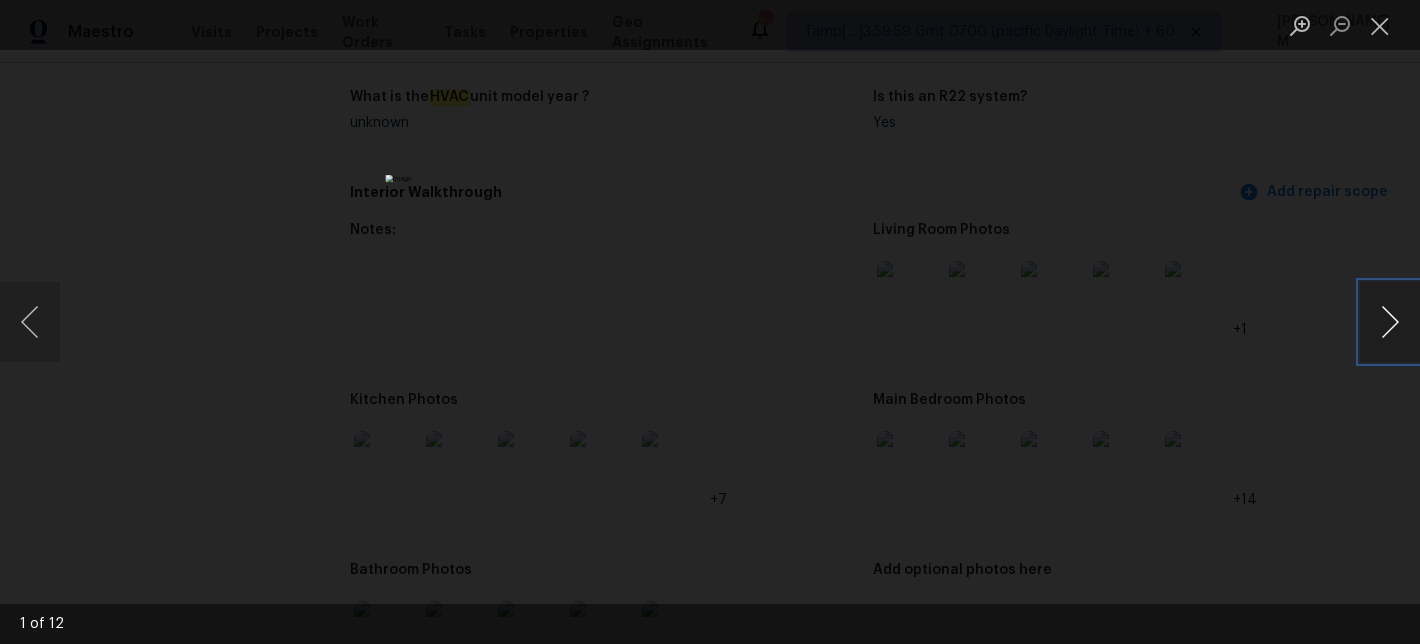 click at bounding box center (1390, 322) 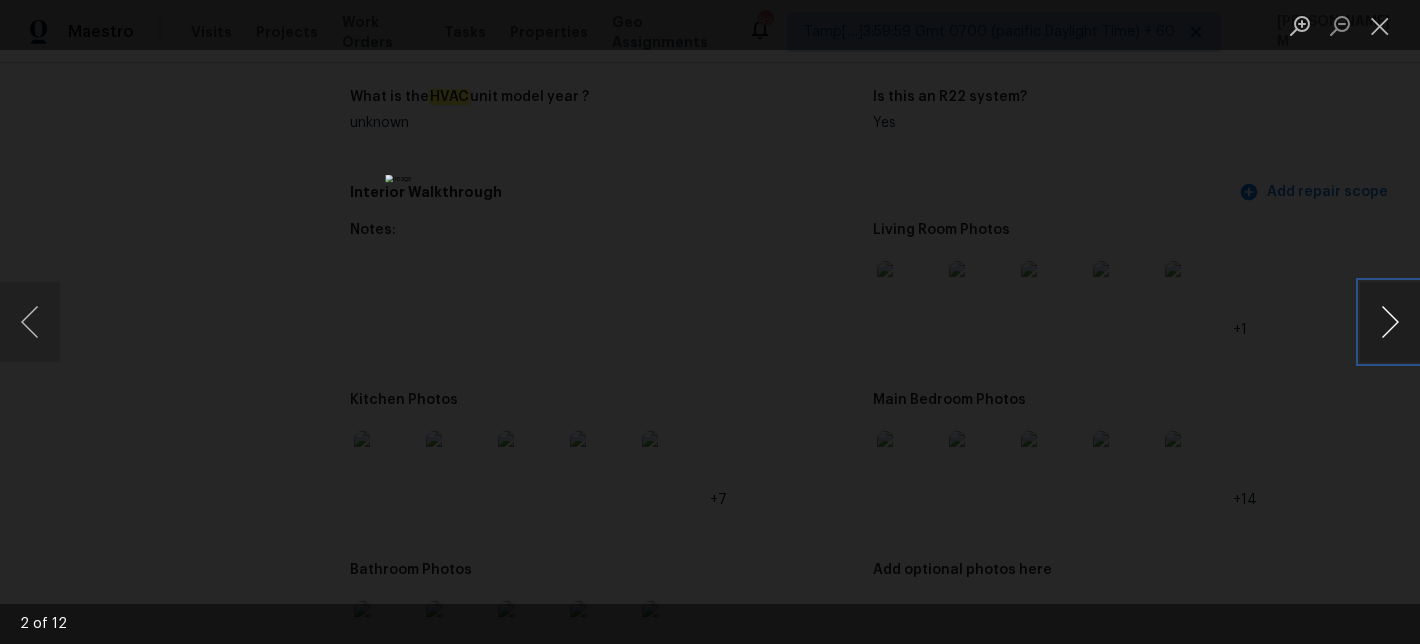 click at bounding box center (1390, 322) 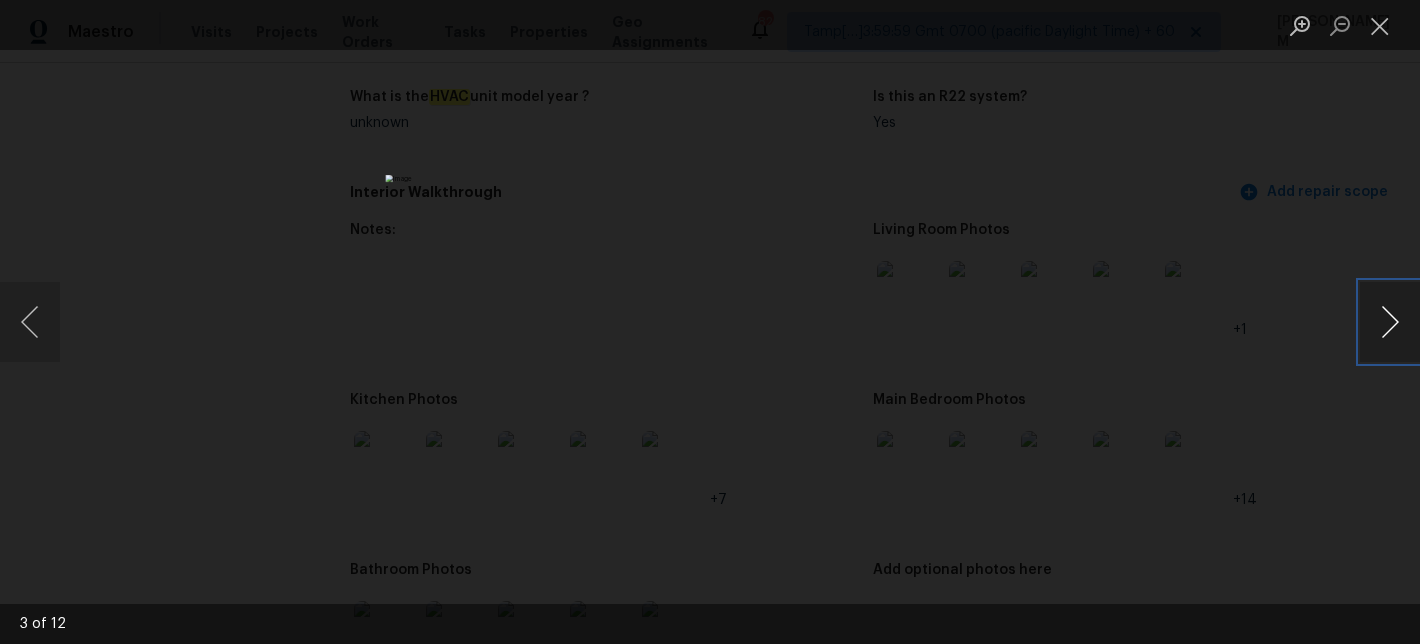 click at bounding box center [1390, 322] 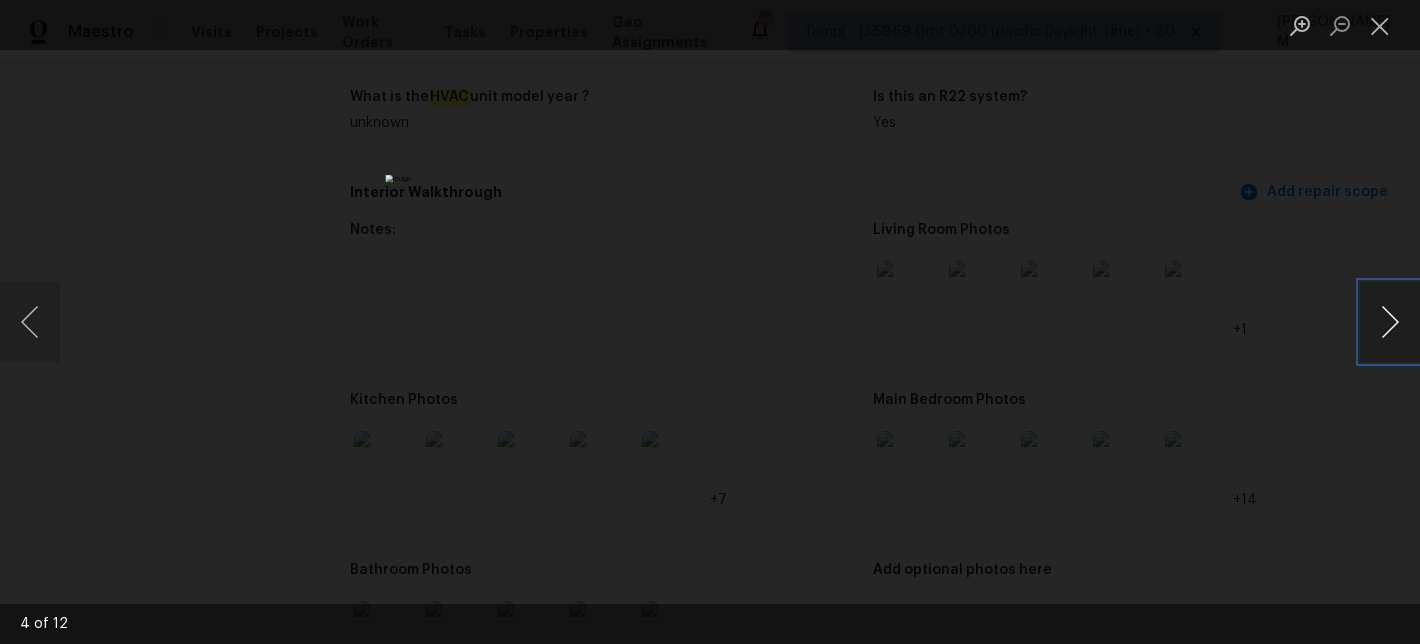 click at bounding box center [1390, 322] 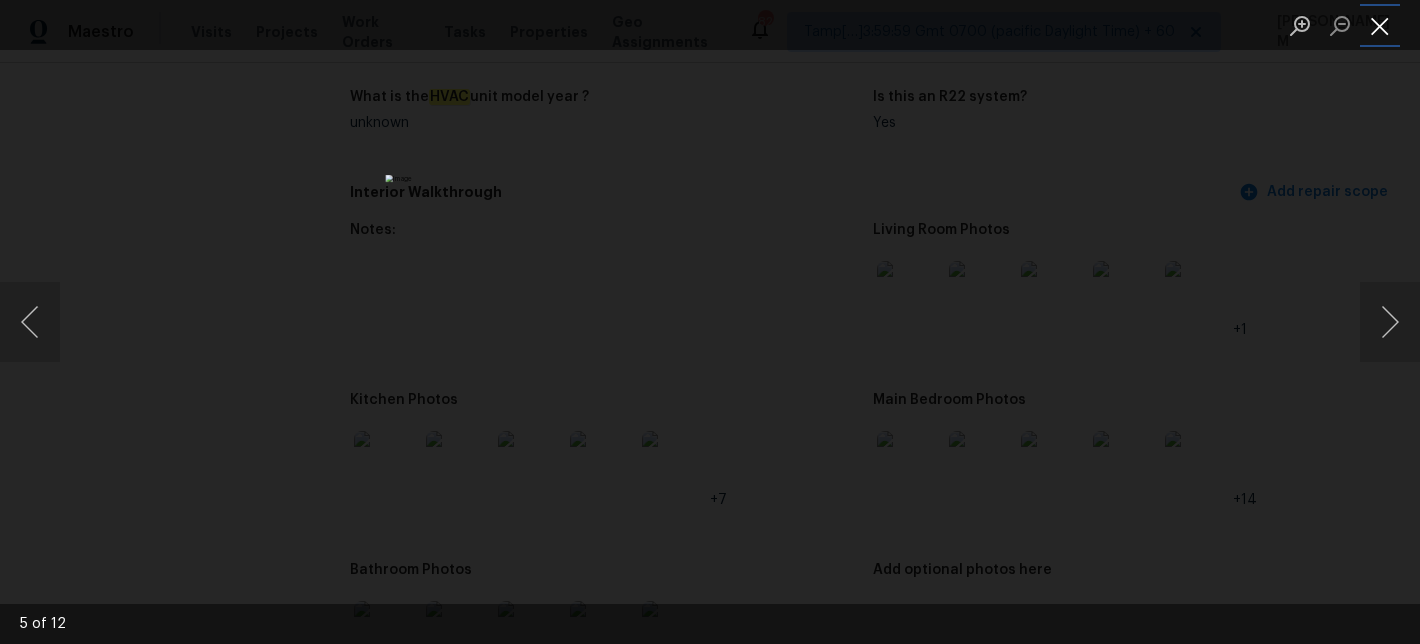 click at bounding box center [1380, 25] 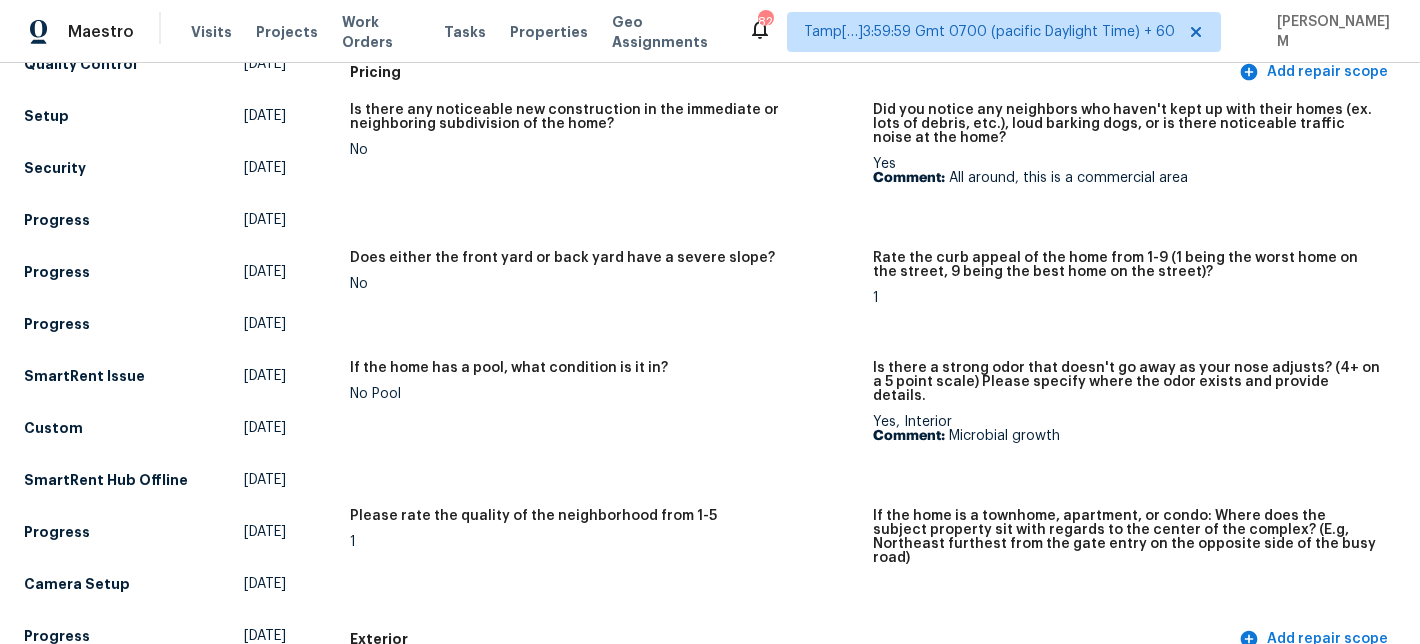 scroll, scrollTop: 0, scrollLeft: 0, axis: both 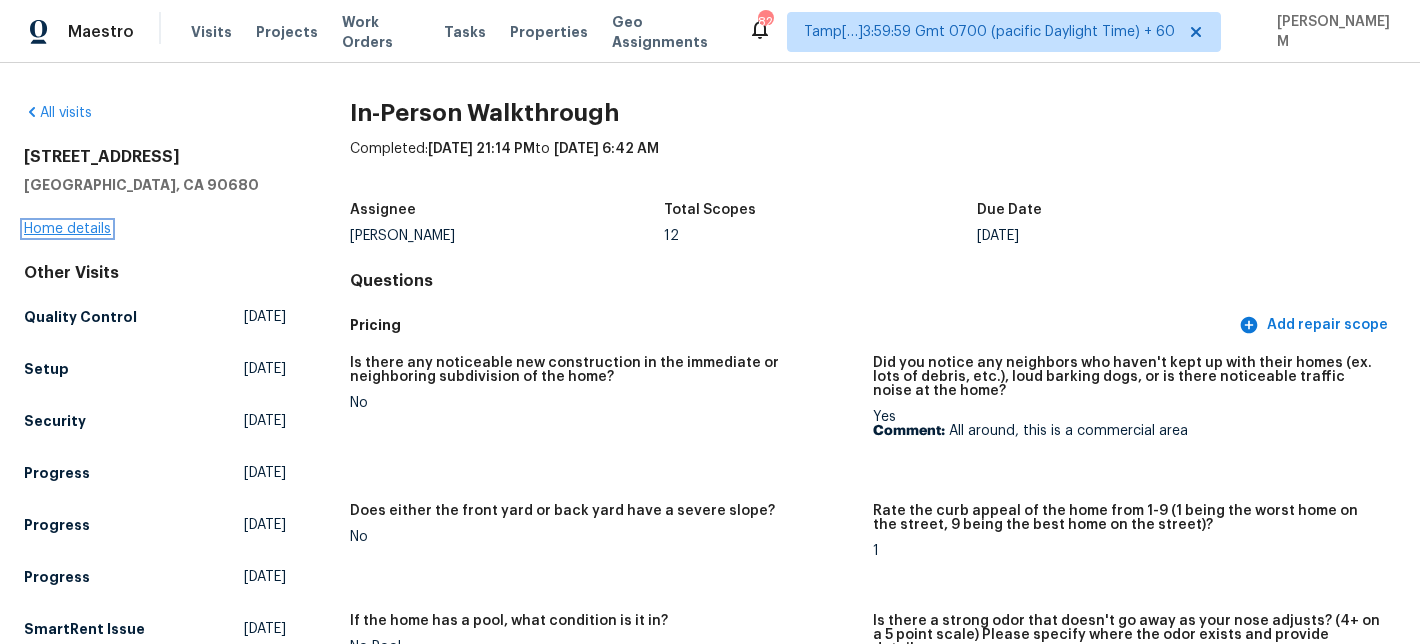 click on "Home details" at bounding box center [67, 229] 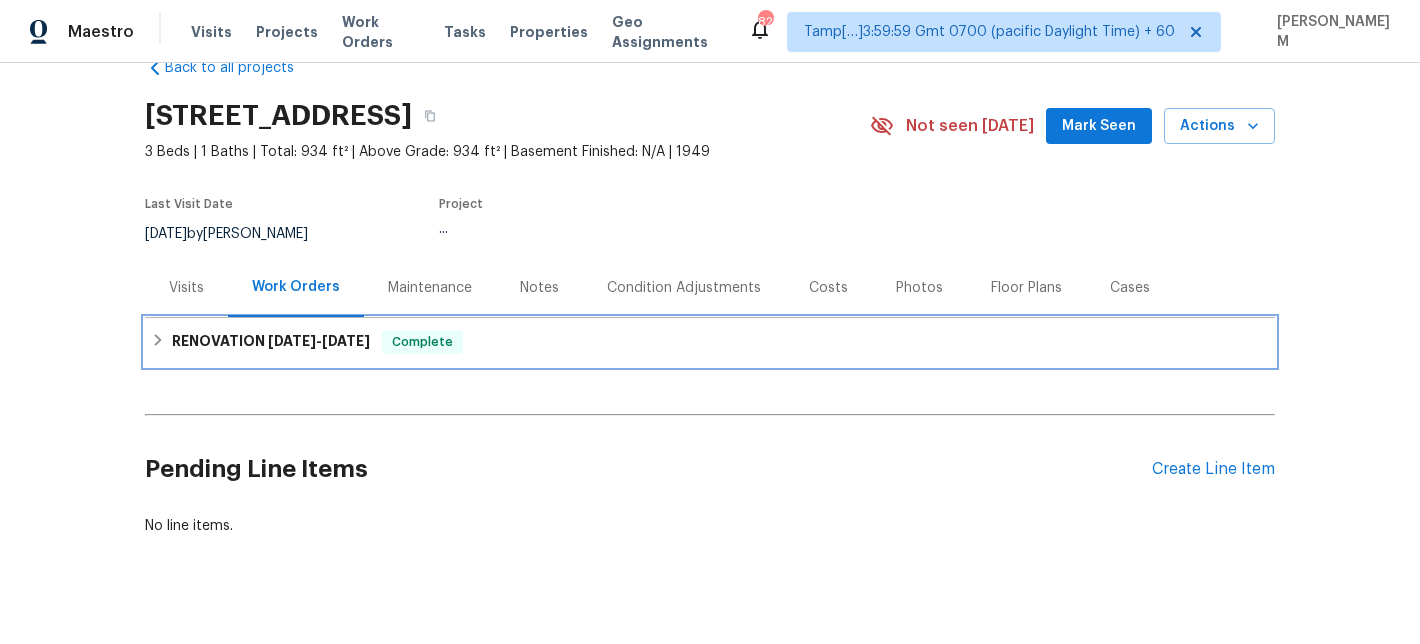 click on "Complete" at bounding box center [422, 342] 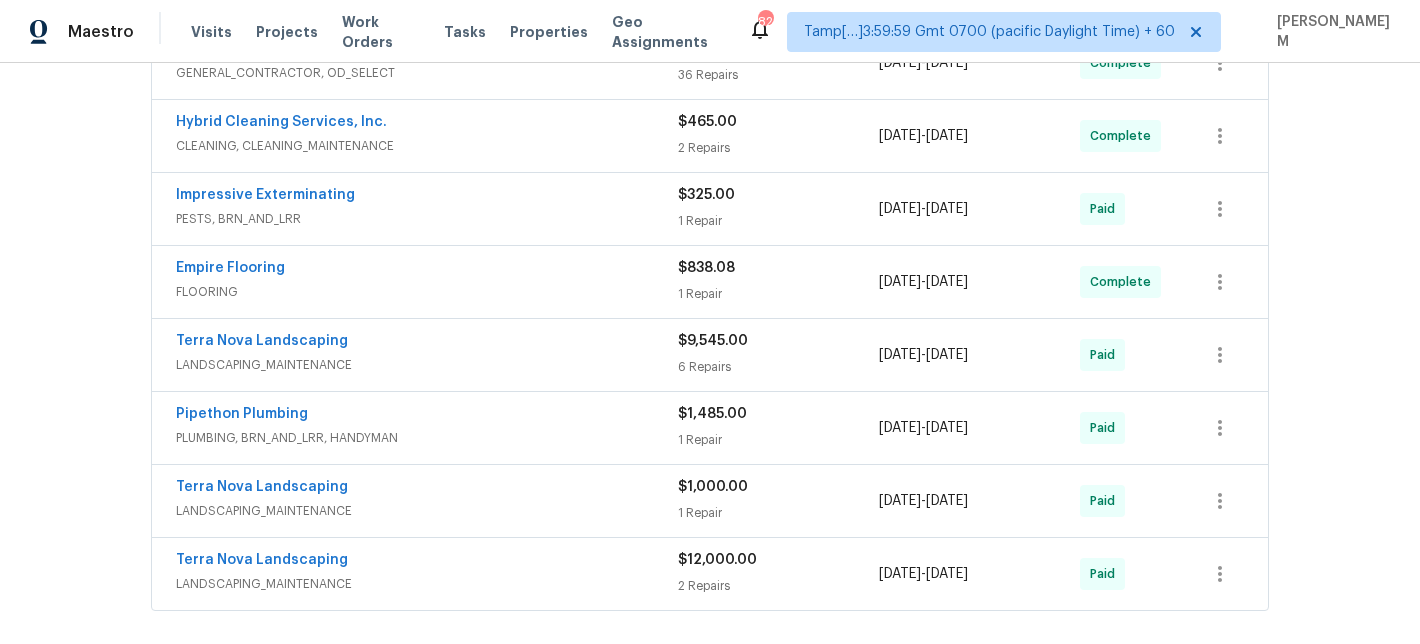 scroll, scrollTop: 703, scrollLeft: 0, axis: vertical 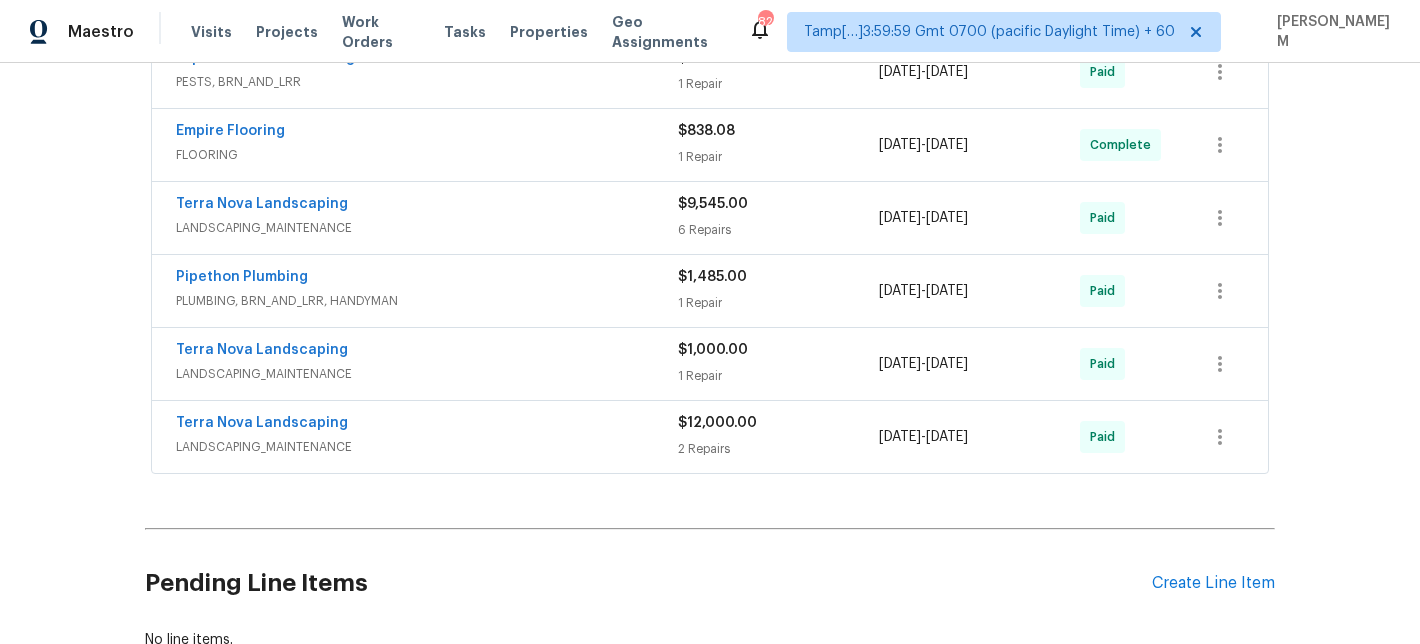 click on "LANDSCAPING_MAINTENANCE" at bounding box center [427, 447] 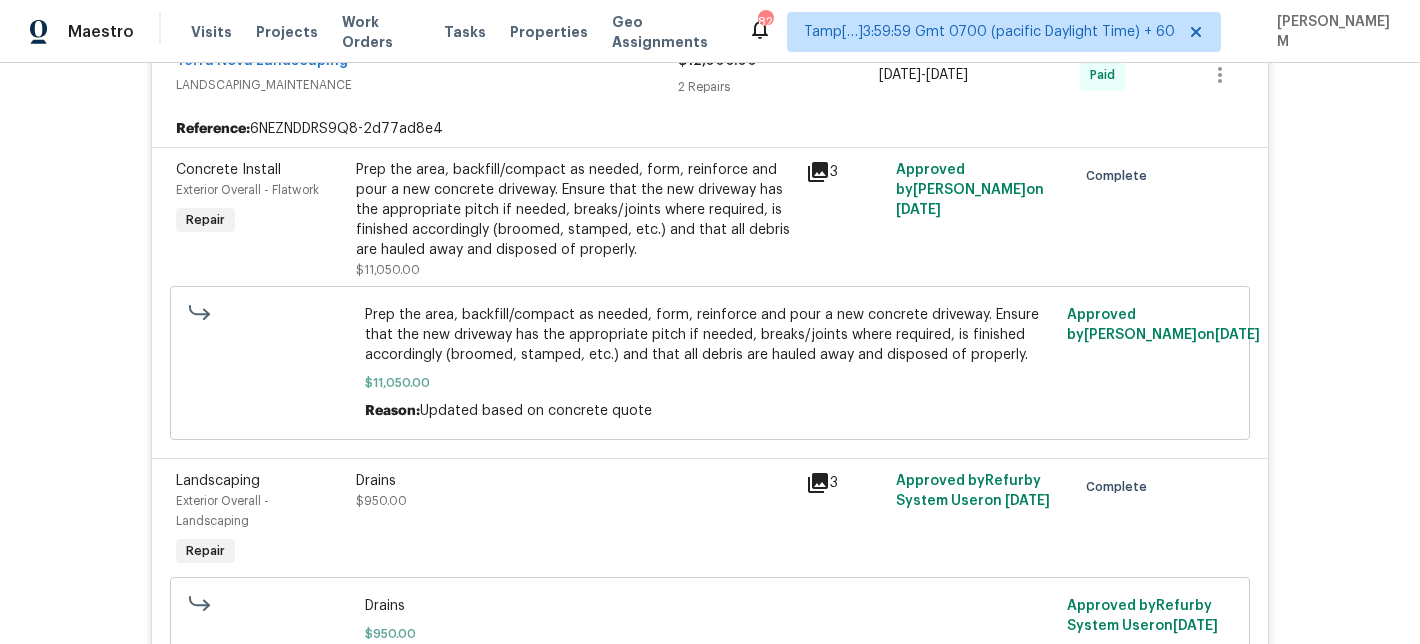 scroll, scrollTop: 1084, scrollLeft: 0, axis: vertical 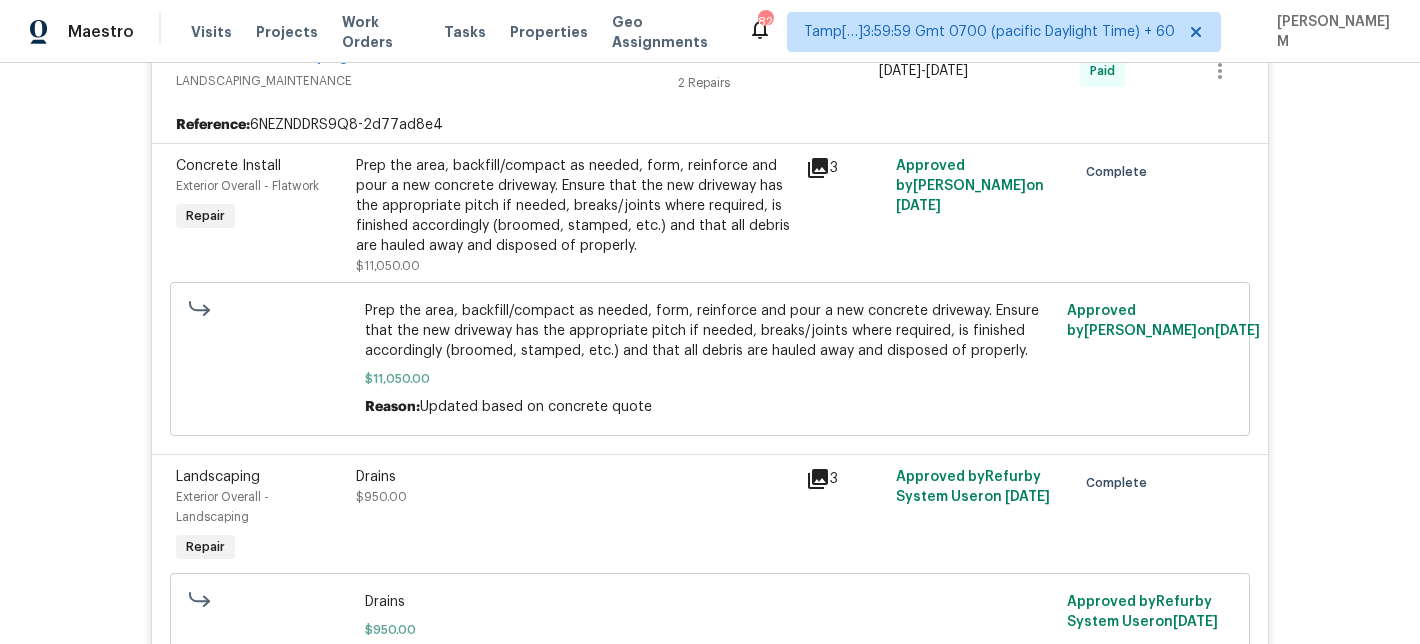 click on "Prep the area, backfill/compact as needed, form, reinforce and pour a new concrete driveway. Ensure that the new driveway has the appropriate pitch if needed, breaks/joints where required, is finished accordingly (broomed, stamped, etc.) and that all debris are hauled away and disposed of properly." at bounding box center (575, 206) 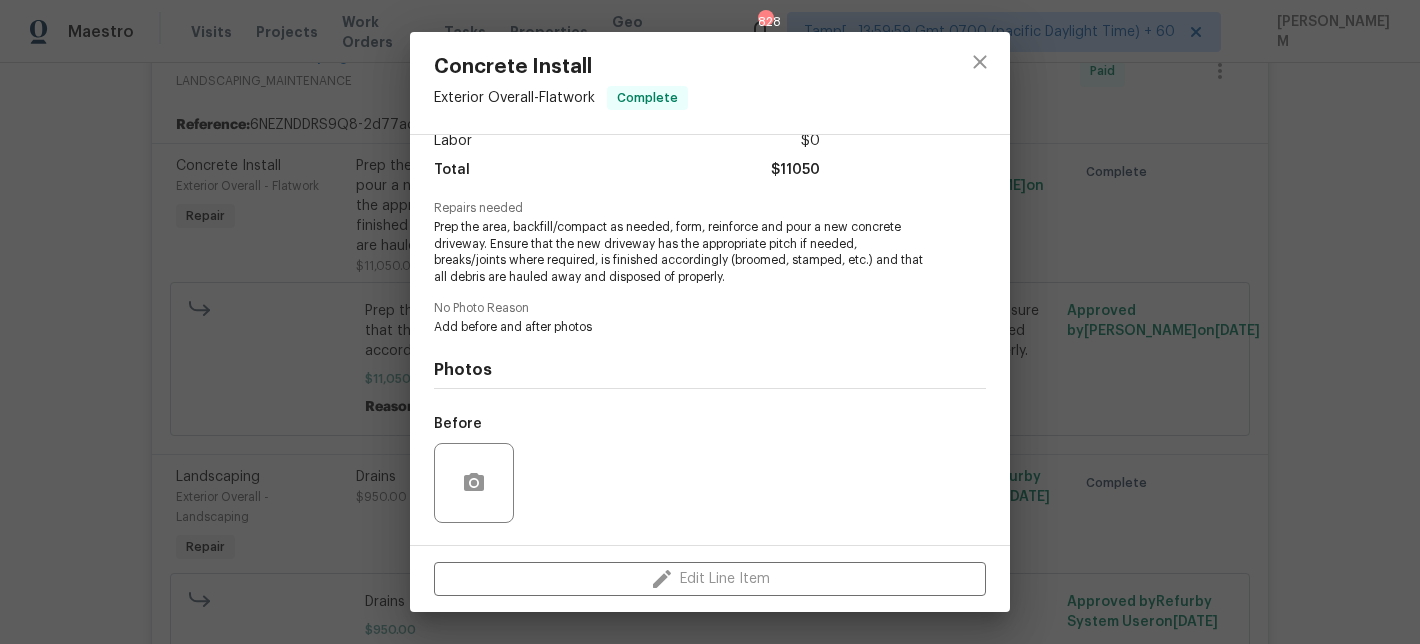 scroll, scrollTop: 276, scrollLeft: 0, axis: vertical 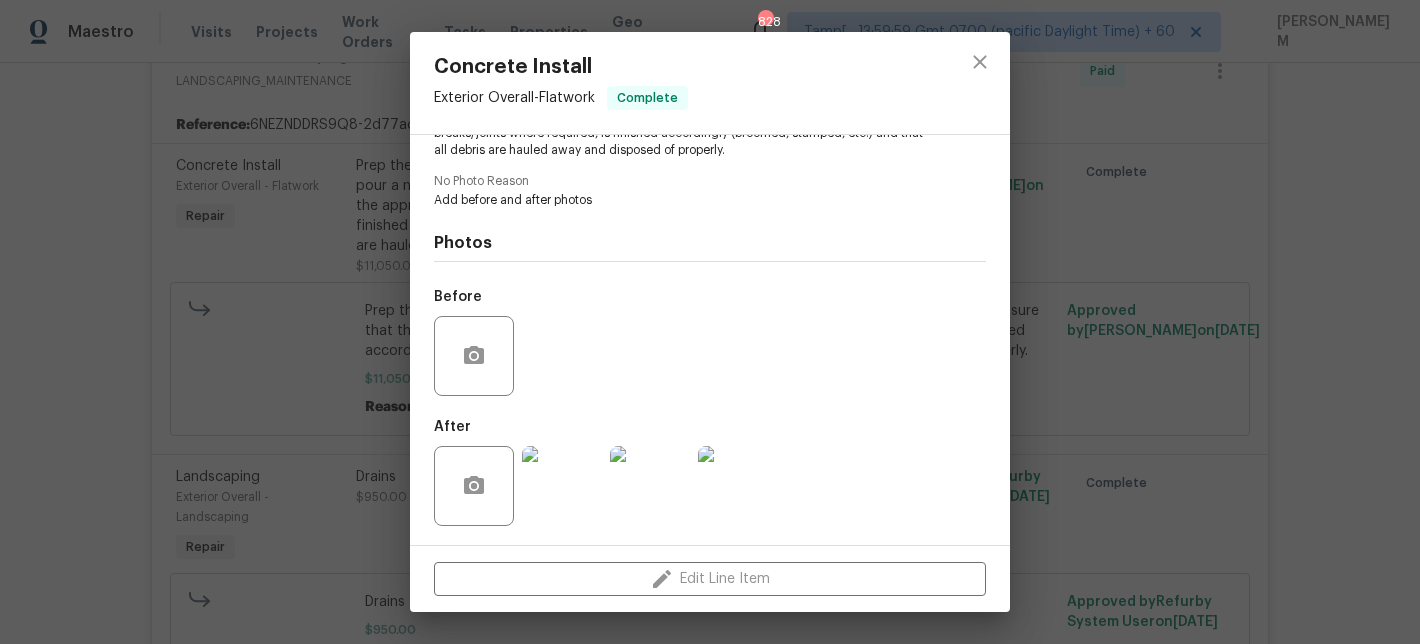click at bounding box center (562, 486) 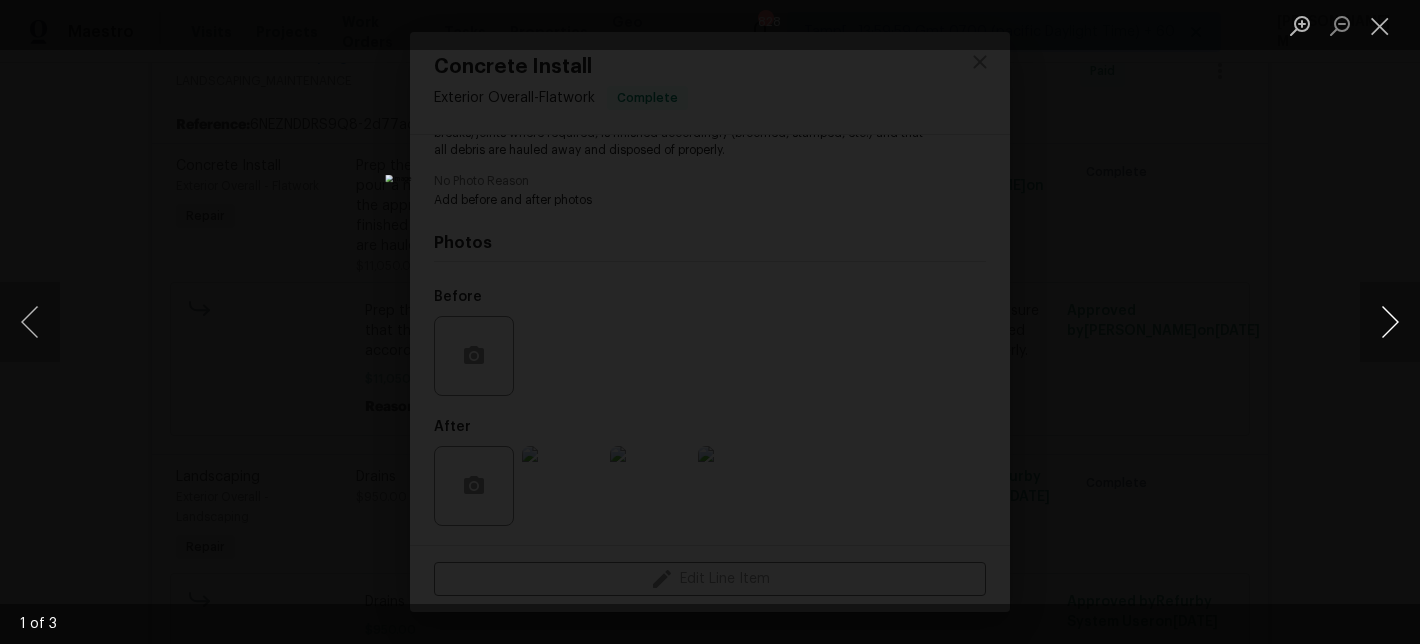 click at bounding box center (1390, 322) 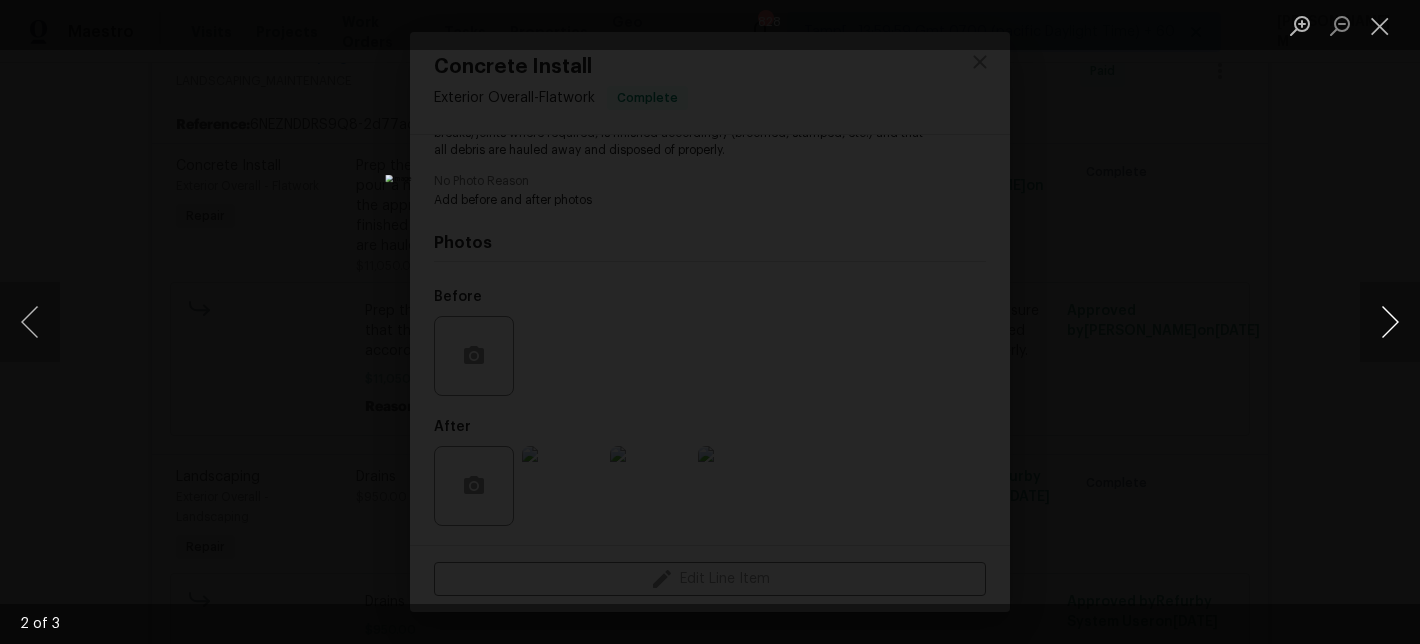 click at bounding box center (1390, 322) 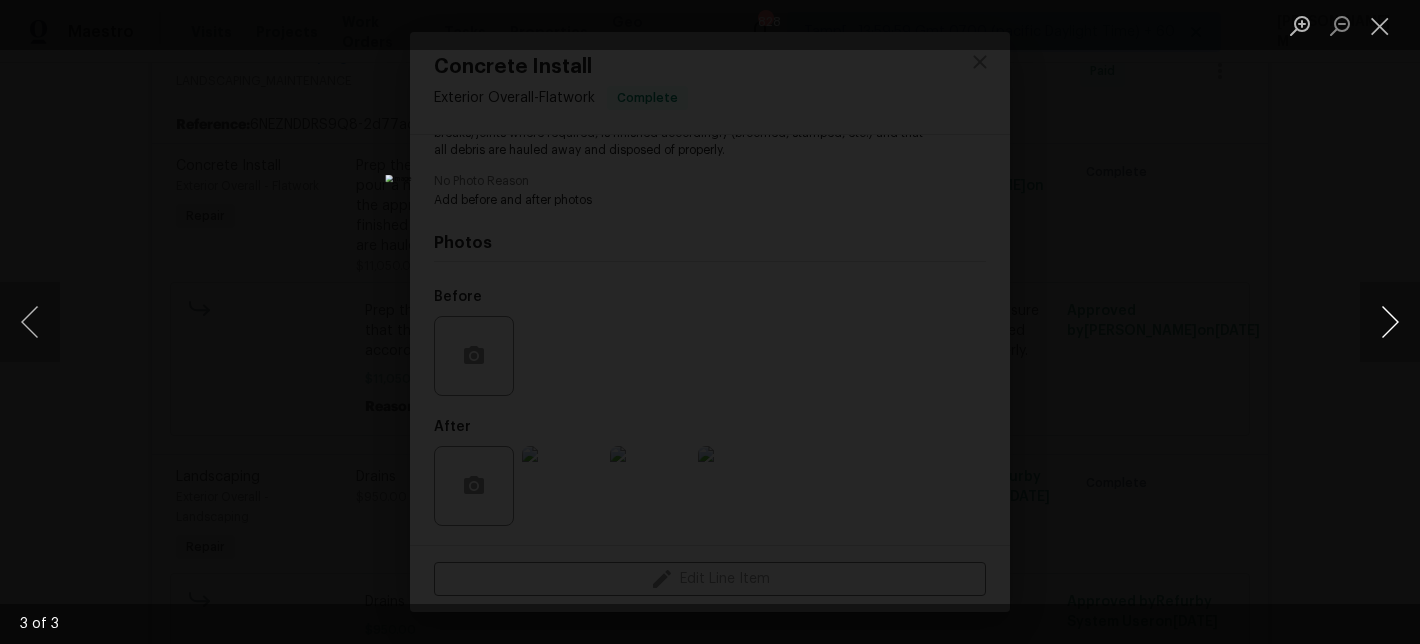 click at bounding box center [1390, 322] 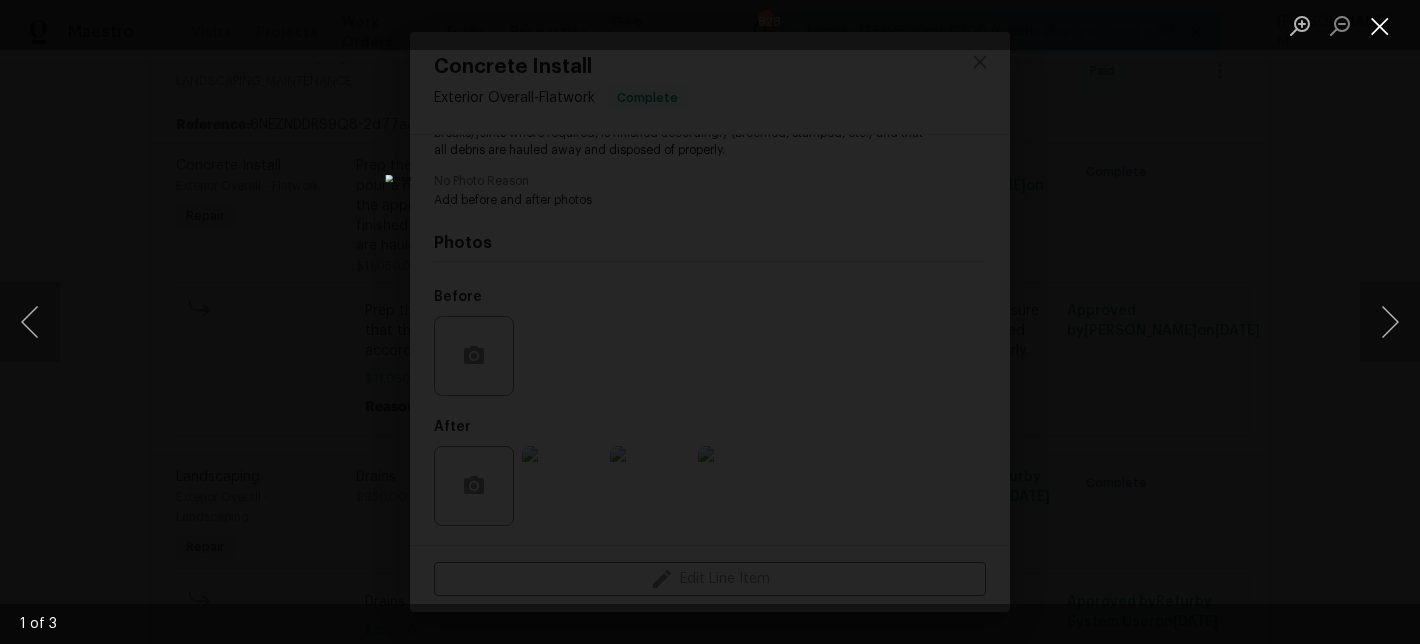 click at bounding box center (1380, 25) 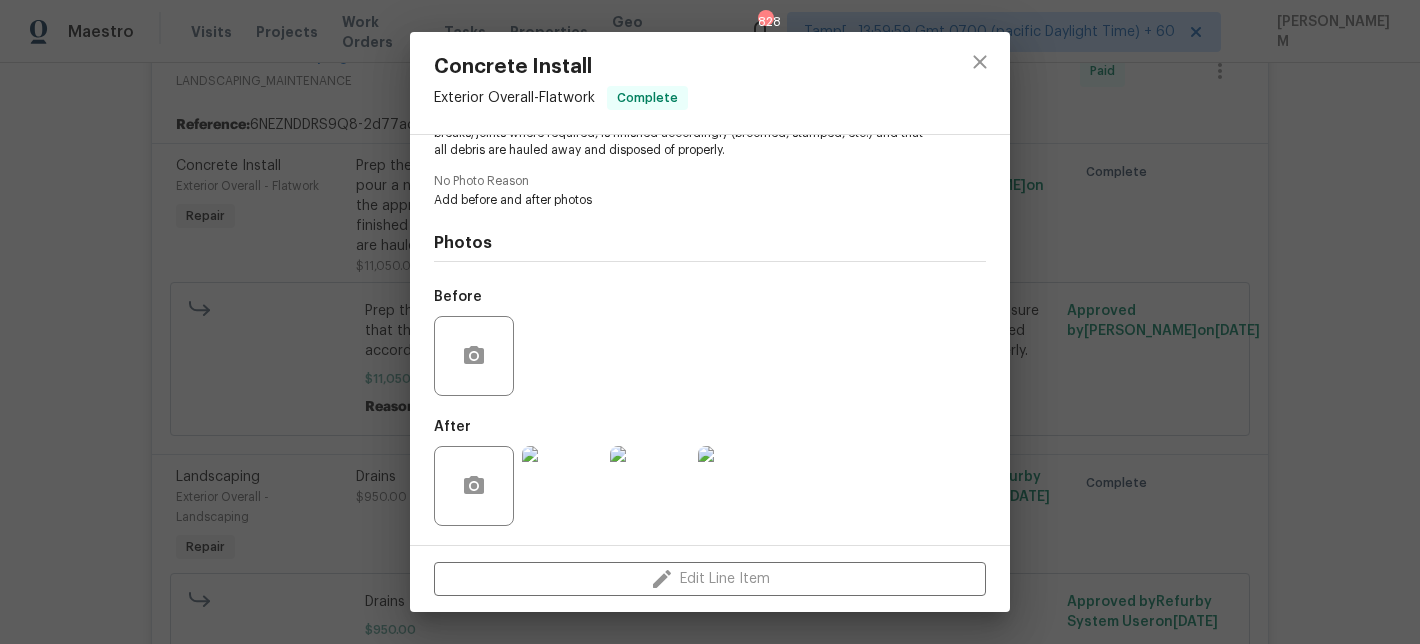 click on "Concrete Install Exterior Overall  -  Flatwork Complete Vendor Terra Nova Landscaping Account Category Repairs Cost $11050 x 1 sqft $11050 Labor $0 Total $11050 Repairs needed Prep the area, backfill/compact as needed, form, reinforce and pour a new concrete driveway. Ensure that the new driveway has the appropriate pitch if needed, breaks/joints where required, is finished accordingly (broomed, stamped, etc.) and that all debris are hauled away and disposed of properly. No Photo Reason Add before and after photos Photos Before After  Edit Line Item" at bounding box center [710, 322] 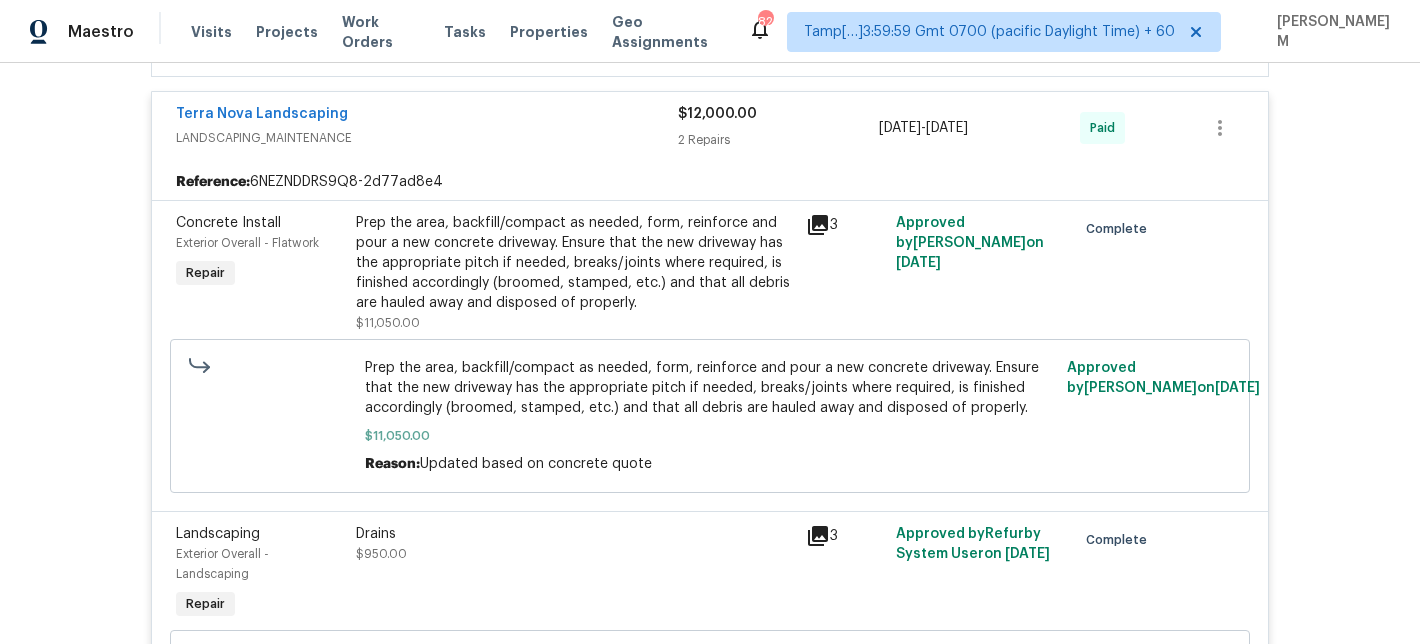 scroll, scrollTop: 1005, scrollLeft: 0, axis: vertical 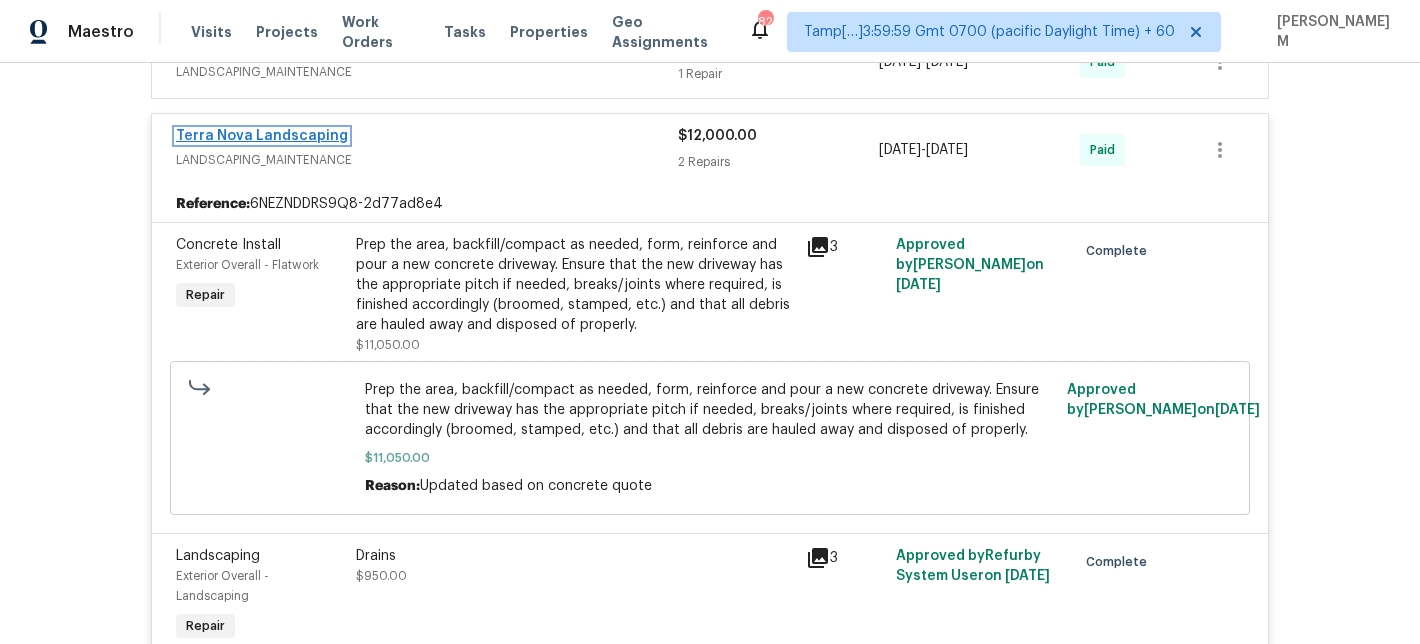 click on "Terra Nova Landscaping" at bounding box center [262, 136] 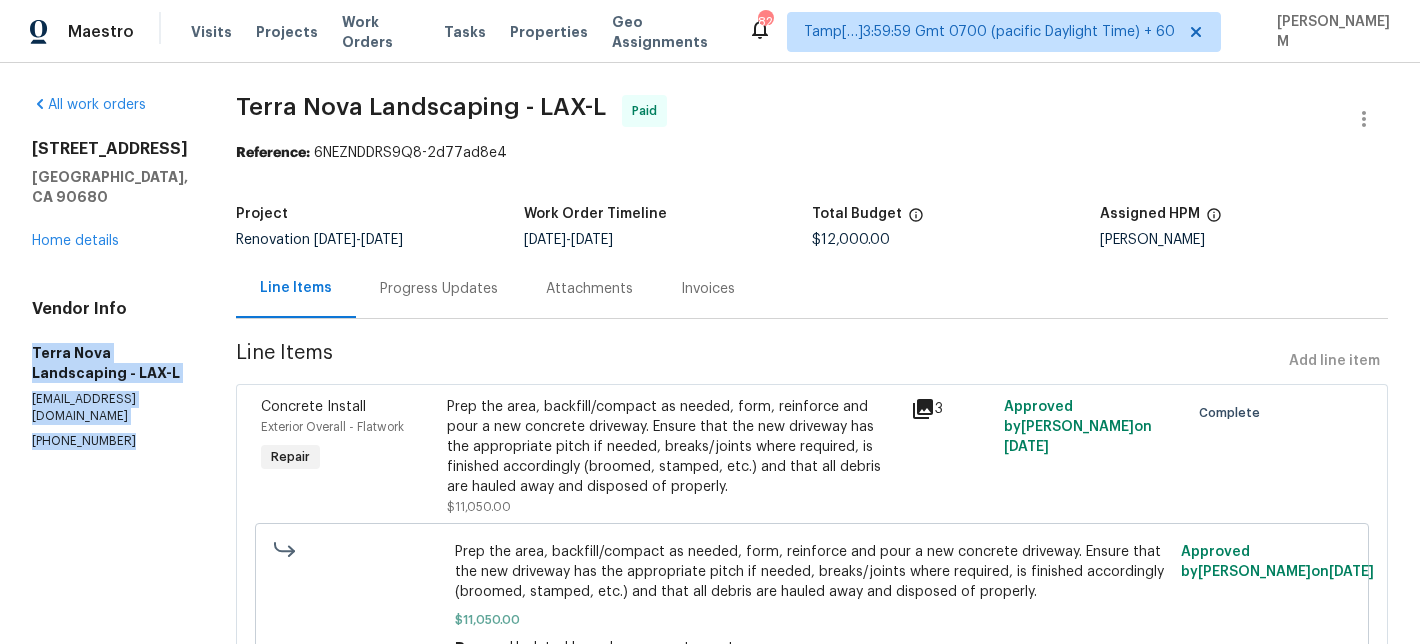 drag, startPoint x: 28, startPoint y: 347, endPoint x: 147, endPoint y: 420, distance: 139.60658 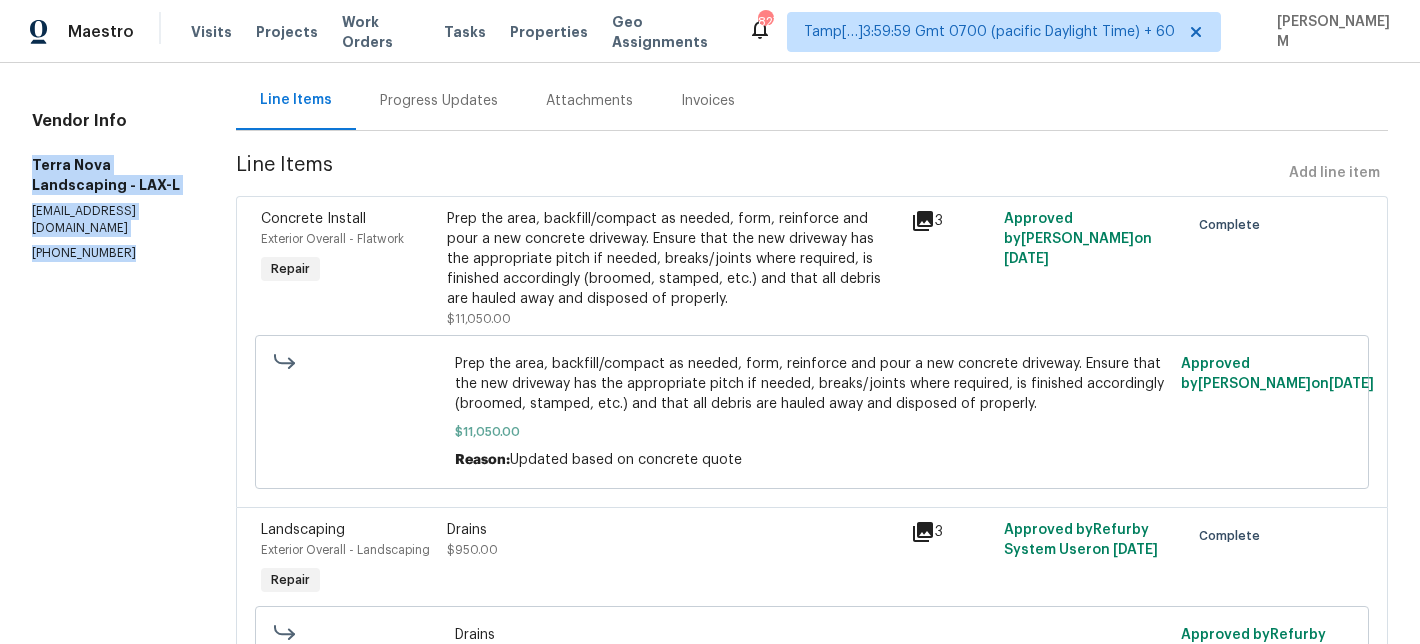 scroll, scrollTop: 175, scrollLeft: 0, axis: vertical 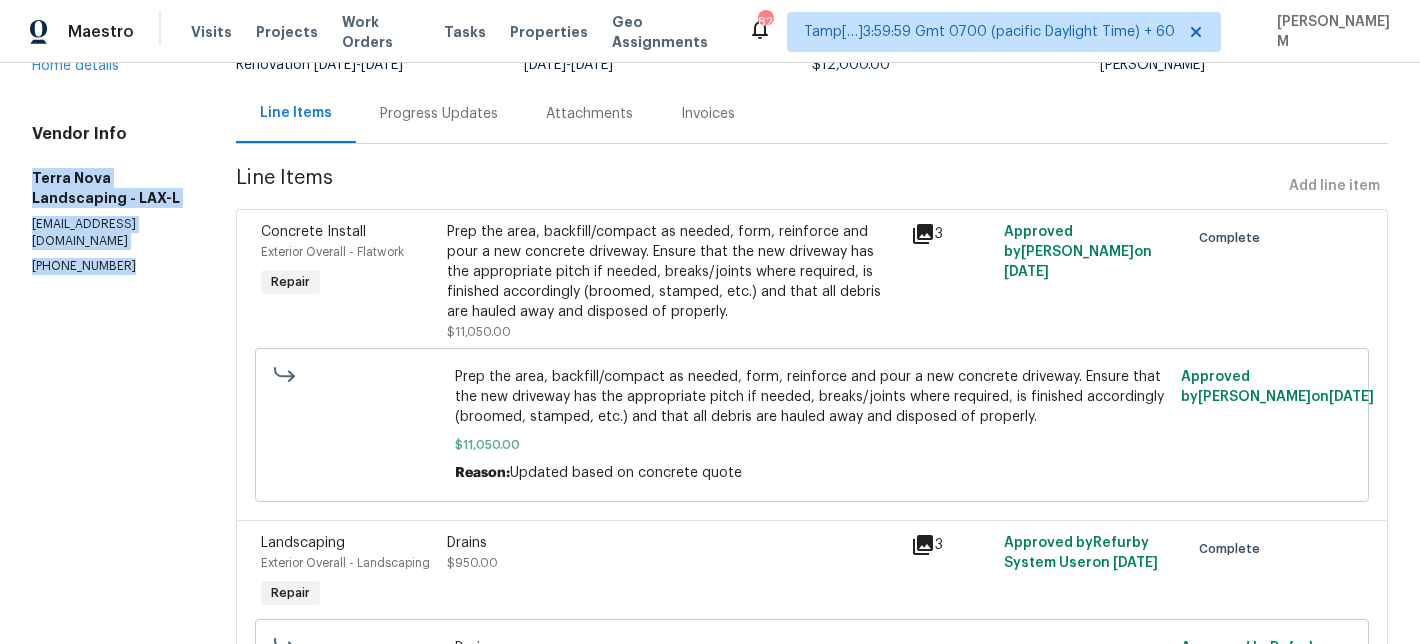 copy on "Terra Nova Landscaping - LAX-L e.edgard@gmail.com (562) 832-8884" 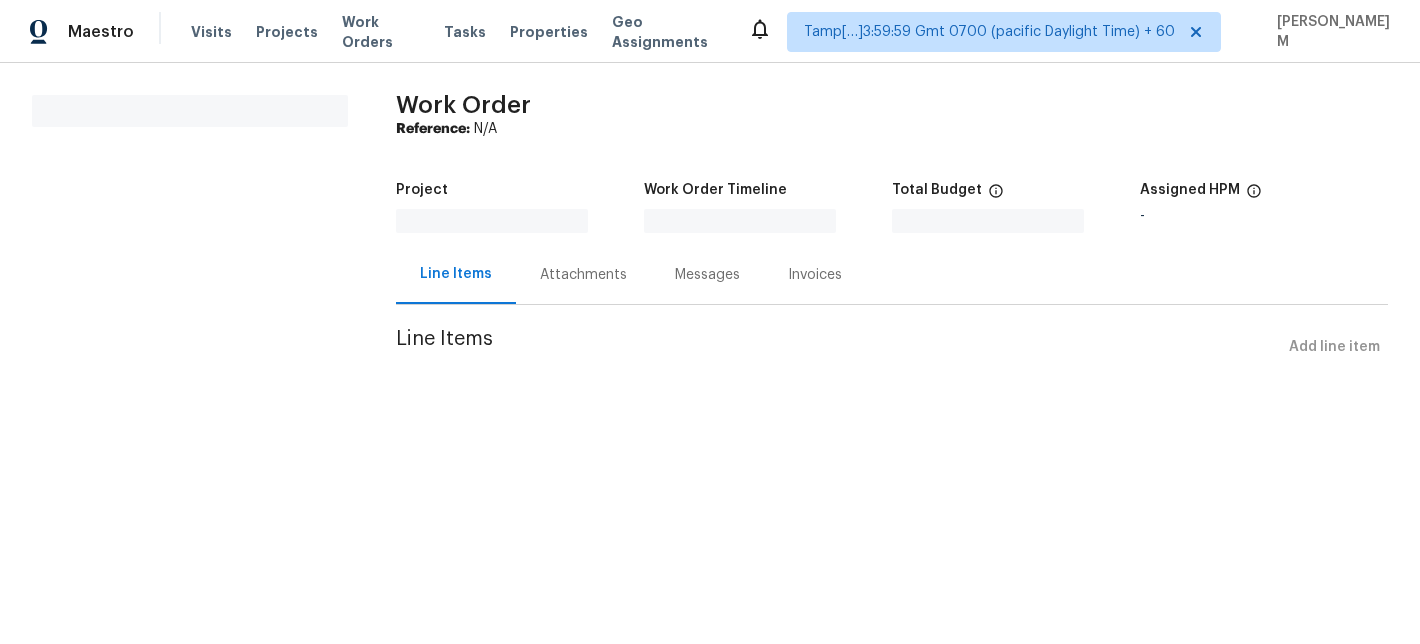scroll, scrollTop: 0, scrollLeft: 0, axis: both 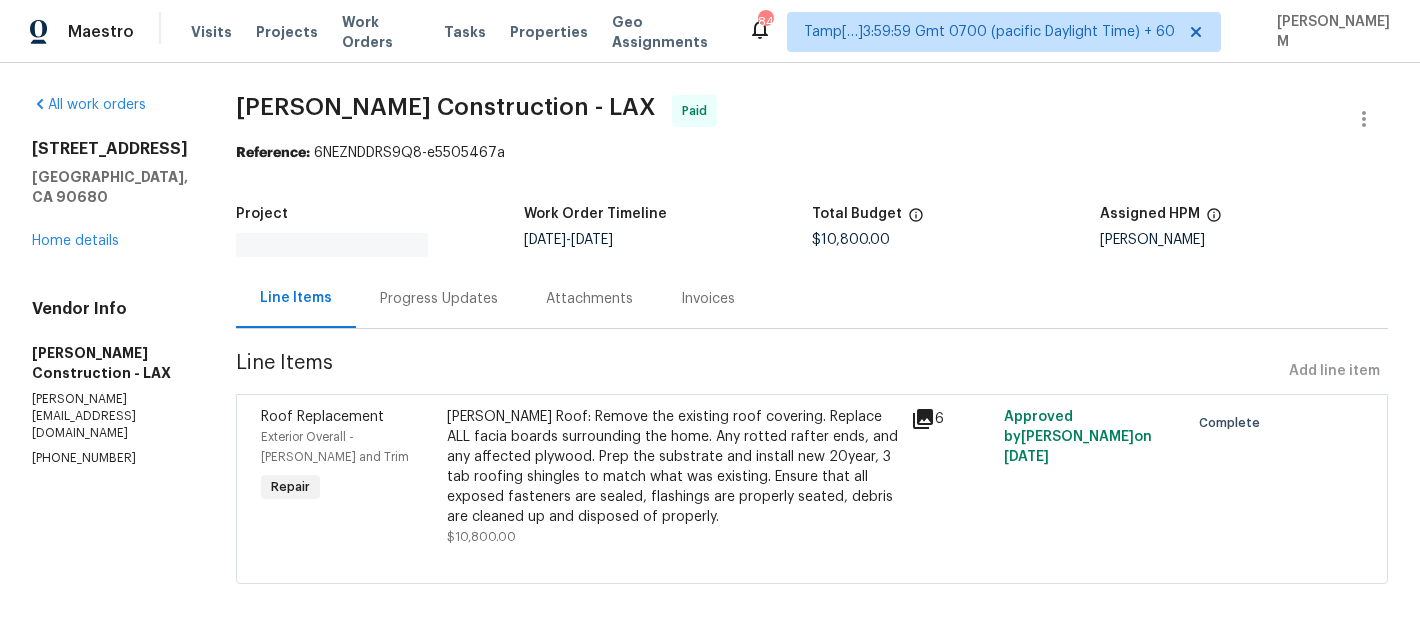 click on "Progress Updates" at bounding box center [439, 299] 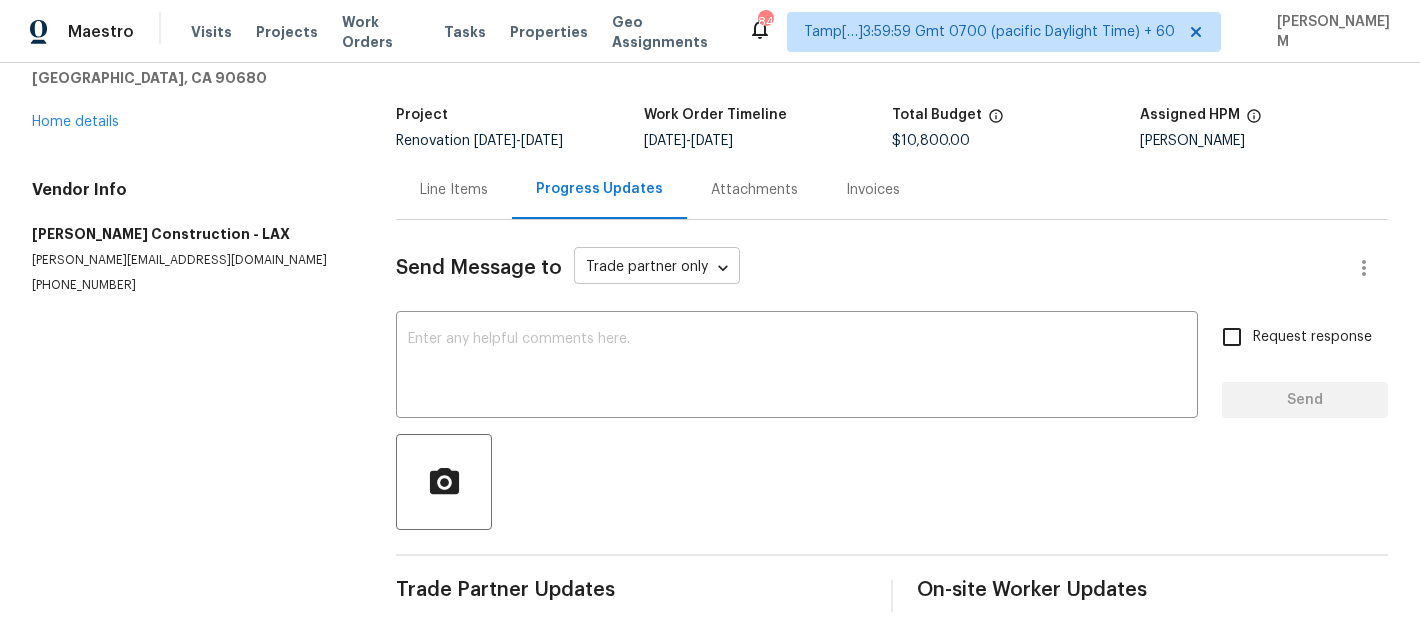 scroll, scrollTop: 99, scrollLeft: 0, axis: vertical 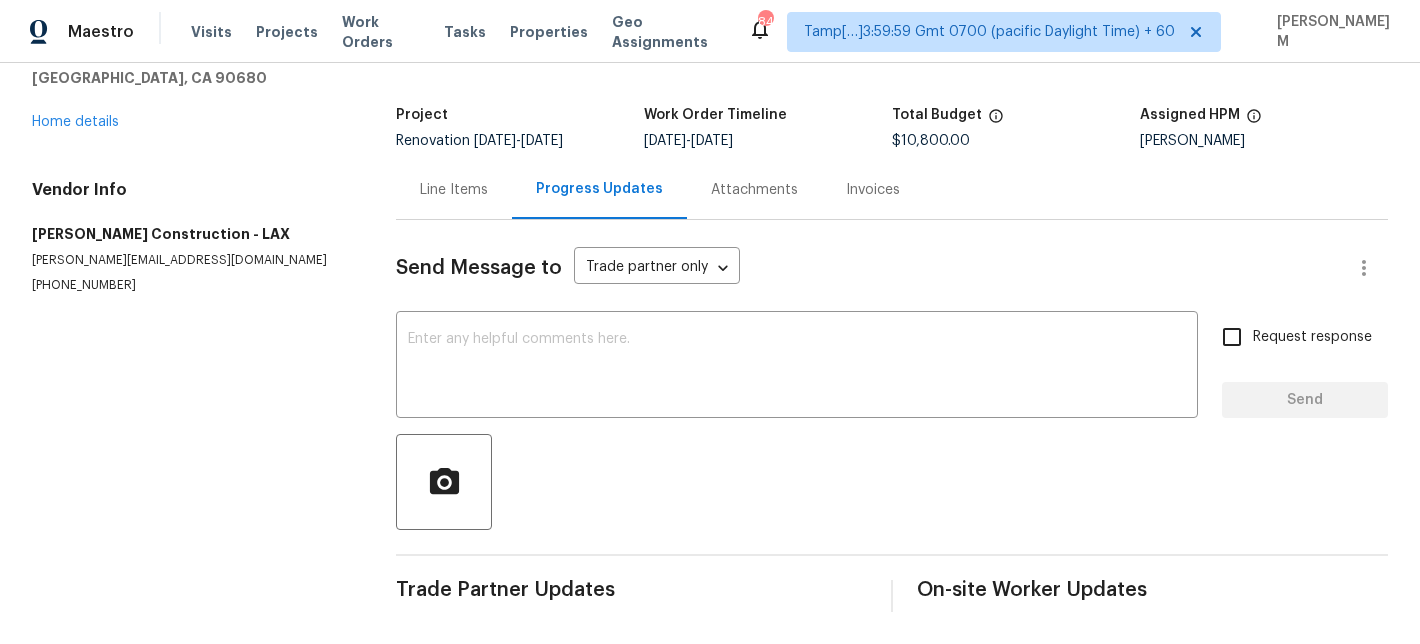 click on "Line Items" at bounding box center [454, 190] 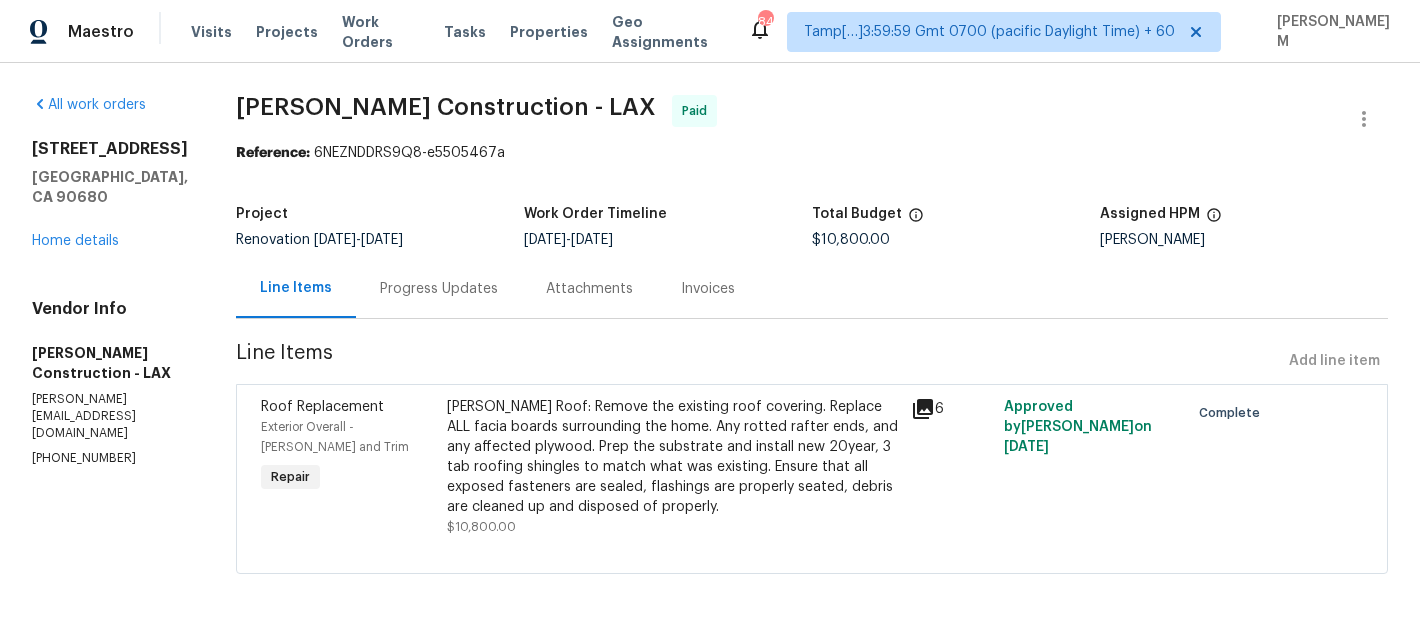 scroll, scrollTop: 0, scrollLeft: 0, axis: both 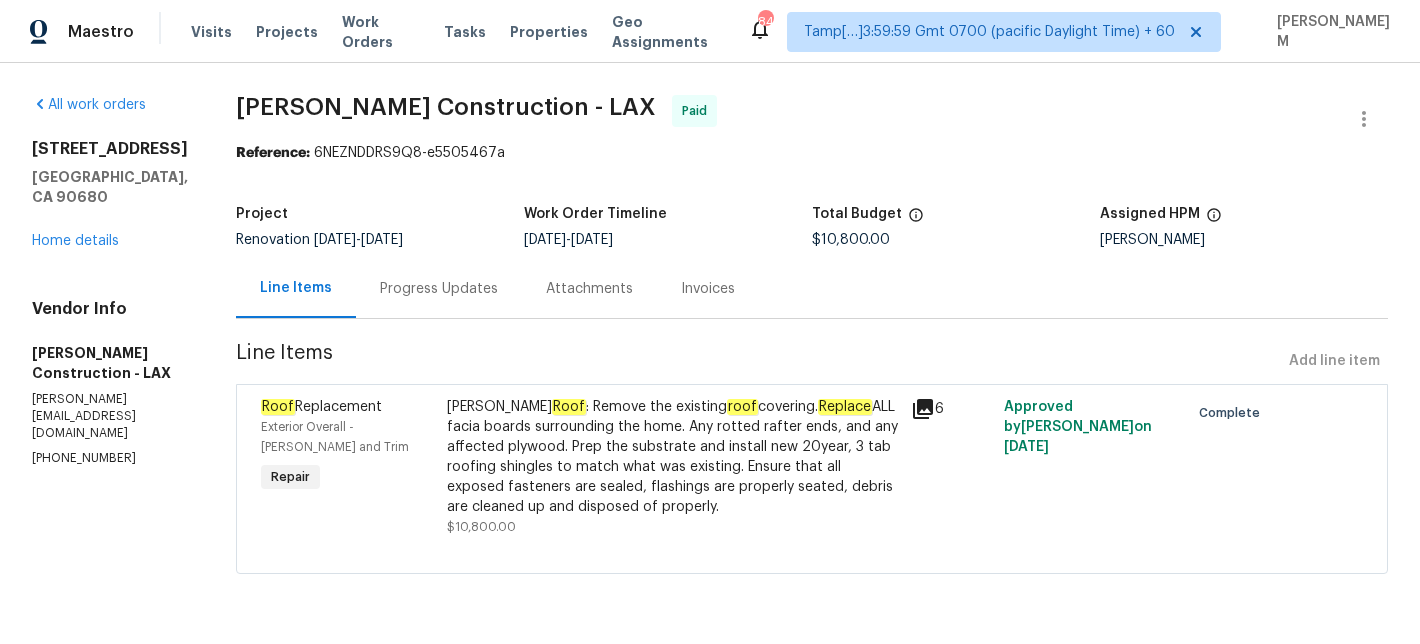 click on "[PERSON_NAME]  Roof : Remove the existing  roof  covering.  Replace  ALL facia boards surrounding the home. Any rotted rafter ends, and any affected plywood. Prep the substrate and install new 20year, 3 tab roofing shingles to match what was existing. Ensure that all exposed fasteners are sealed, flashings are properly seated, debris are cleaned up and disposed of properly." at bounding box center [673, 457] 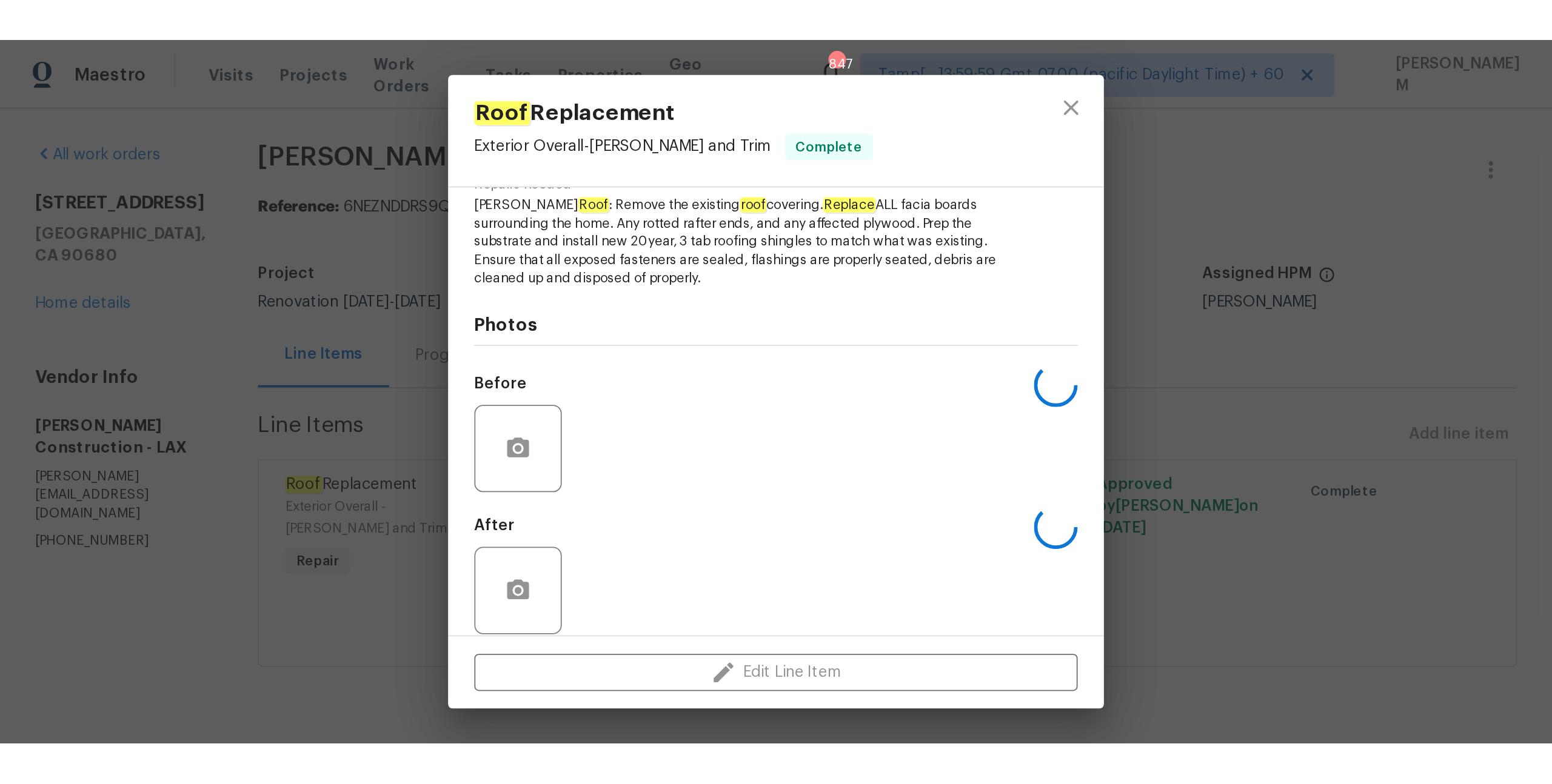scroll, scrollTop: 147, scrollLeft: 0, axis: vertical 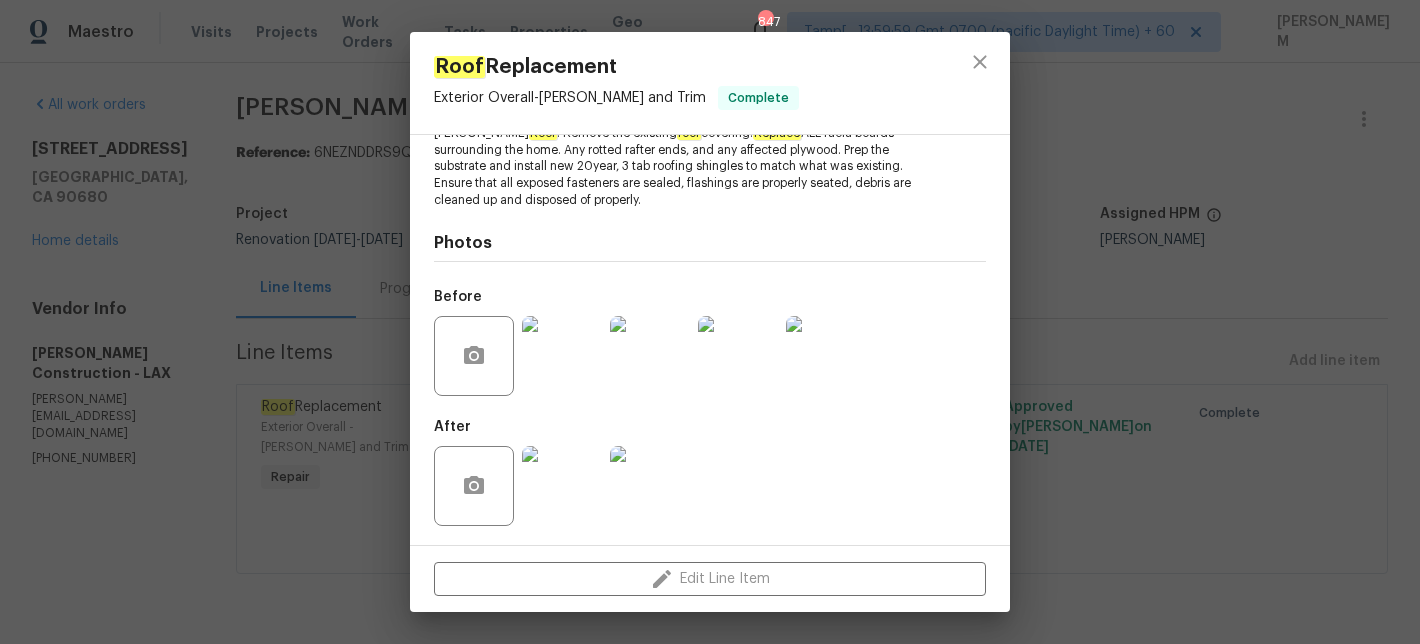 click at bounding box center [562, 356] 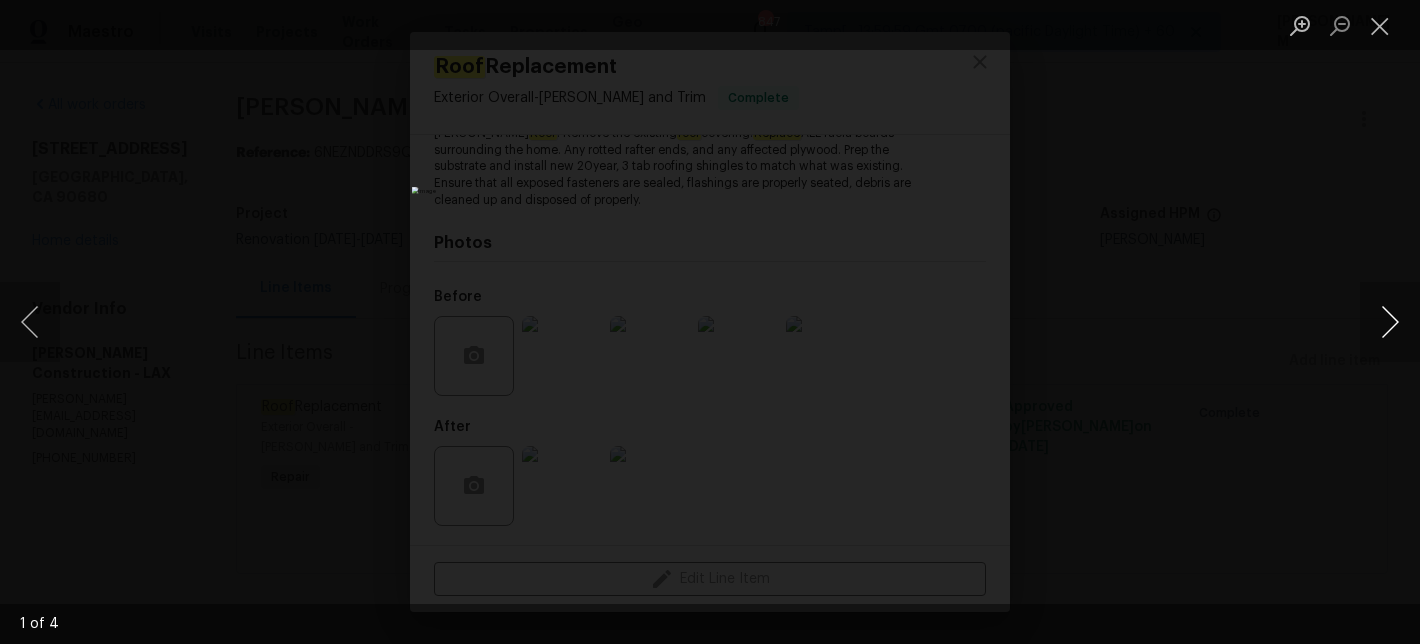 click at bounding box center (1390, 322) 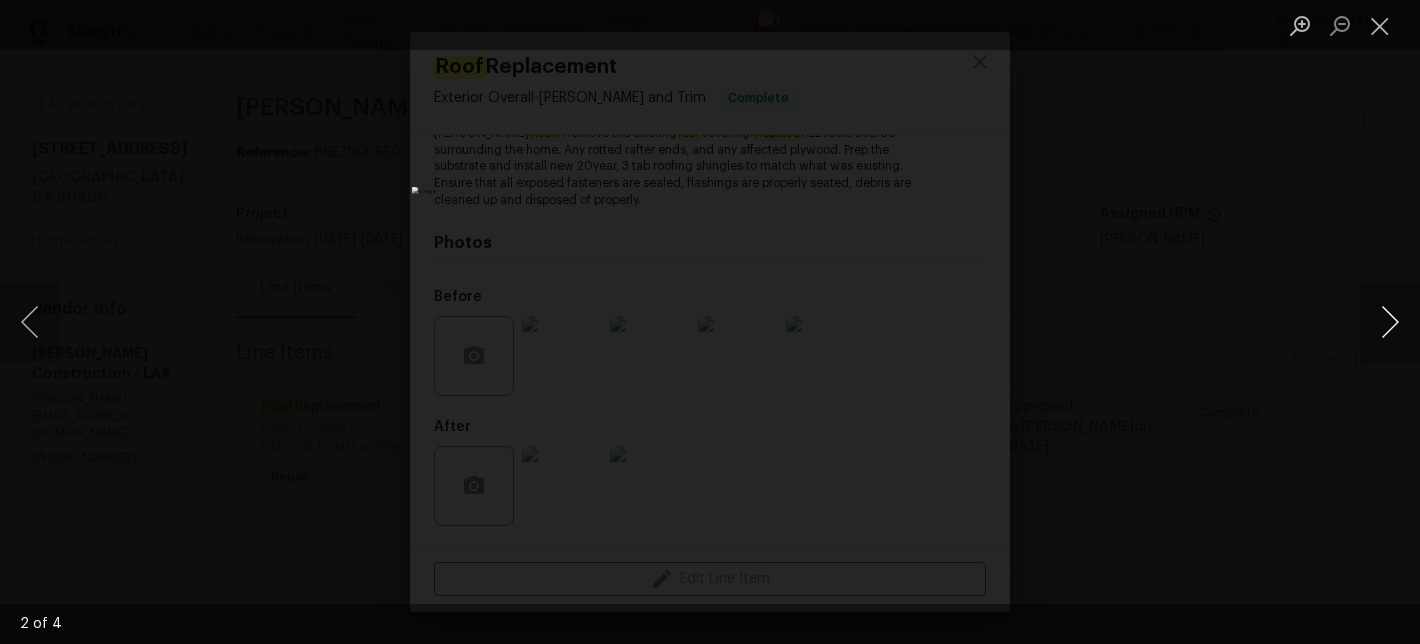 click at bounding box center [1390, 322] 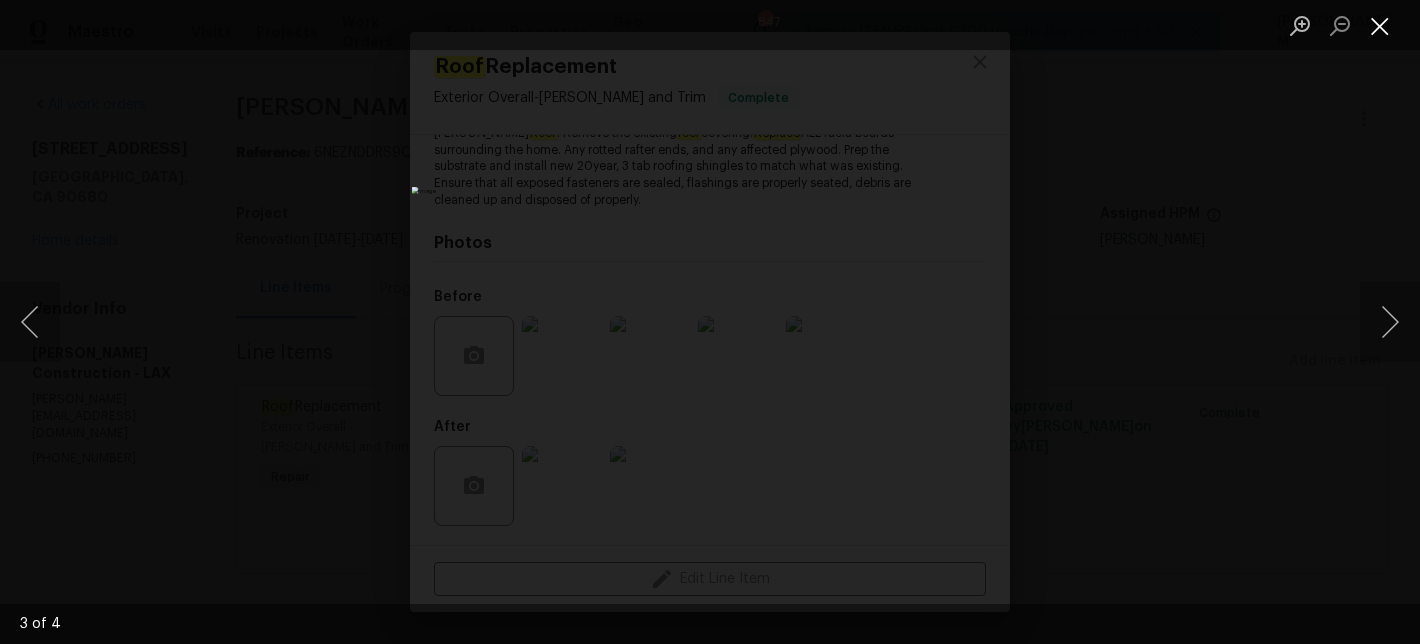 click at bounding box center [1380, 25] 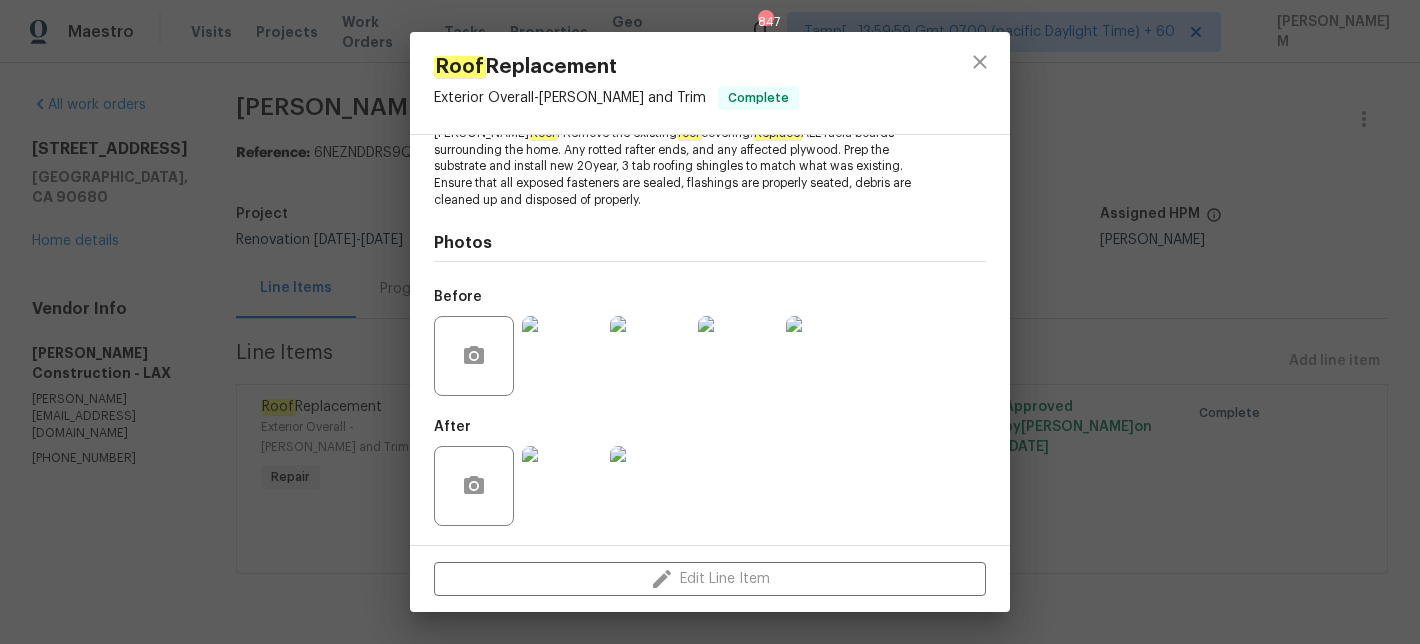 click at bounding box center [562, 486] 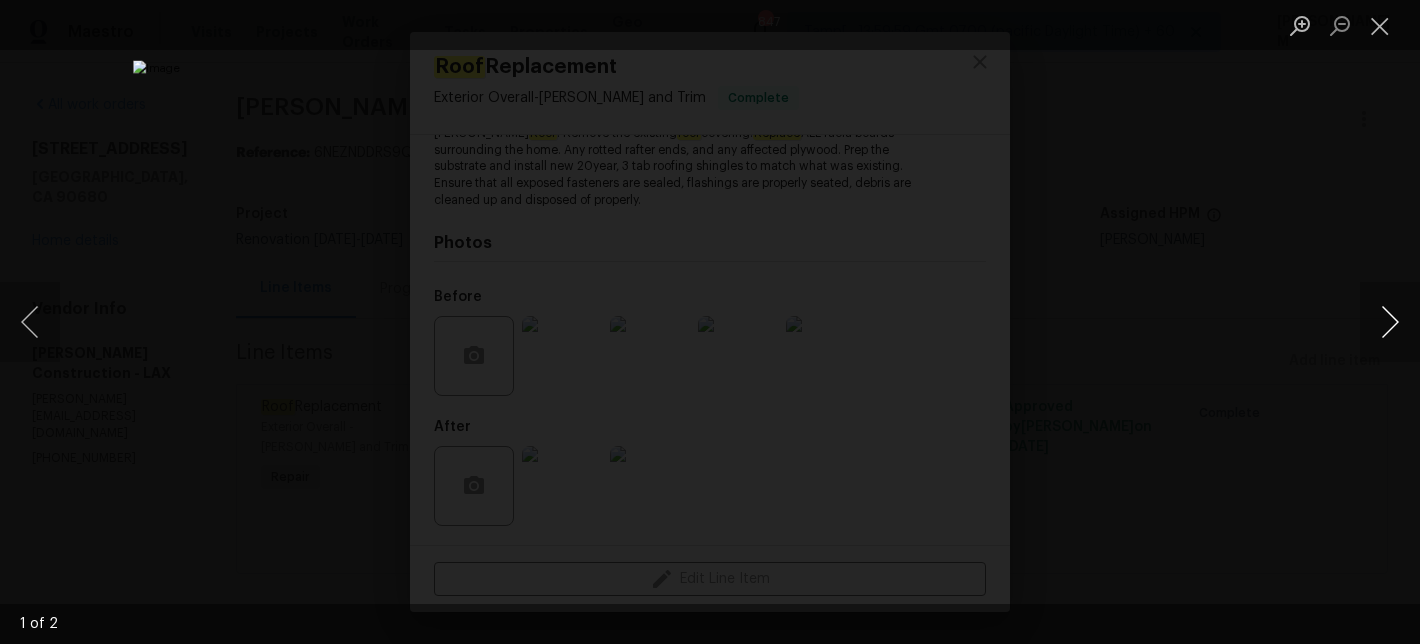 click at bounding box center (1390, 322) 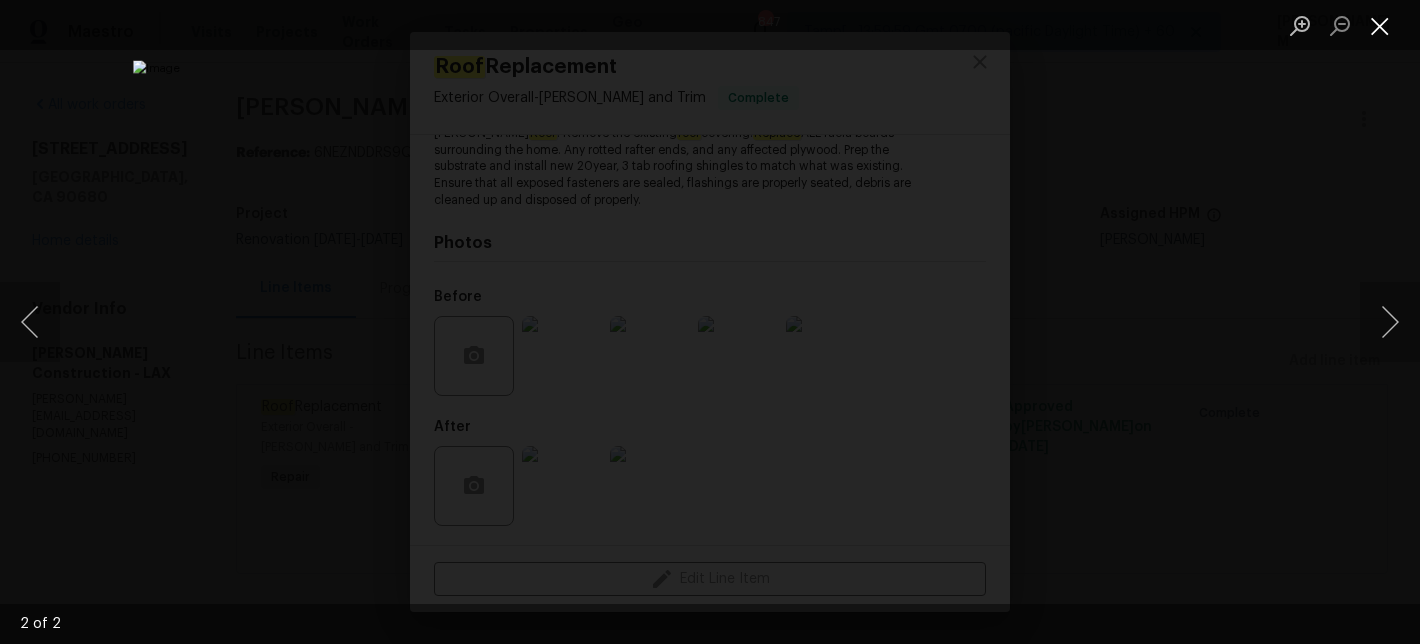 click at bounding box center (1380, 25) 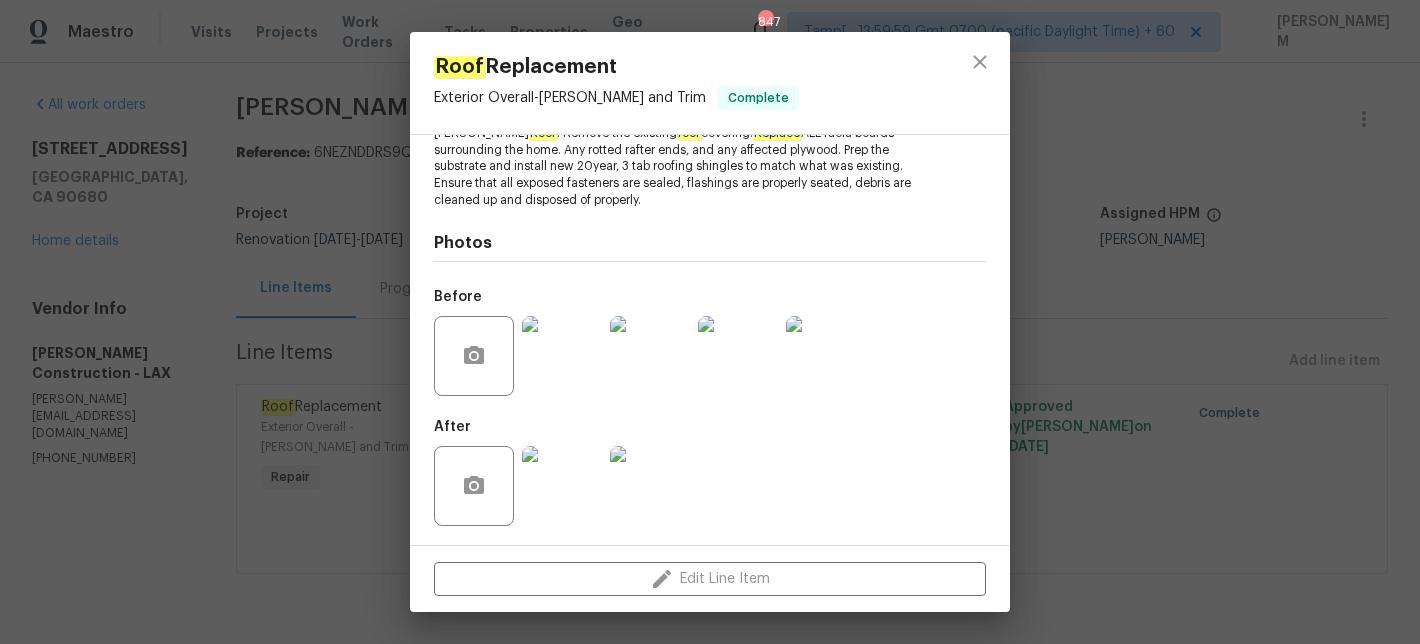 click on "Roof  Replacement Exterior Overall  -  [PERSON_NAME] and Trim Complete Vendor [PERSON_NAME] Construction Account Category Repairs Cost $10800 x 1 sqft $10800 Labor $0 Total $10800 Repairs needed [PERSON_NAME]  Roof : Remove the existing  roof  covering.  Replace  ALL facia boards surrounding the home. Any rotted rafter ends, and any affected plywood. Prep the substrate and install new 20year, 3 tab roofing shingles to match what was existing. Ensure that all exposed fasteners are sealed, flashings are properly seated, debris are cleaned up and disposed of properly. Photos Before After  Edit Line Item" at bounding box center [710, 322] 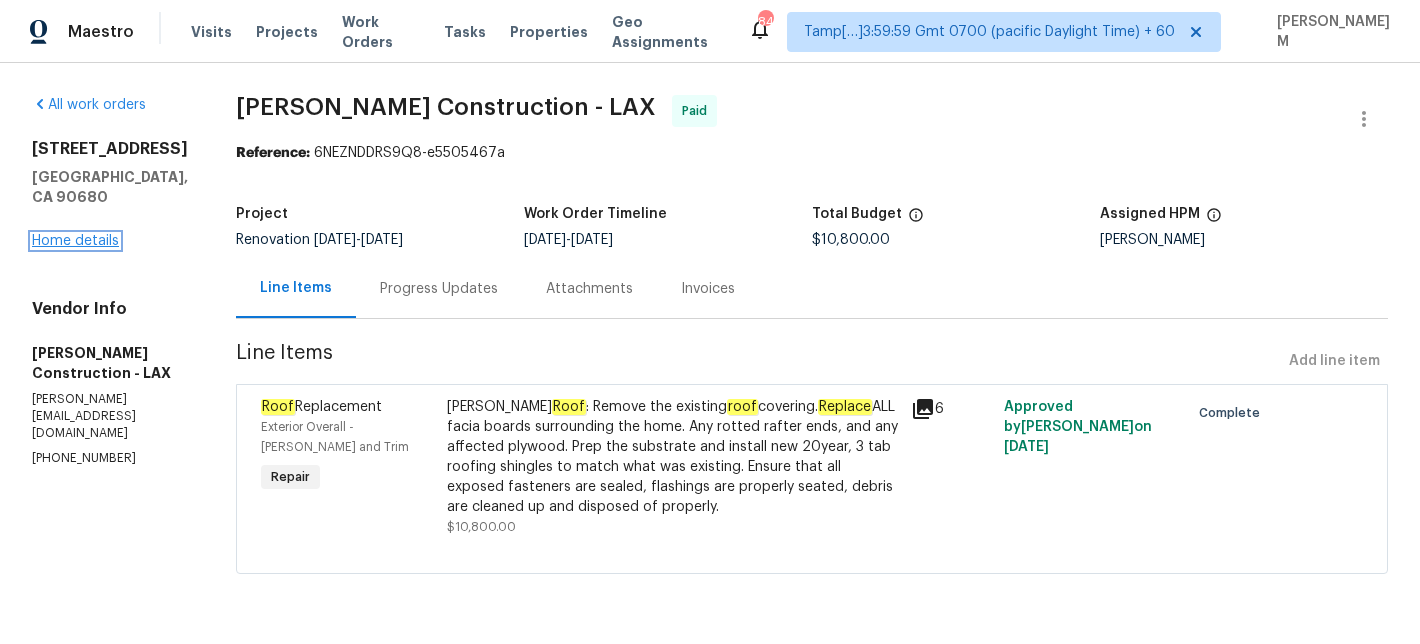 click on "Home details" at bounding box center (75, 241) 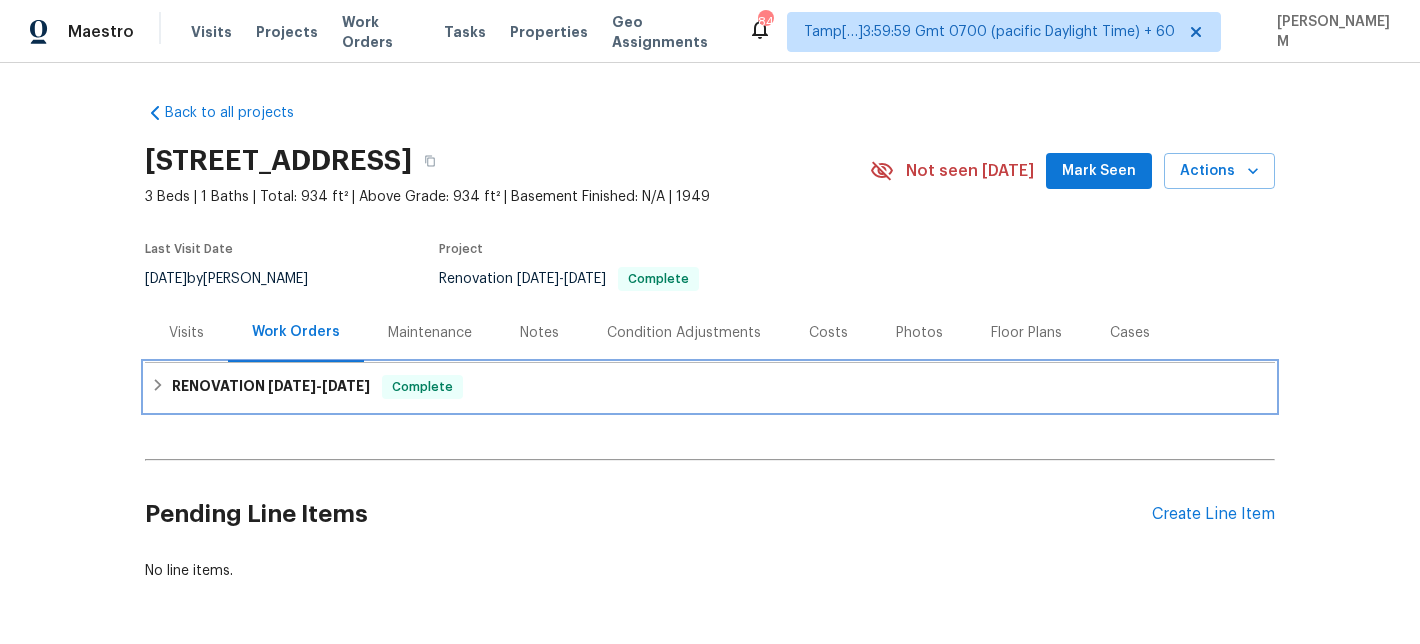 click on "RENOVATION   [DATE]  -  [DATE] Complete" at bounding box center (710, 387) 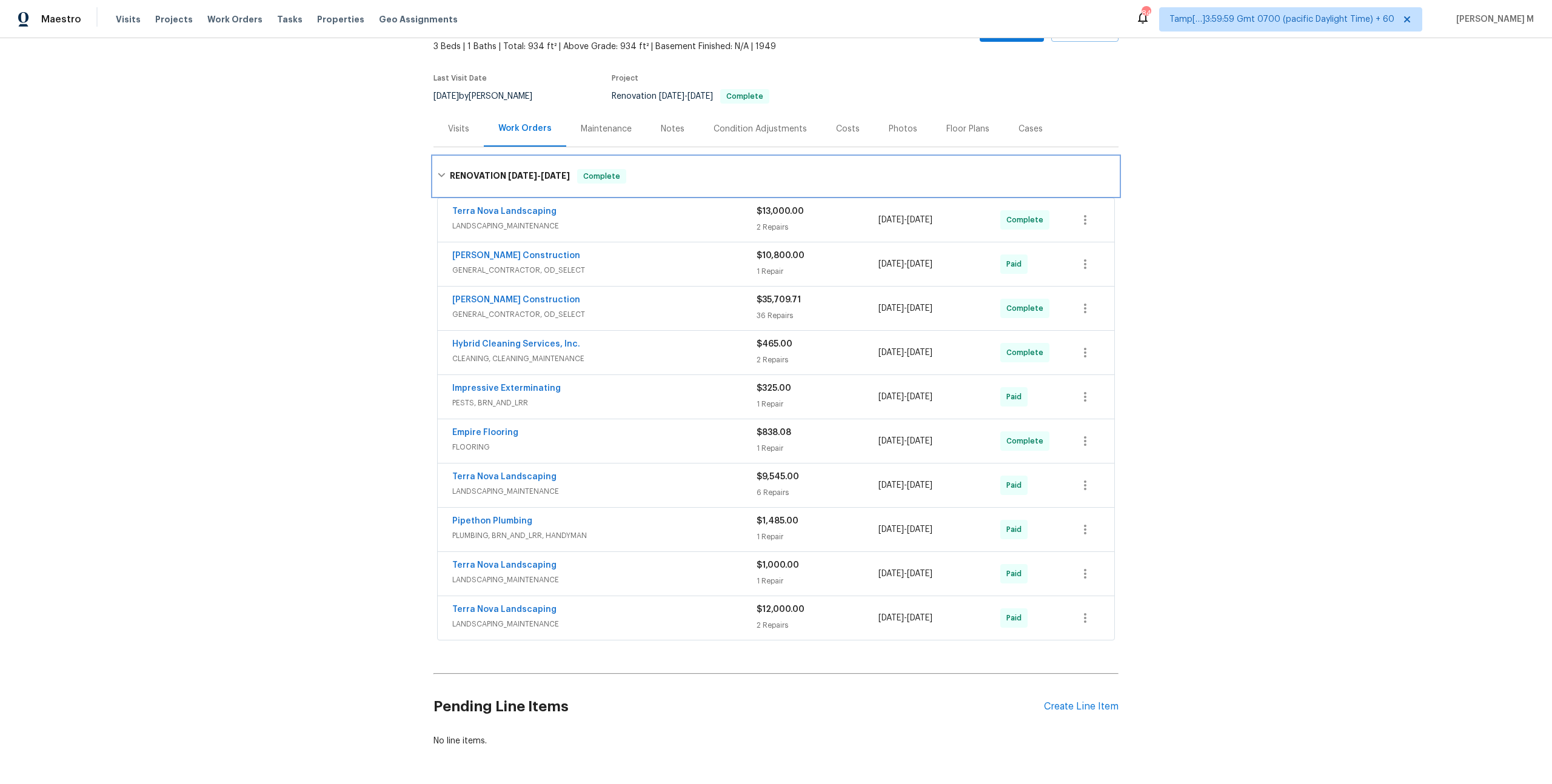 scroll, scrollTop: 118, scrollLeft: 0, axis: vertical 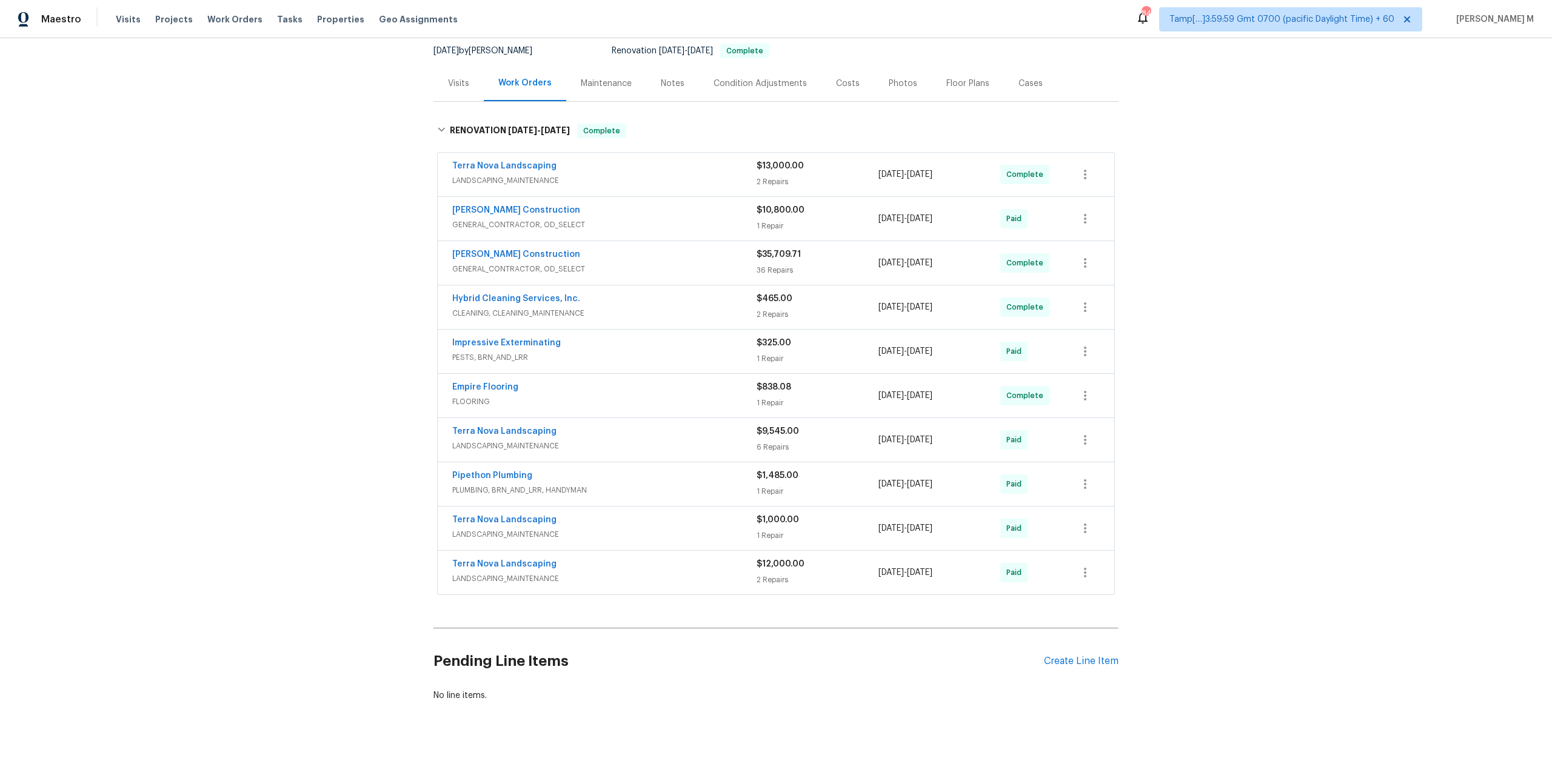 click on "LANDSCAPING_MAINTENANCE" at bounding box center (604, 579) 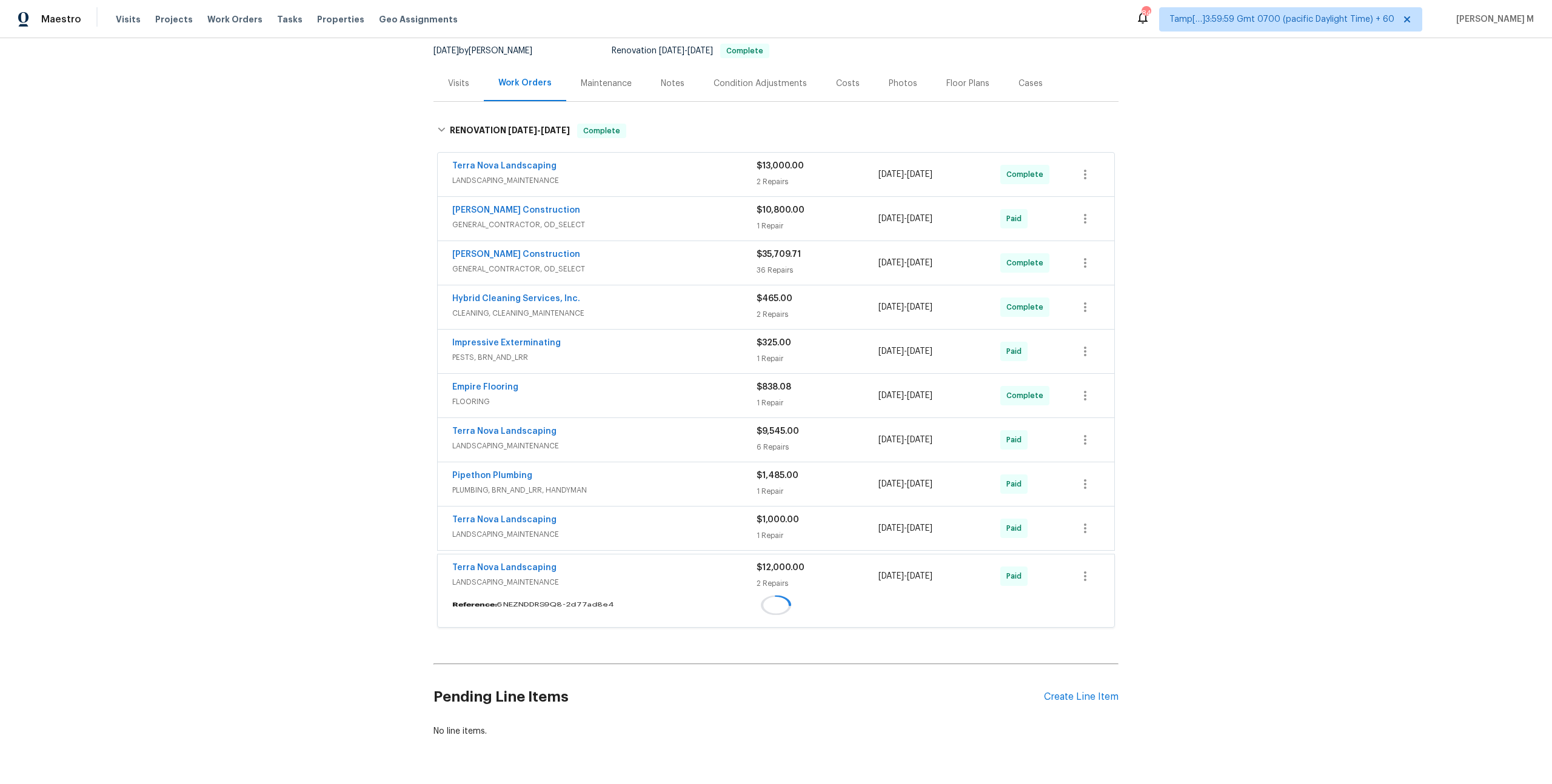 click on "Terra Nova Landscaping" at bounding box center [604, 569] 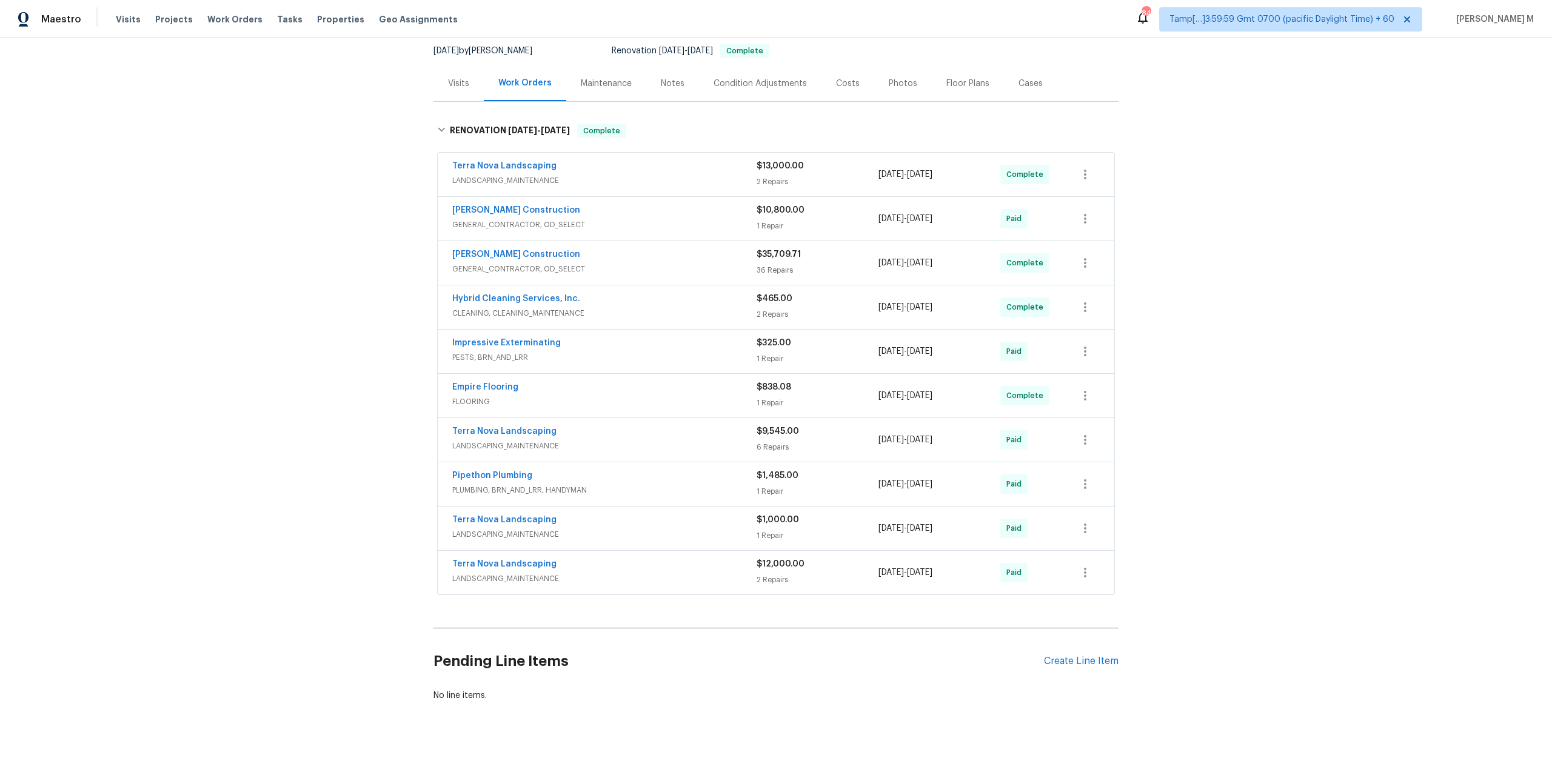 click on "LANDSCAPING_MAINTENANCE" at bounding box center (604, 534) 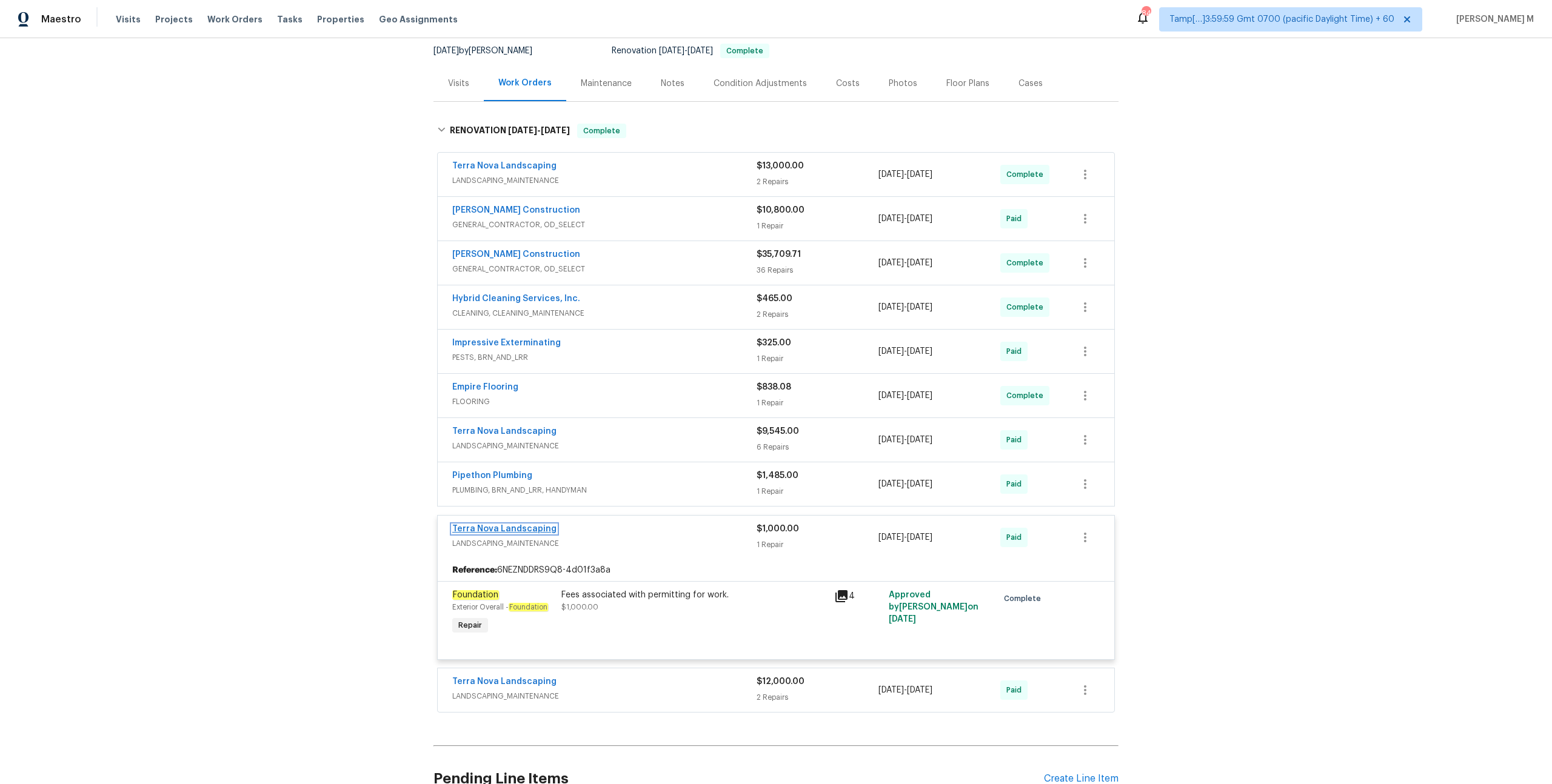 click on "Terra Nova Landscaping" at bounding box center [504, 529] 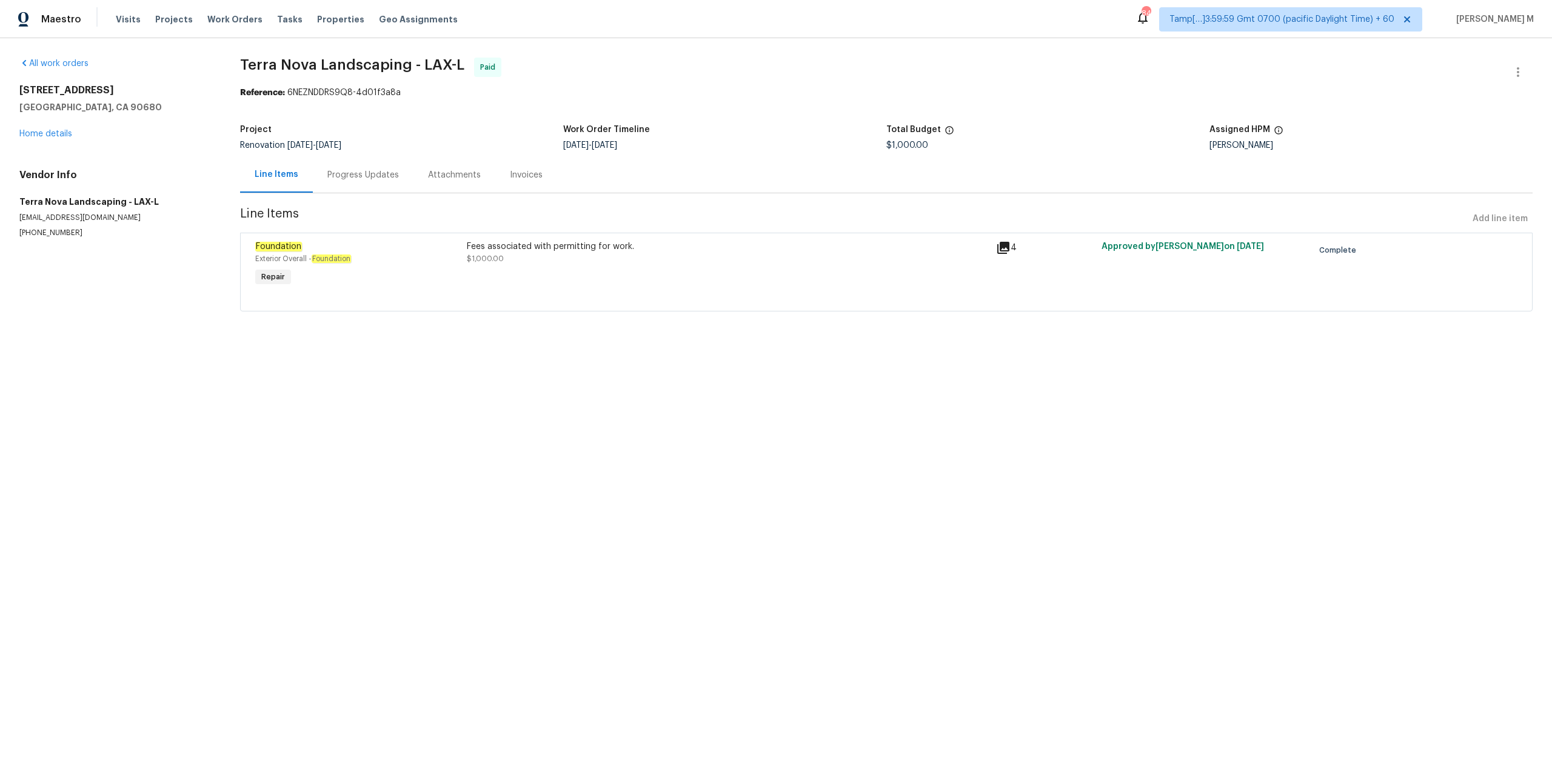 click on "Progress Updates" at bounding box center [363, 175] 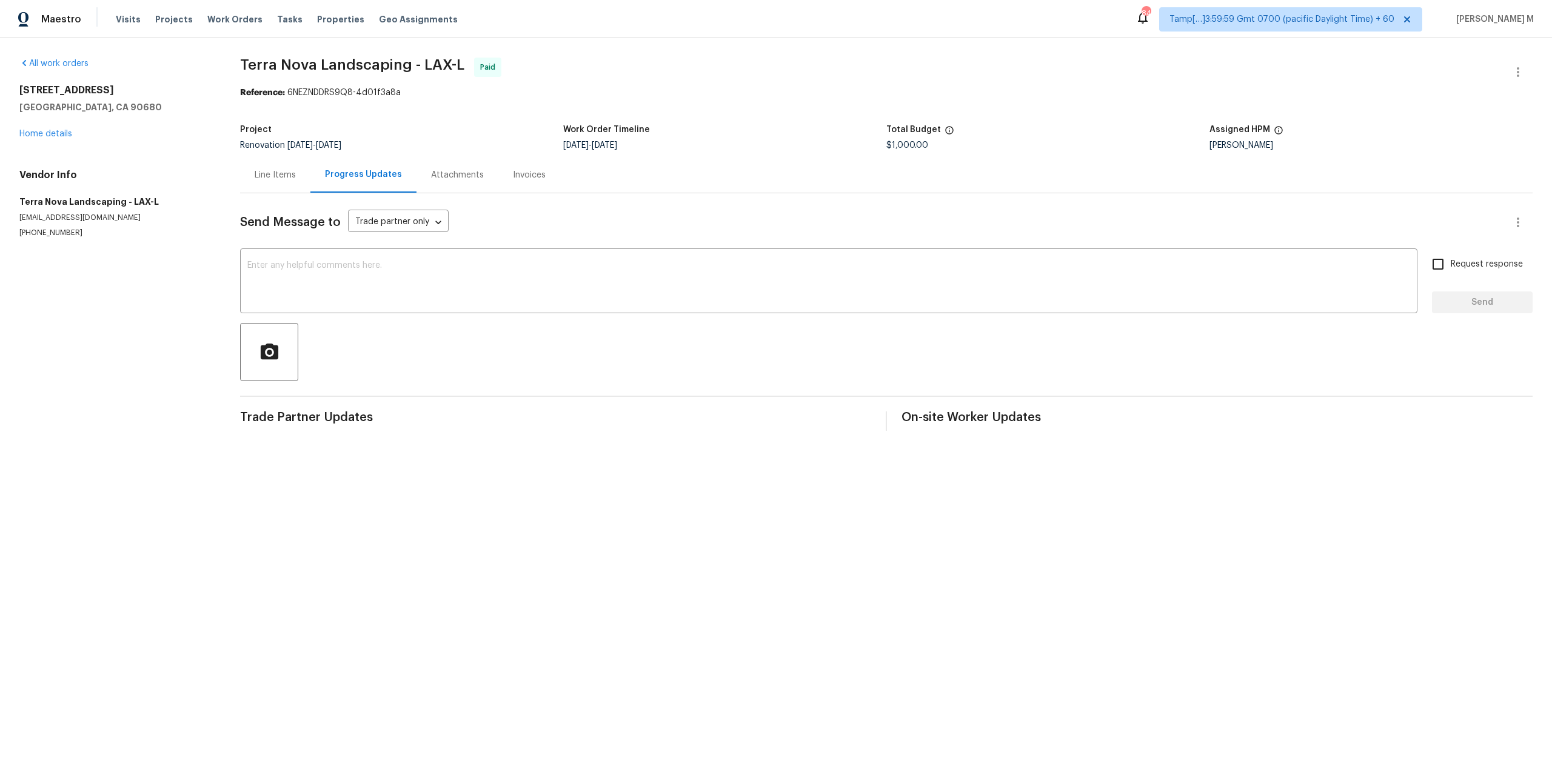 click on "Line Items" at bounding box center (275, 174) 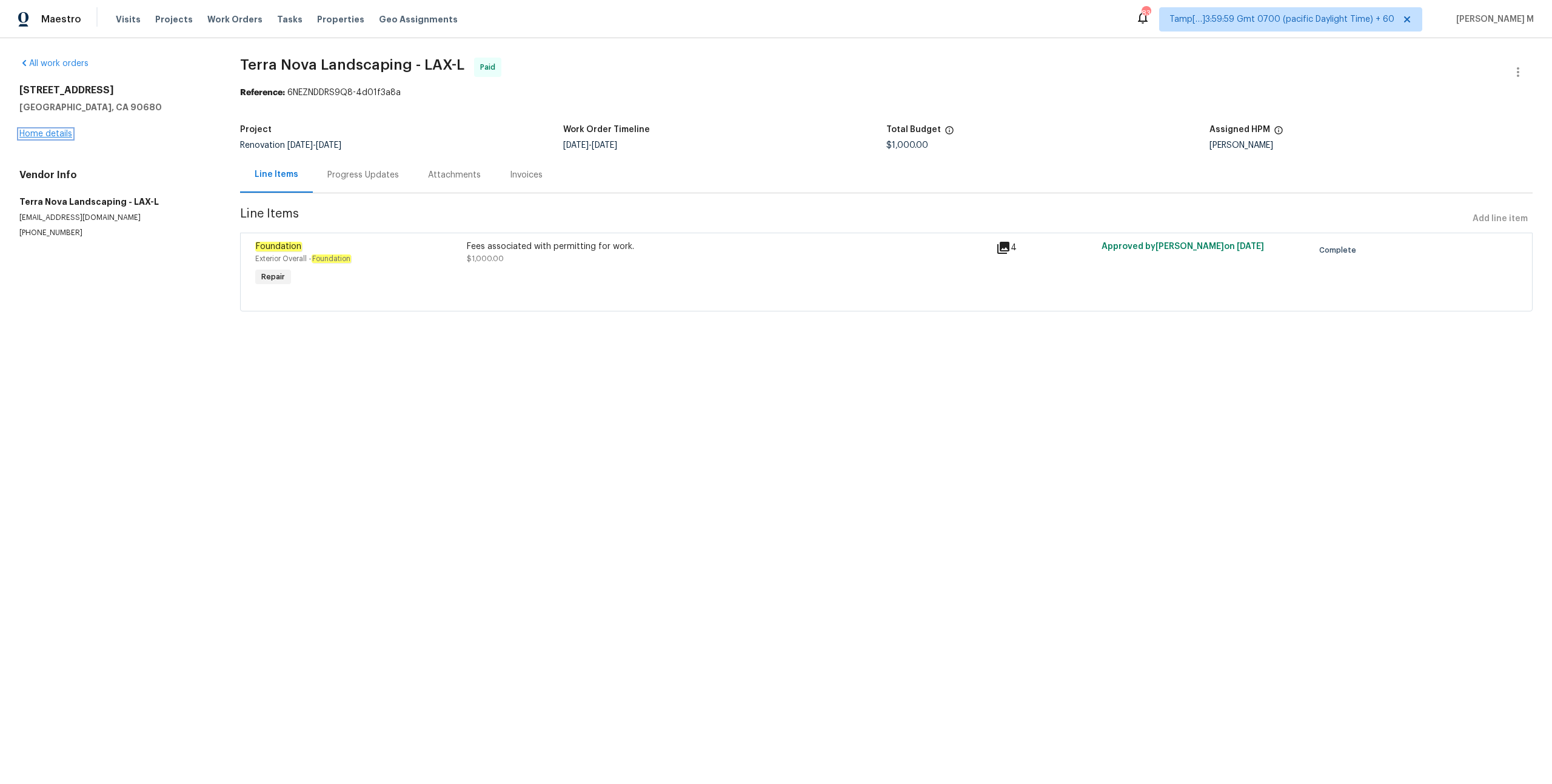 click on "Home details" at bounding box center (45, 134) 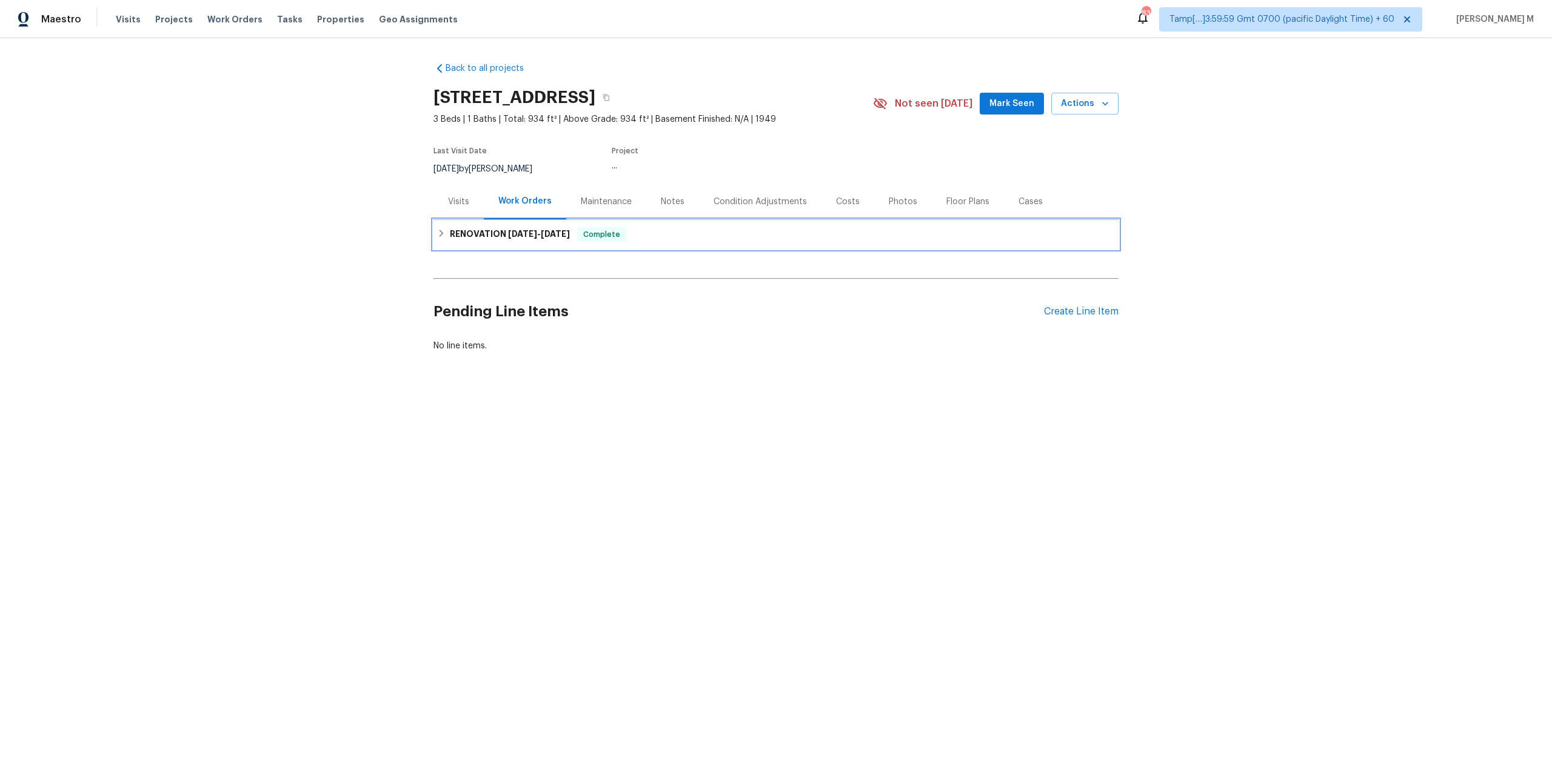 click on "RENOVATION   [DATE]  -  [DATE] Complete" at bounding box center [776, 234] 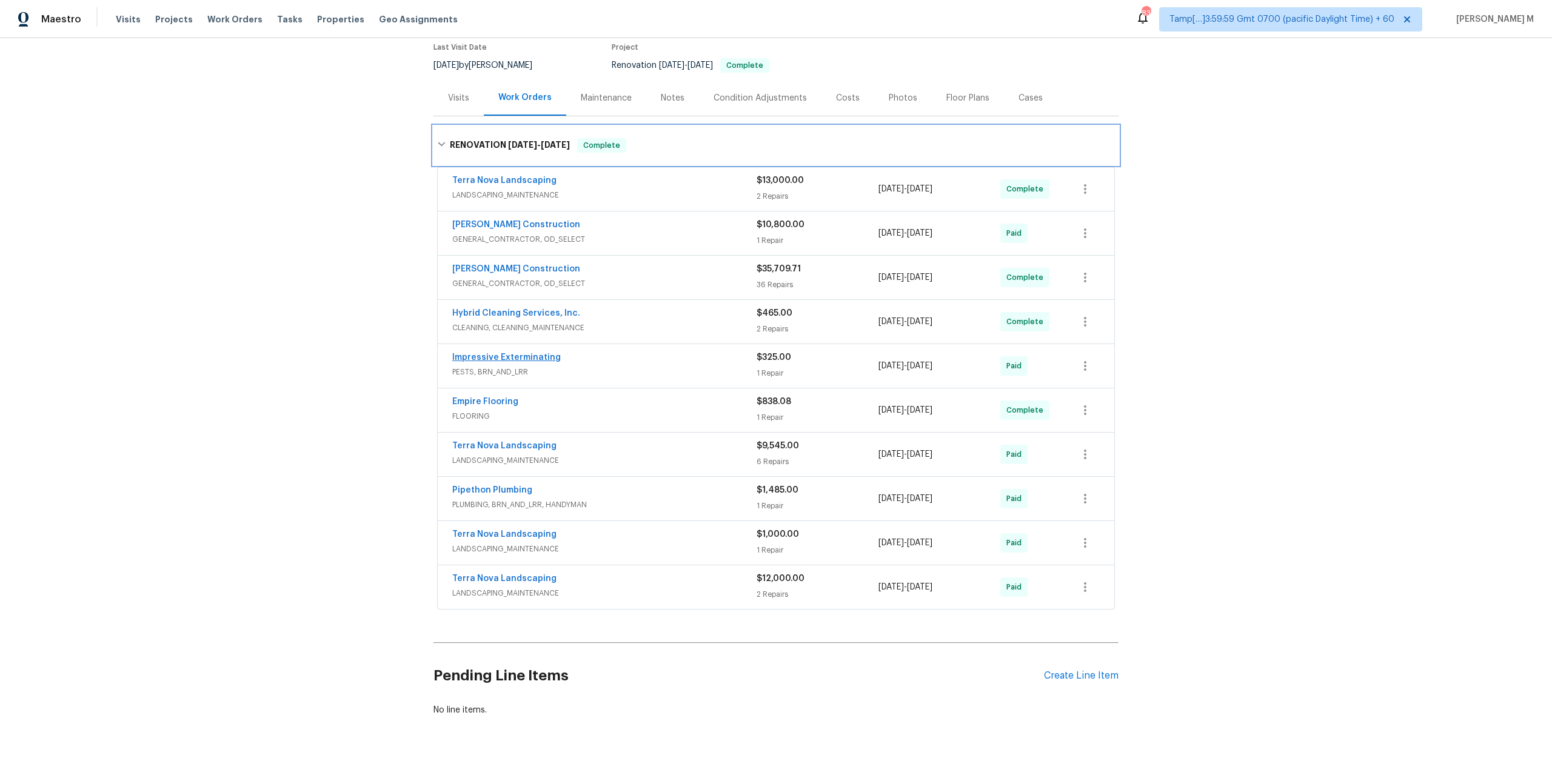 scroll, scrollTop: 118, scrollLeft: 0, axis: vertical 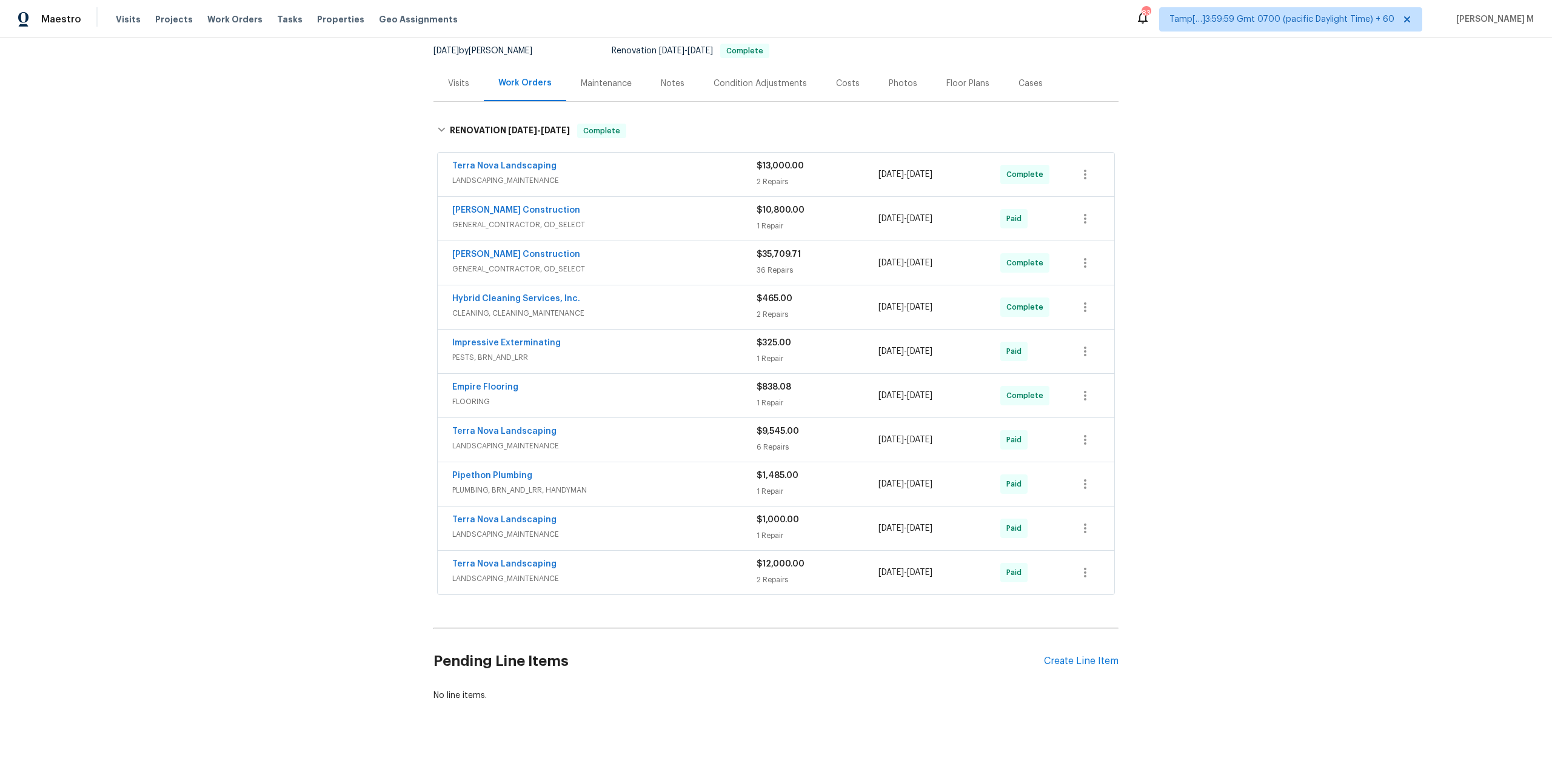 click on "PLUMBING, BRN_AND_LRR, HANDYMAN" at bounding box center (604, 490) 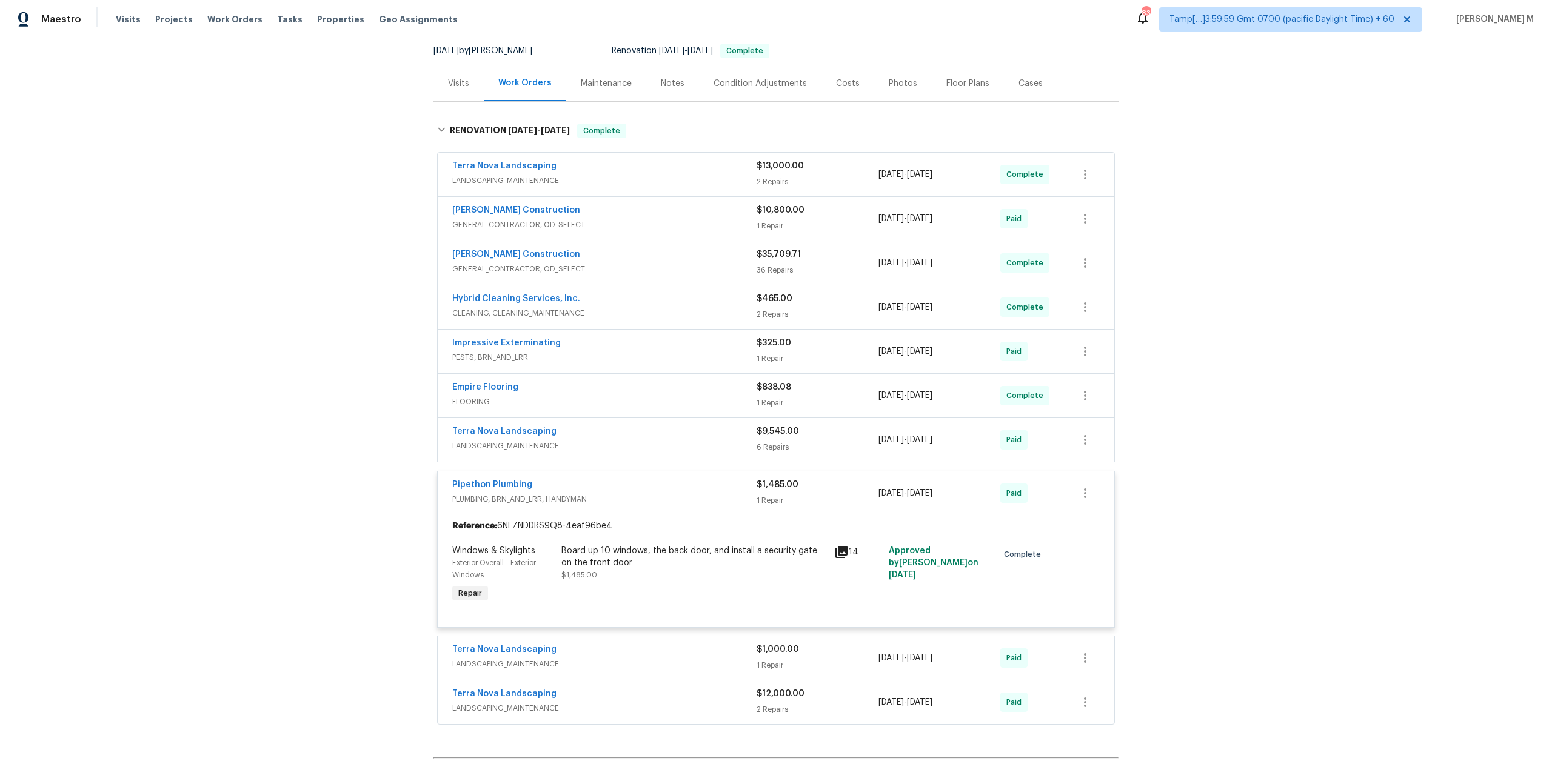 click on "Pipethon Plumbing" at bounding box center [604, 486] 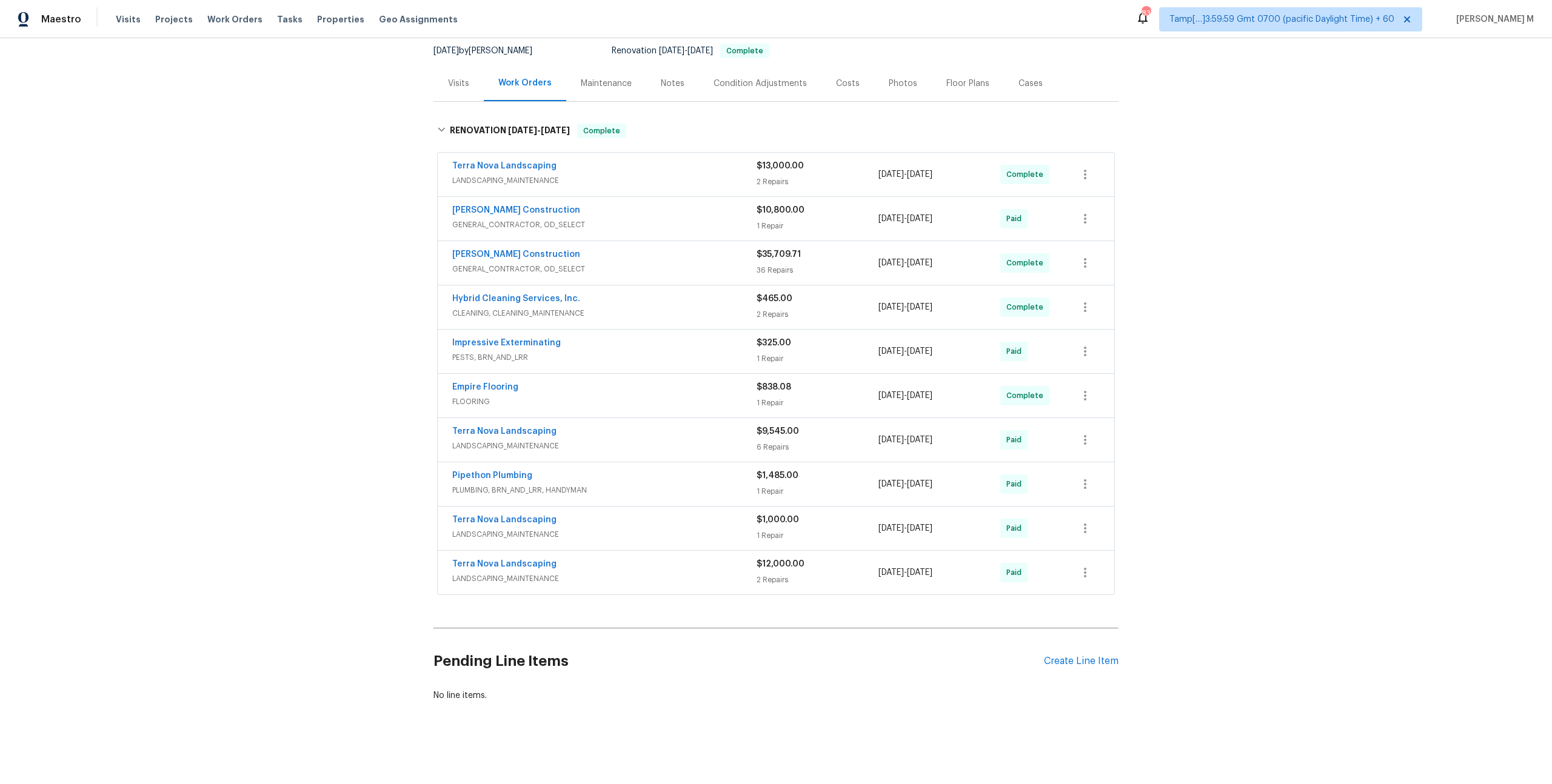 click on "PLUMBING, BRN_AND_LRR, HANDYMAN" at bounding box center [604, 490] 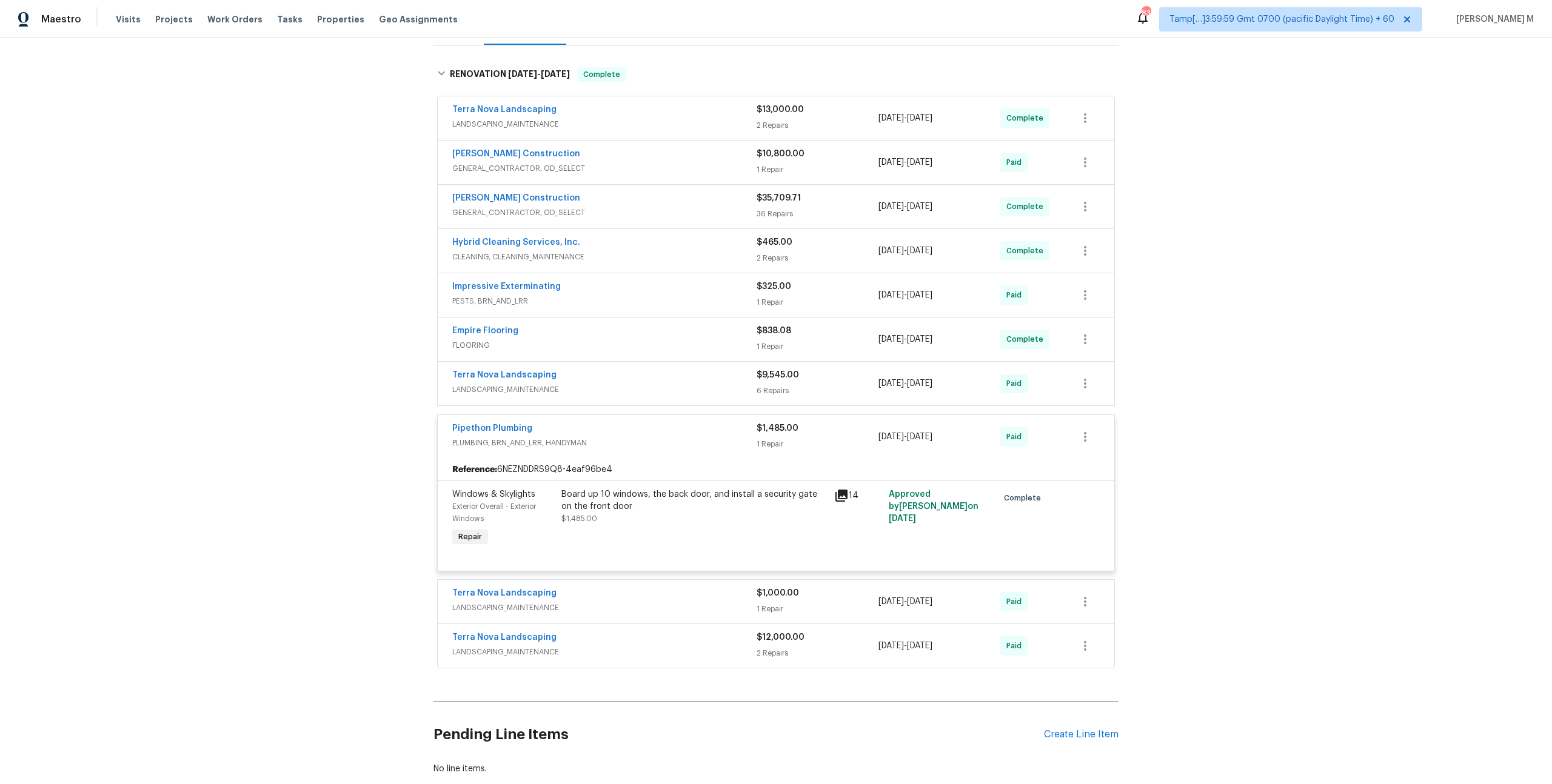 scroll, scrollTop: 177, scrollLeft: 0, axis: vertical 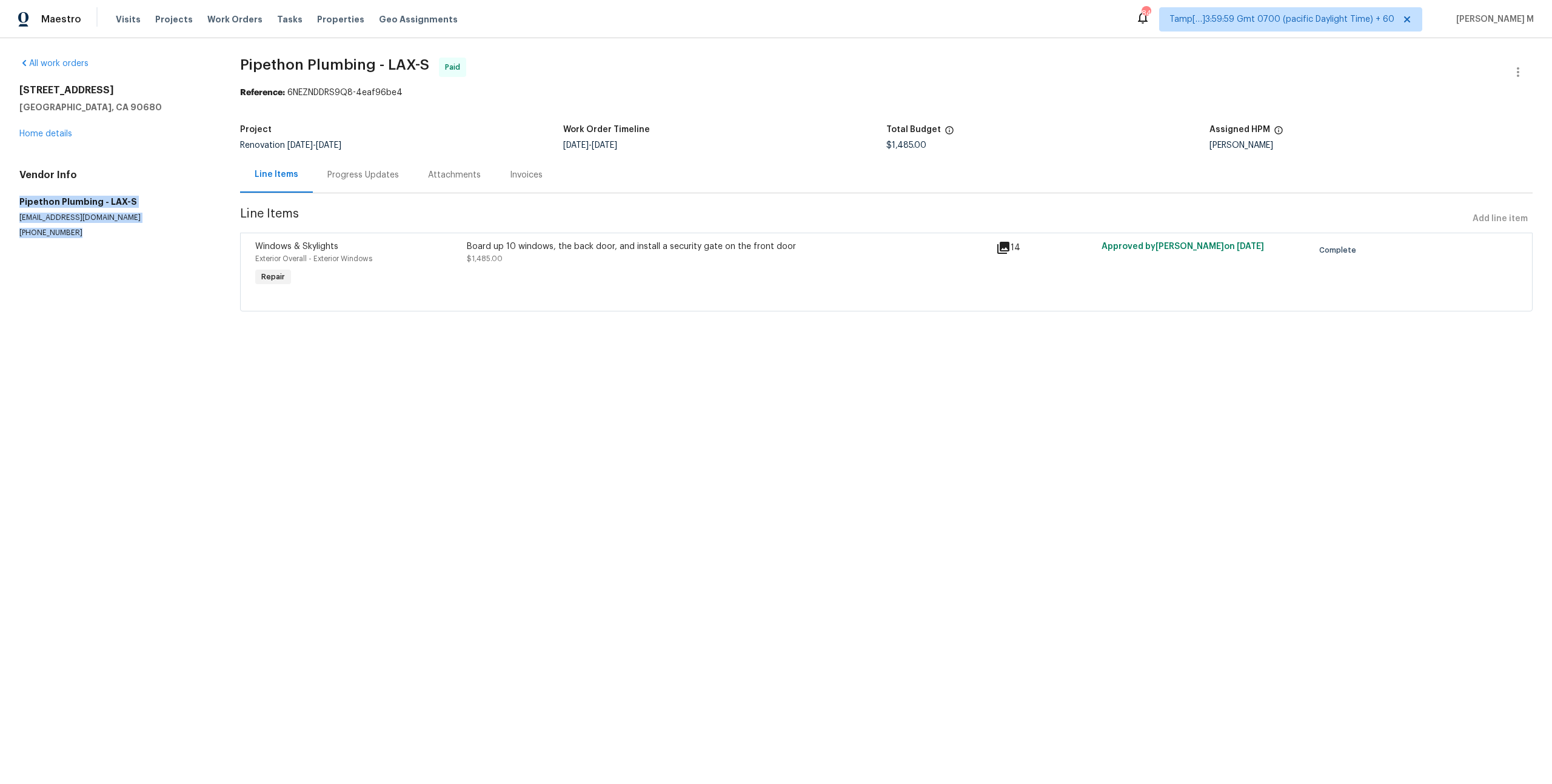 drag, startPoint x: 20, startPoint y: 199, endPoint x: 78, endPoint y: 232, distance: 66.7308 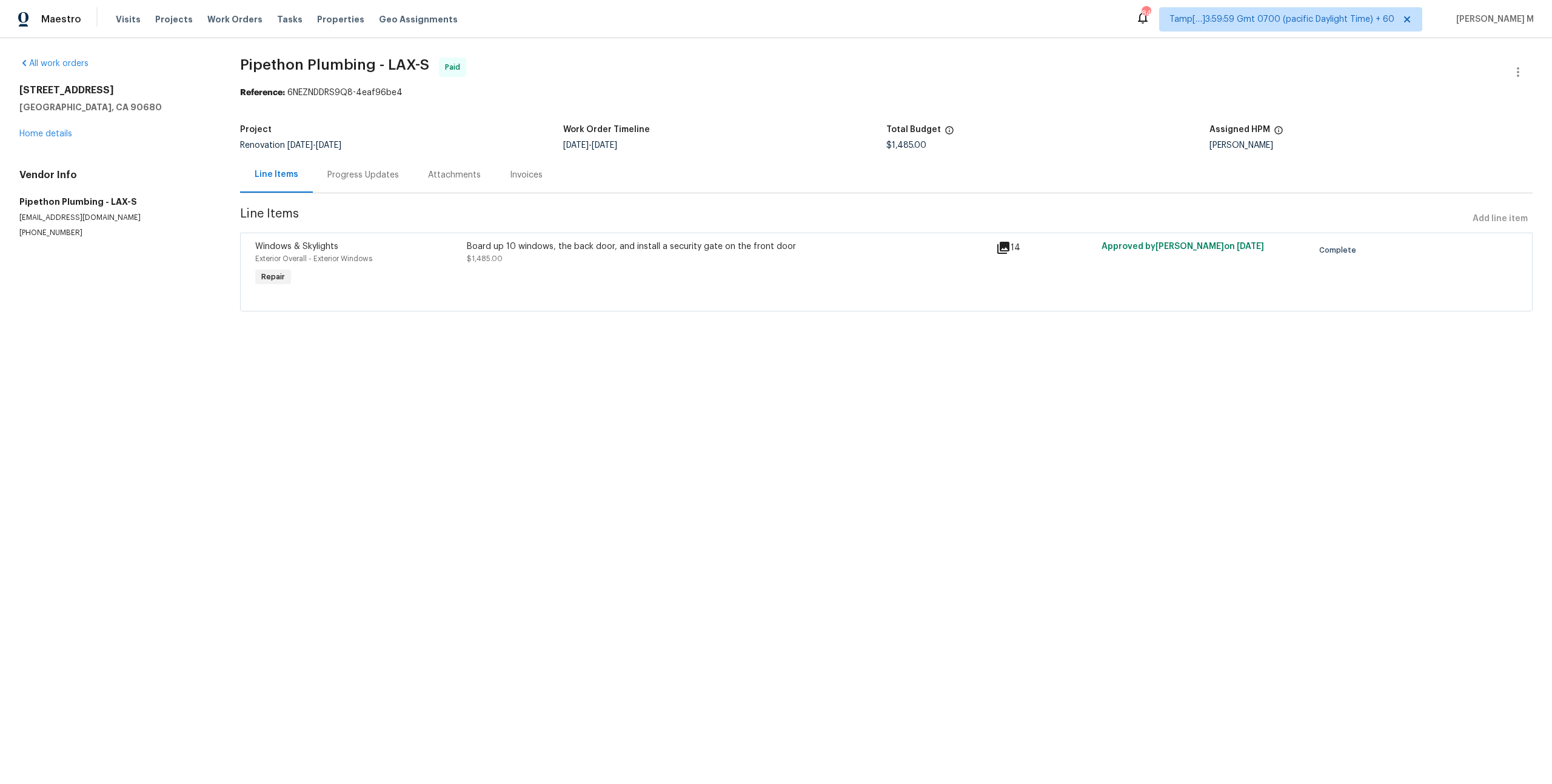 click on "Board up 10 windows, the back door, and install a security gate on the front door $1,485.00" at bounding box center (728, 253) 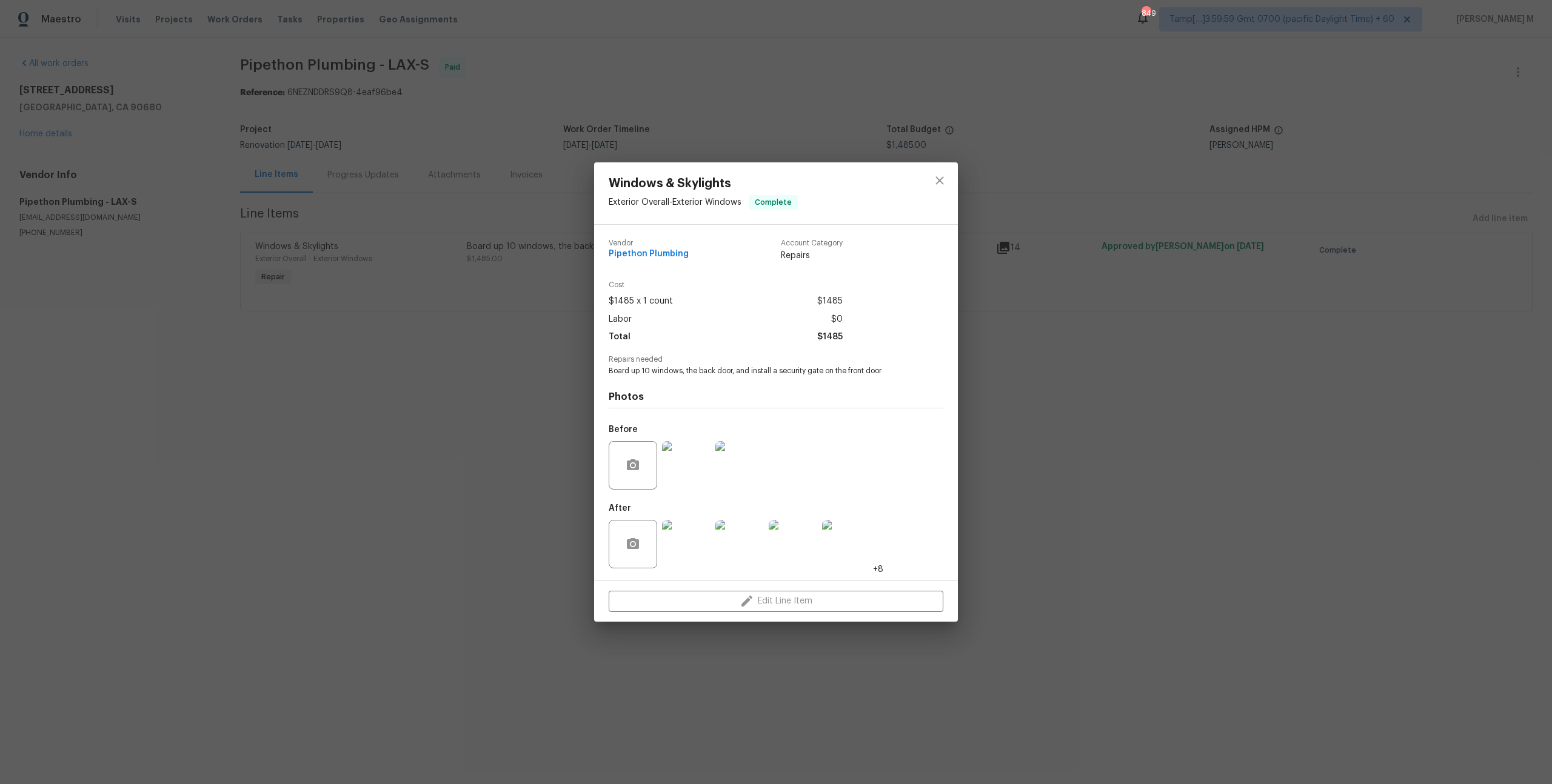 click at bounding box center (740, 465) 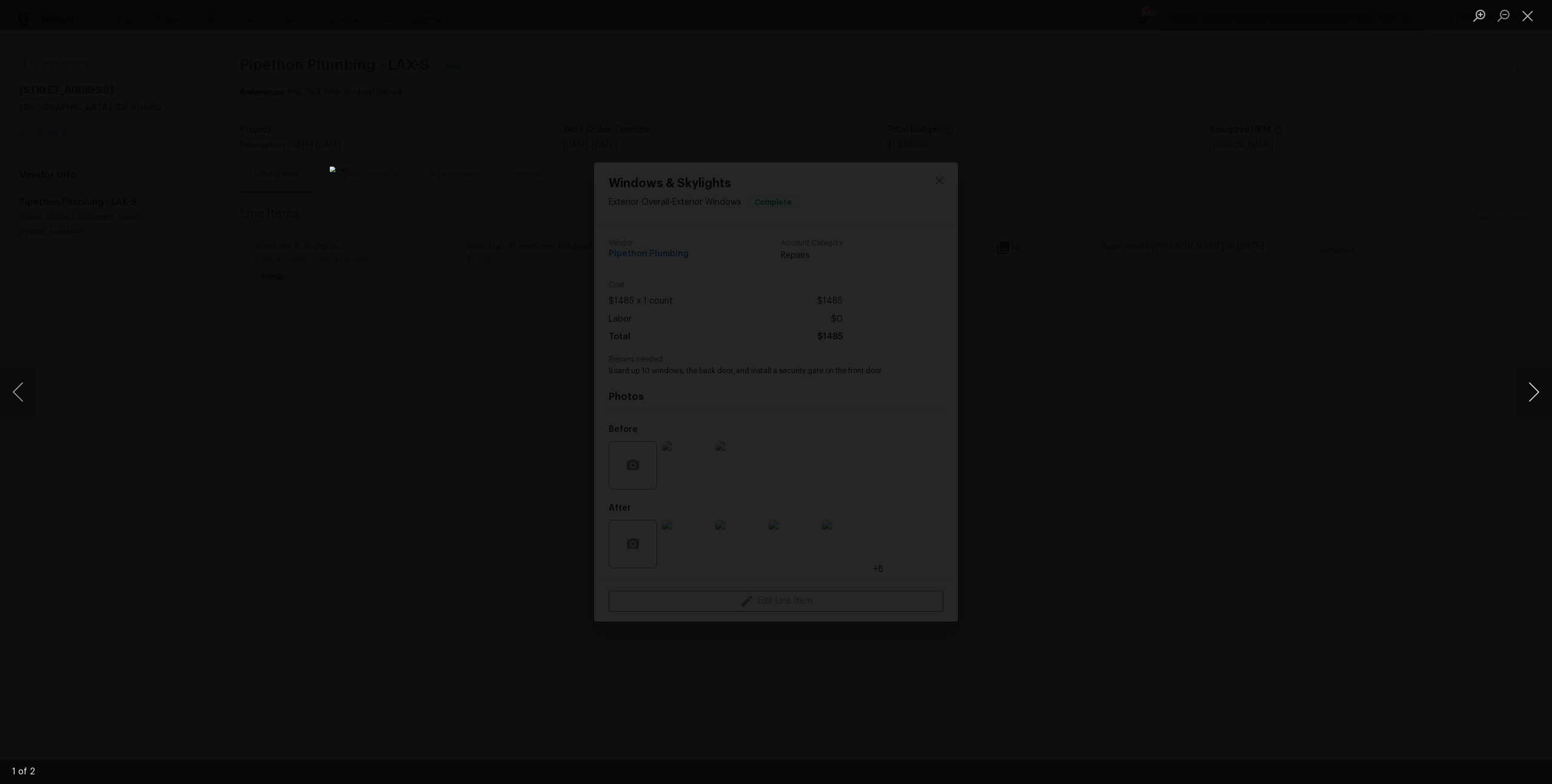 click at bounding box center [1534, 392] 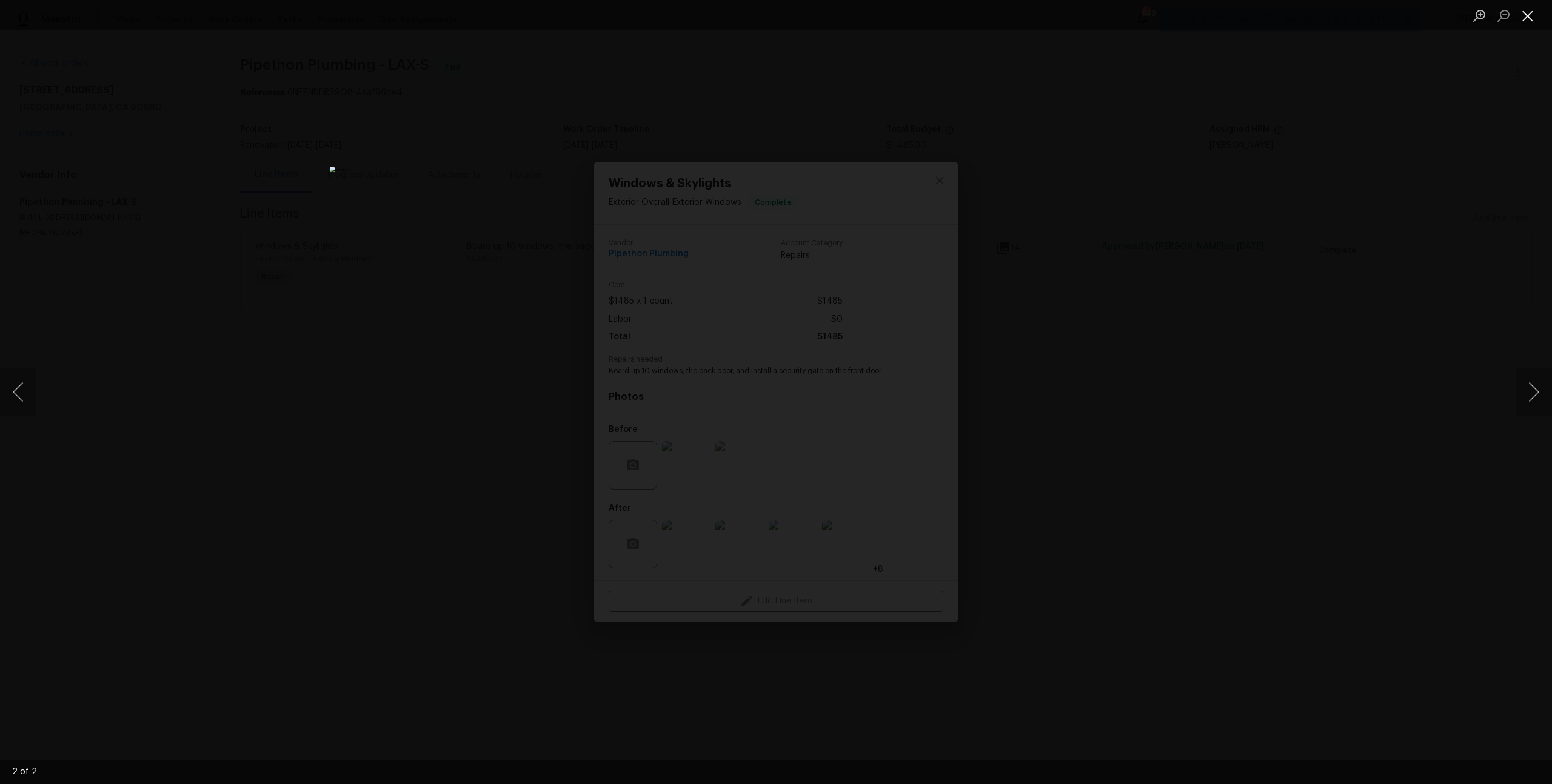 click at bounding box center (1528, 15) 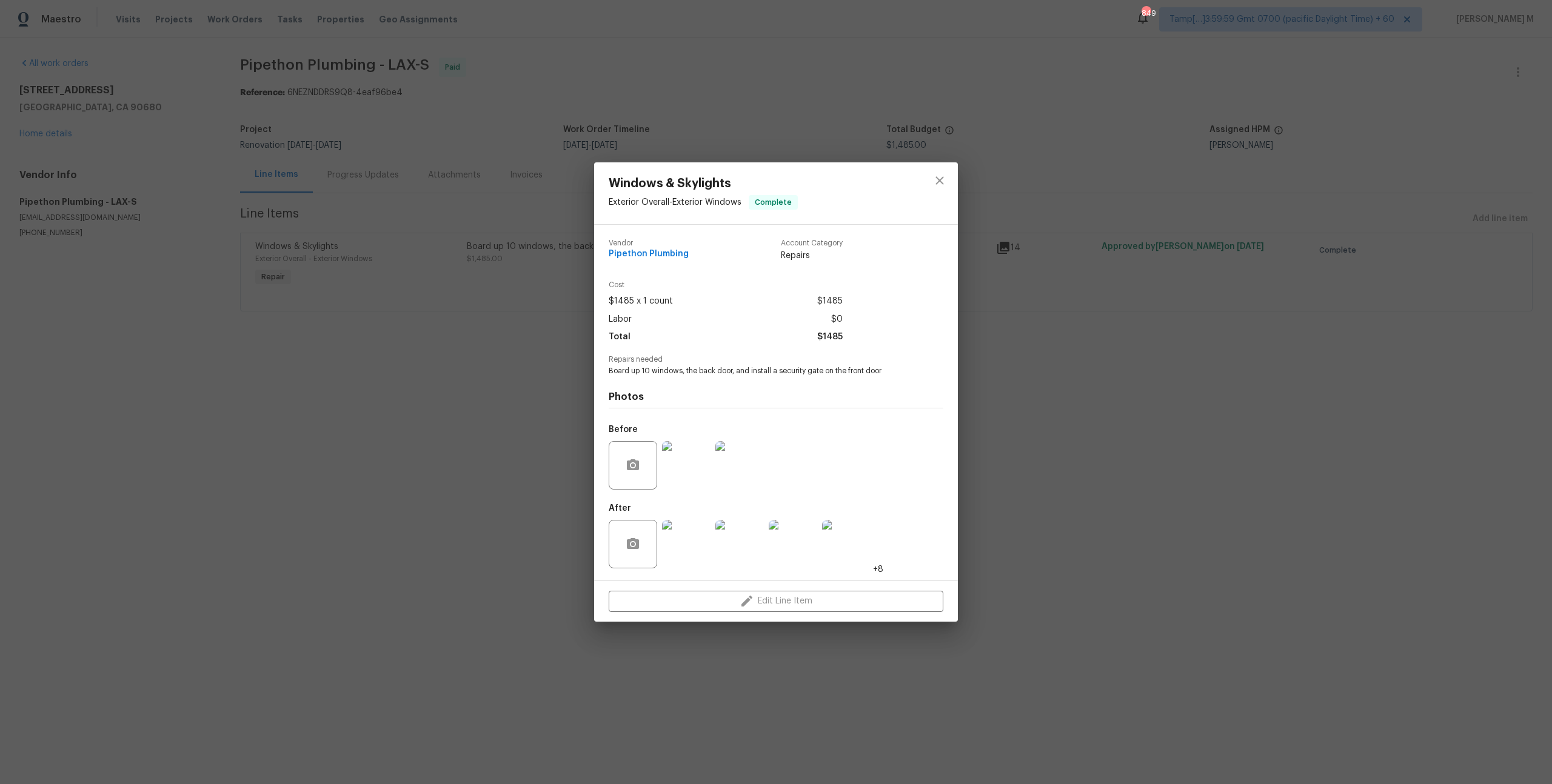 click at bounding box center (686, 544) 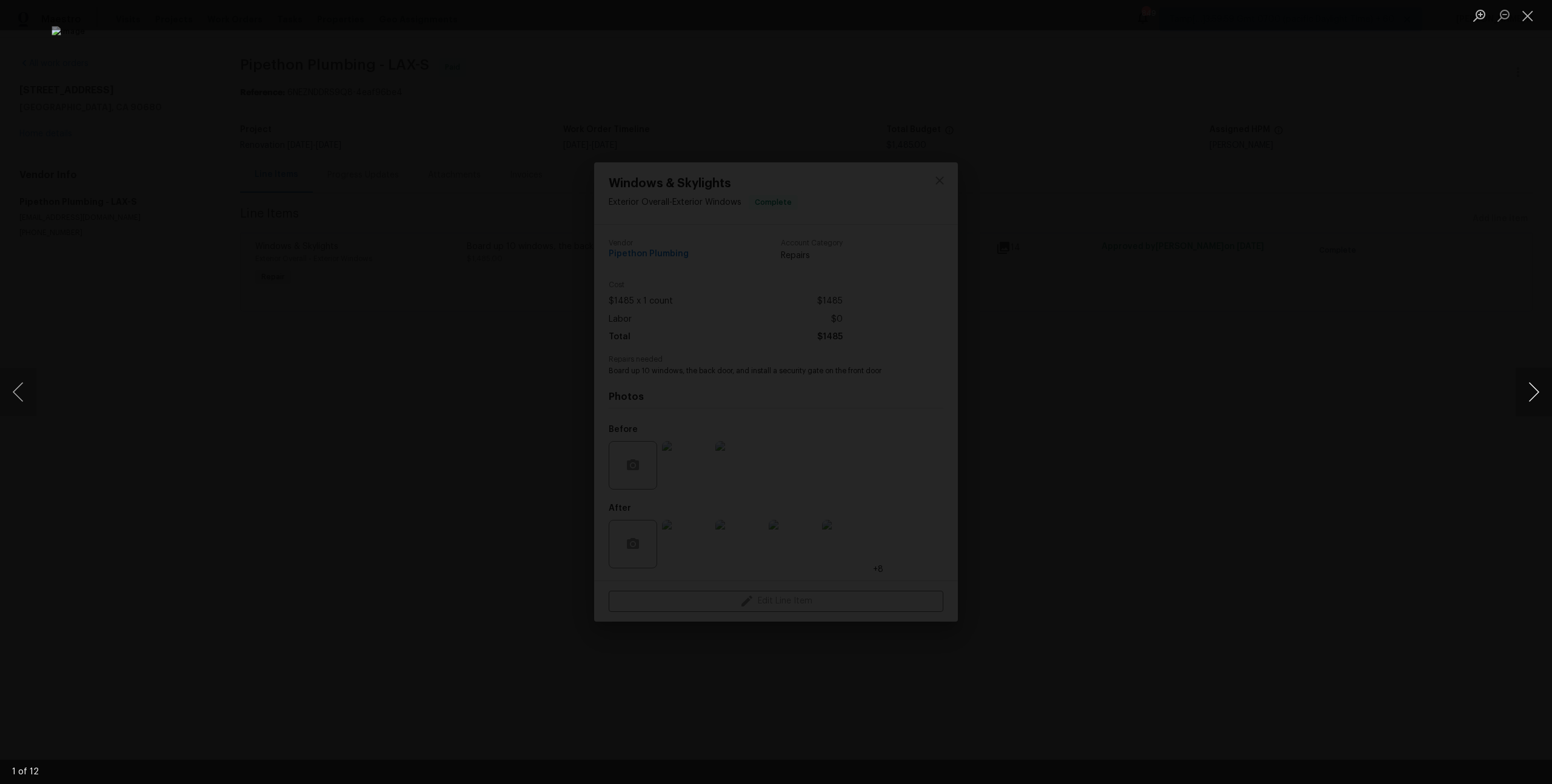 click at bounding box center [1534, 392] 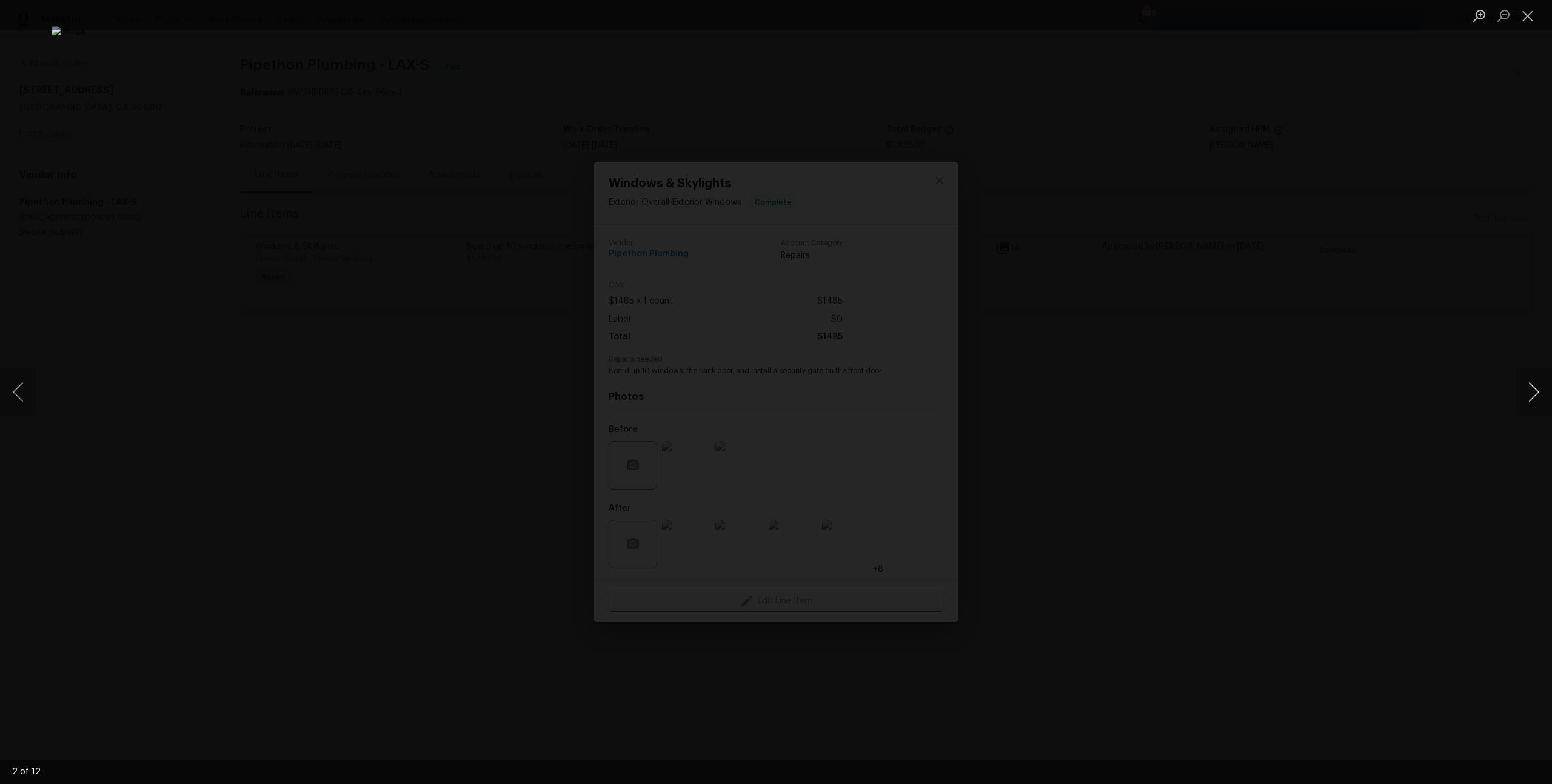 click at bounding box center (1534, 392) 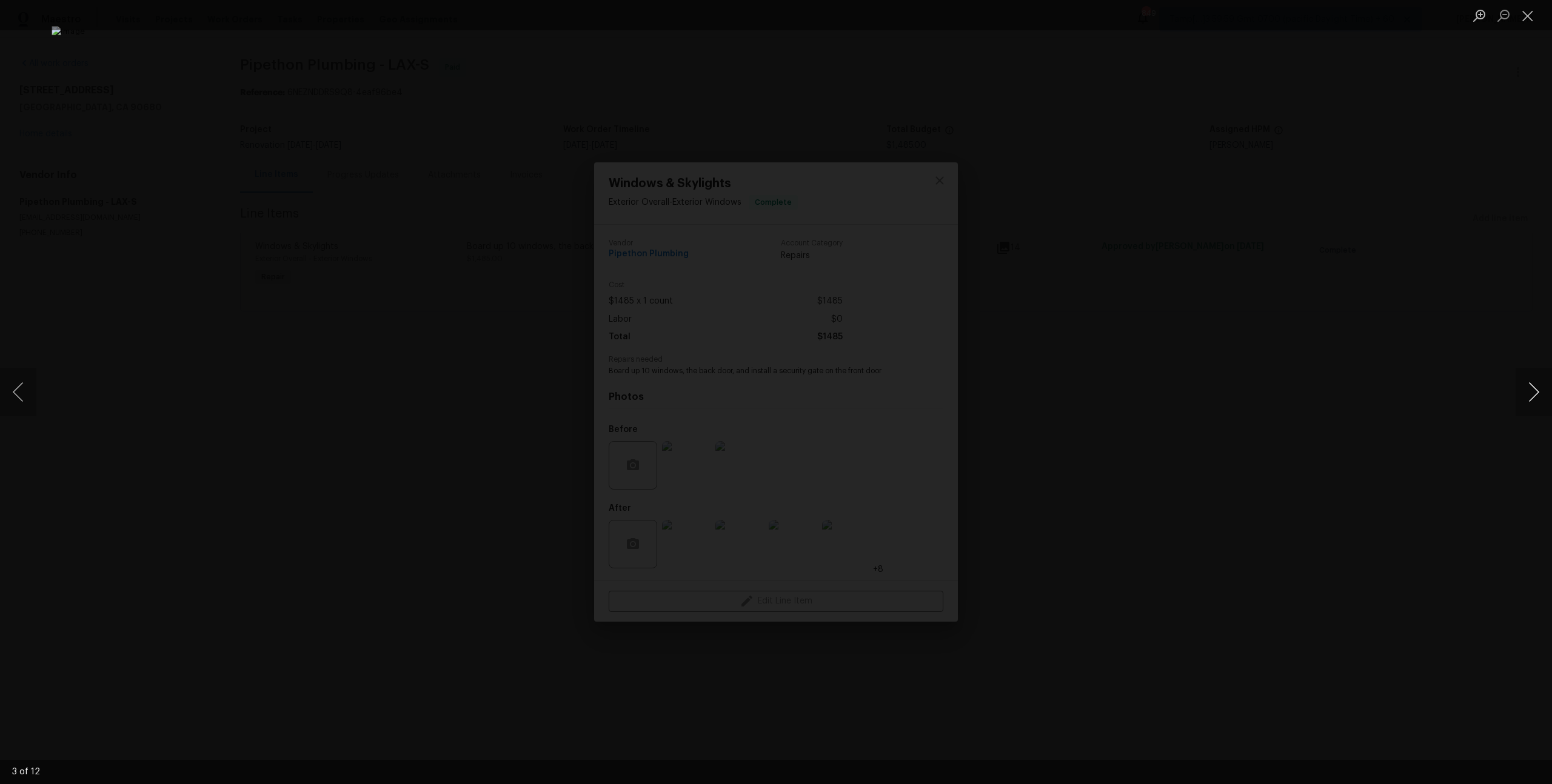 click at bounding box center [1534, 392] 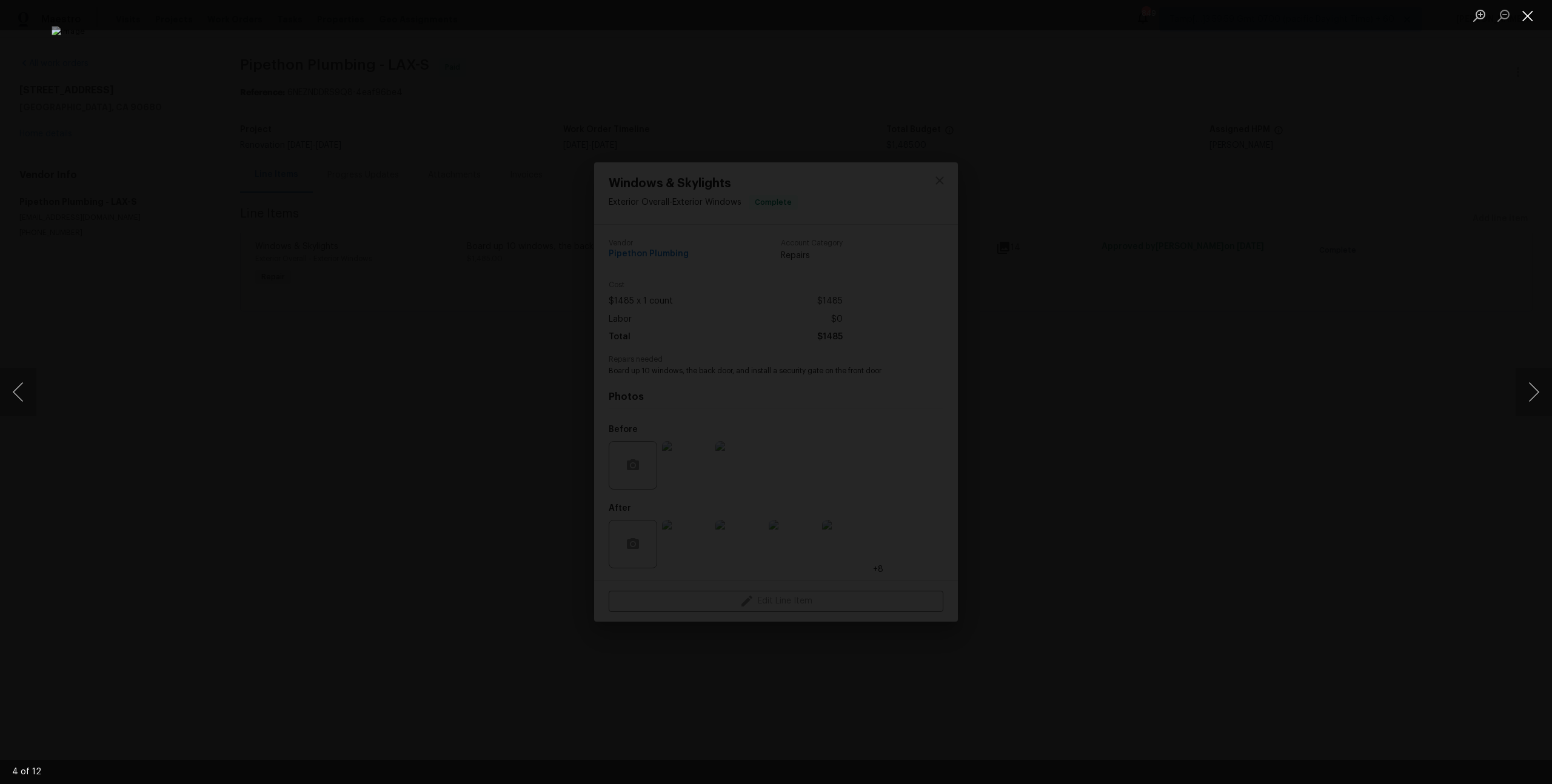 click at bounding box center [1528, 15] 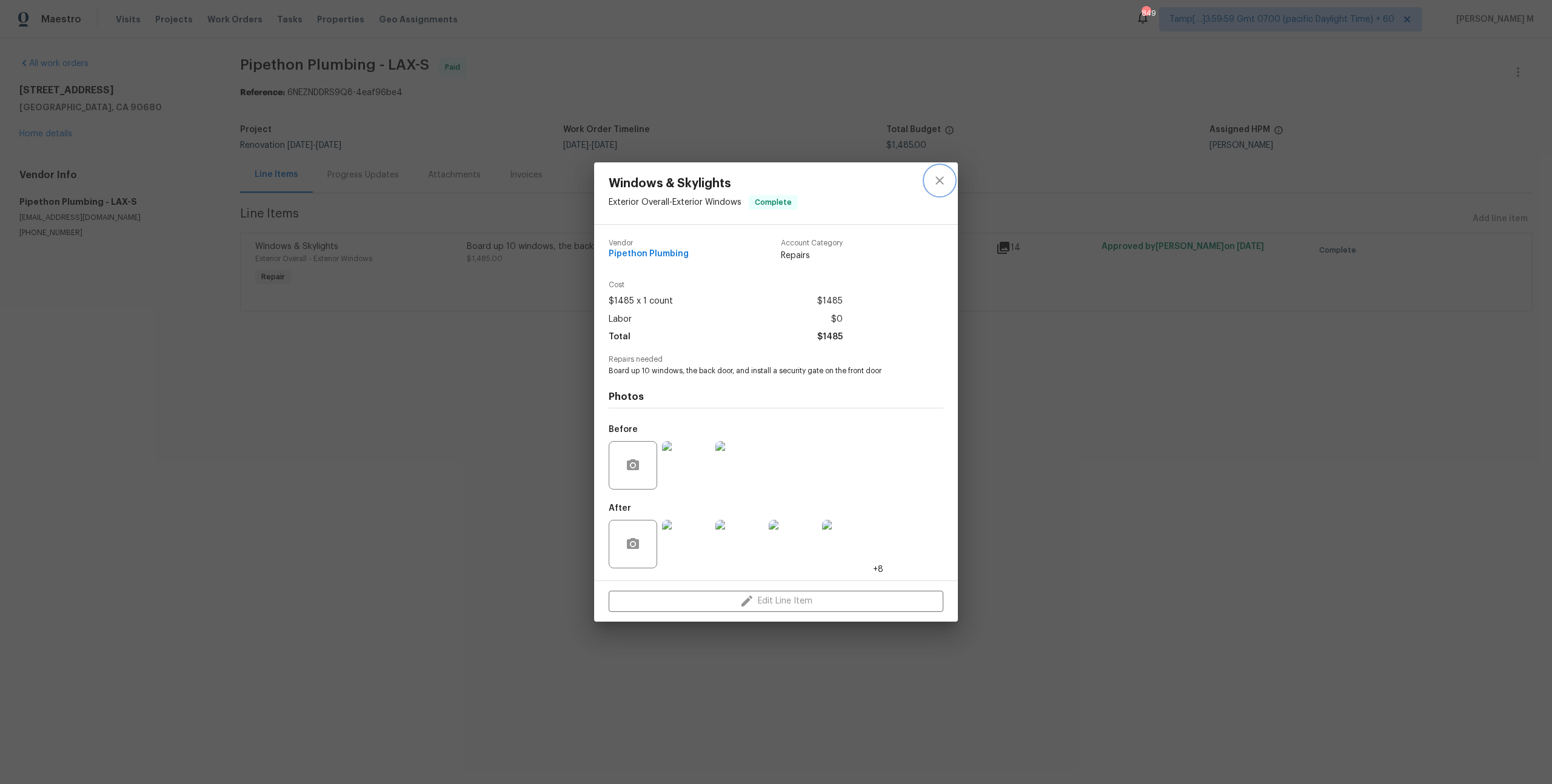 click 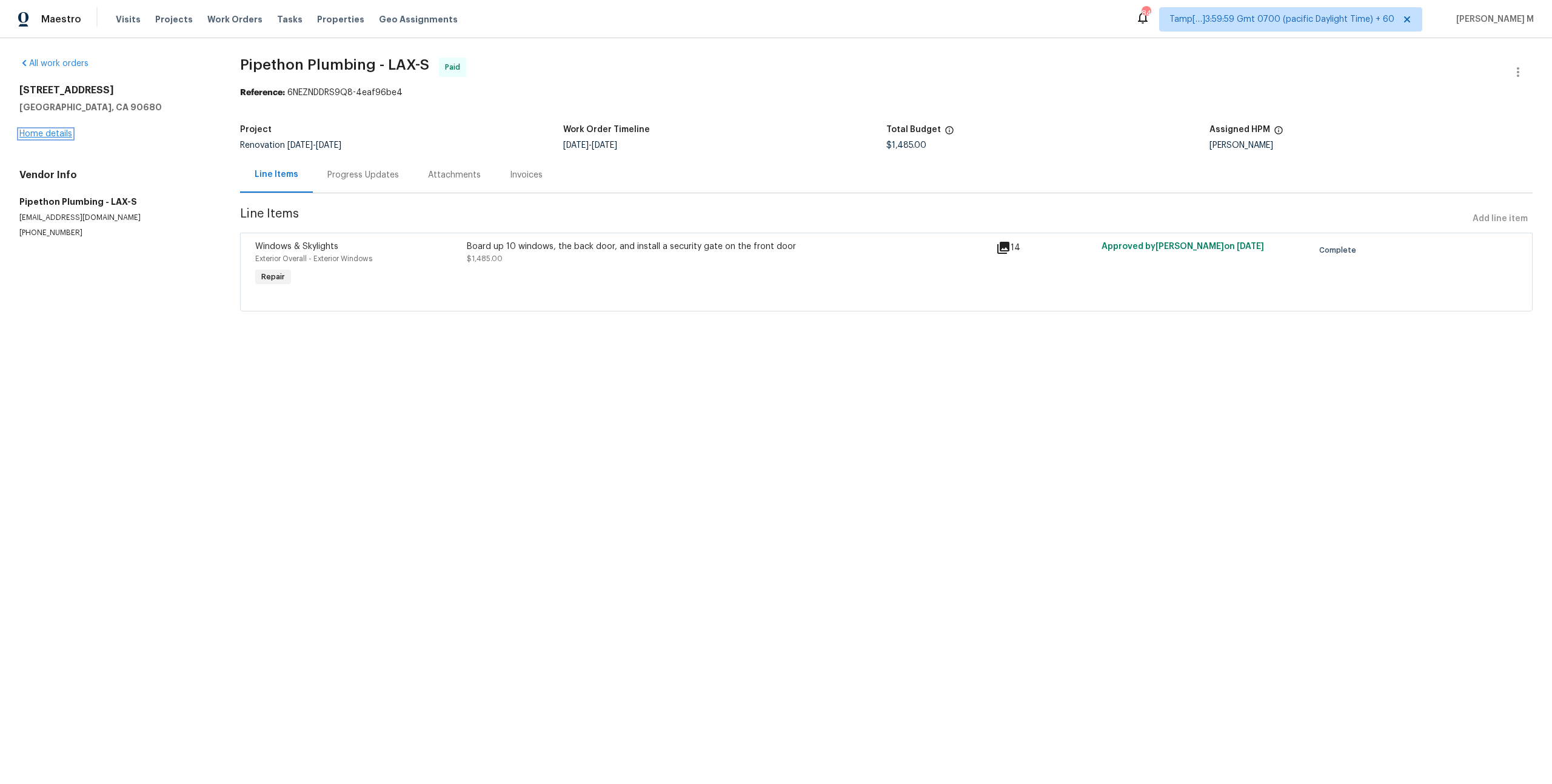 click on "Home details" at bounding box center (45, 134) 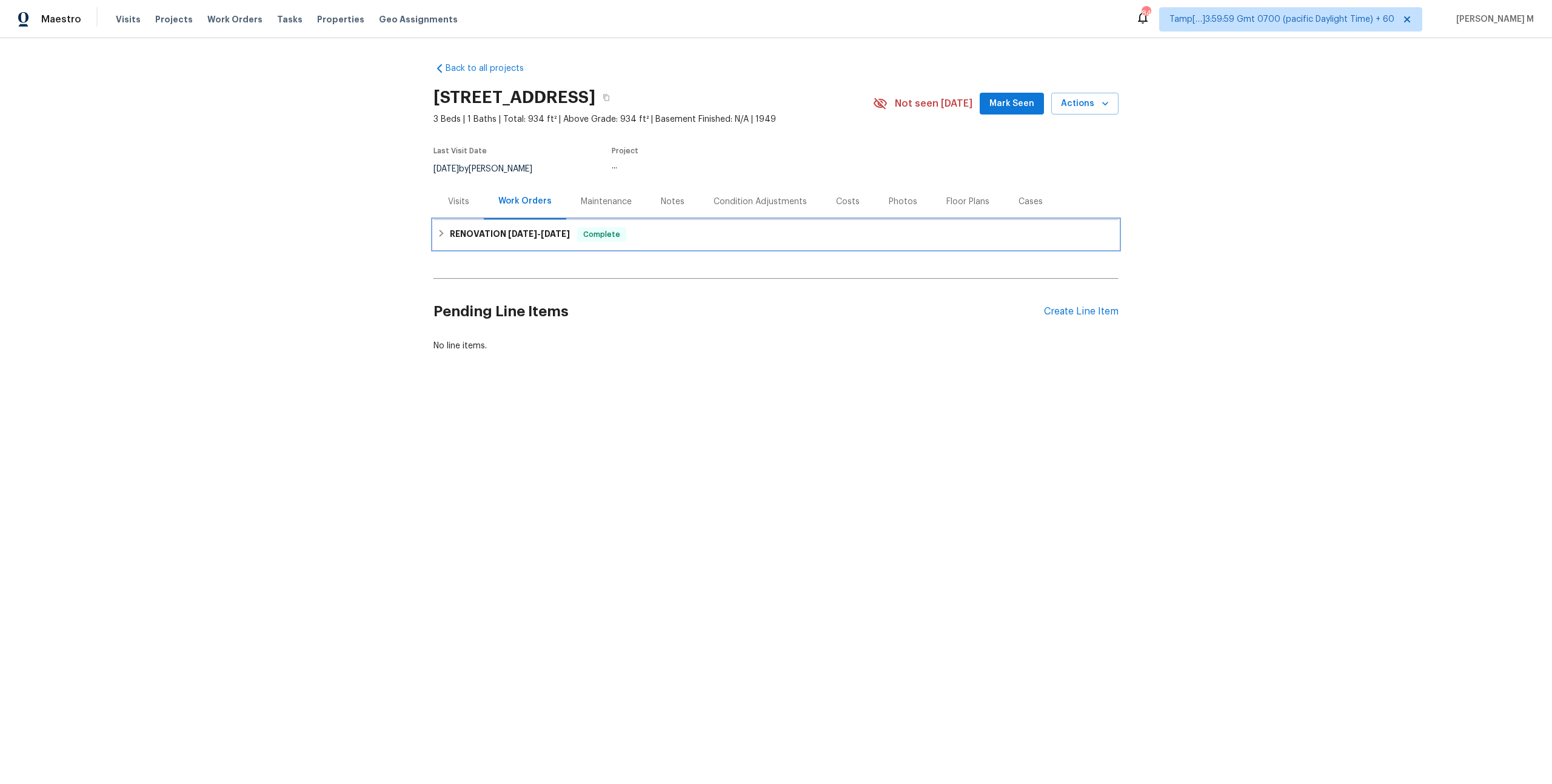 click on "RENOVATION   [DATE]  -  [DATE] Complete" at bounding box center (776, 234) 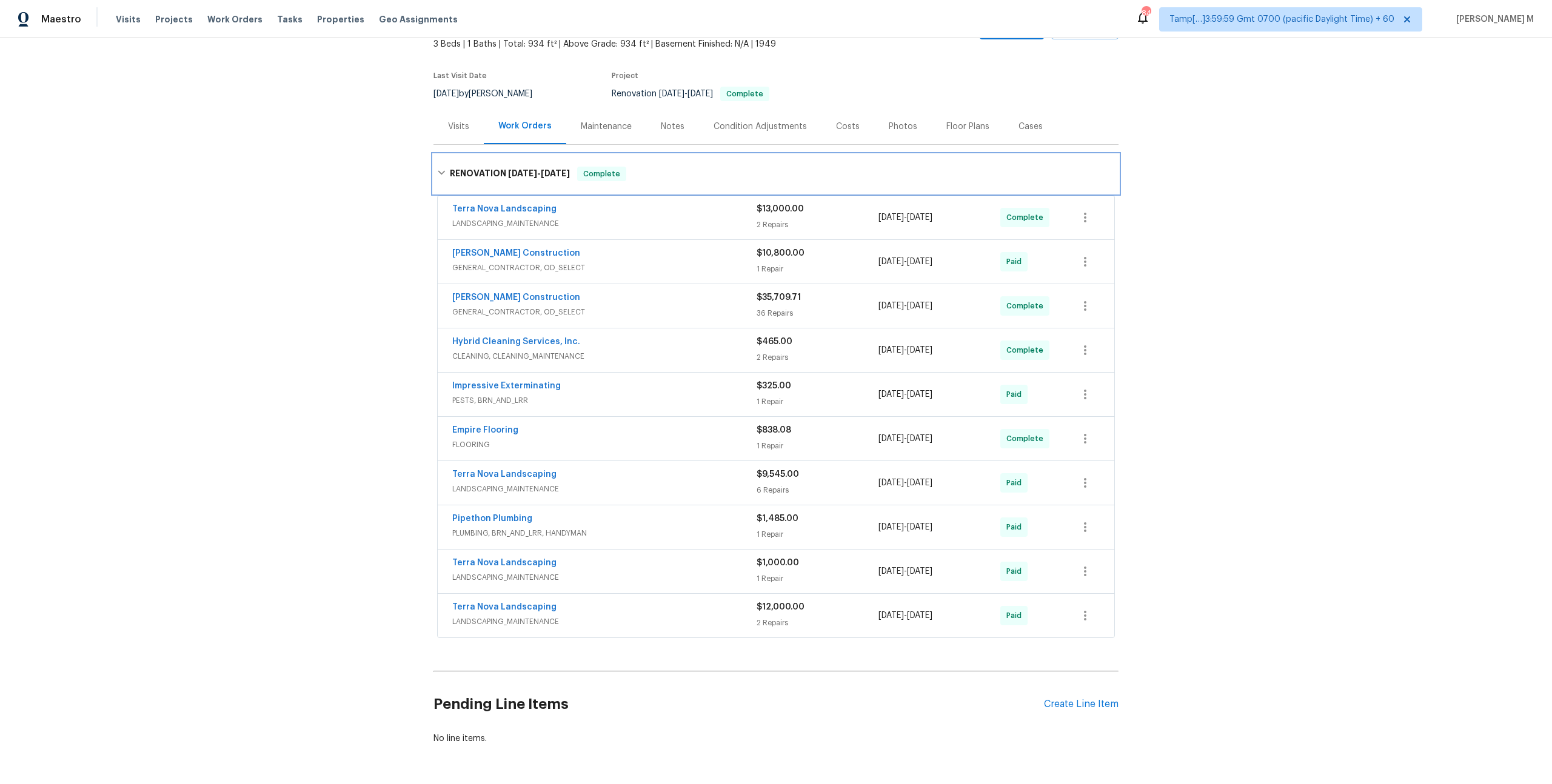 scroll, scrollTop: 118, scrollLeft: 0, axis: vertical 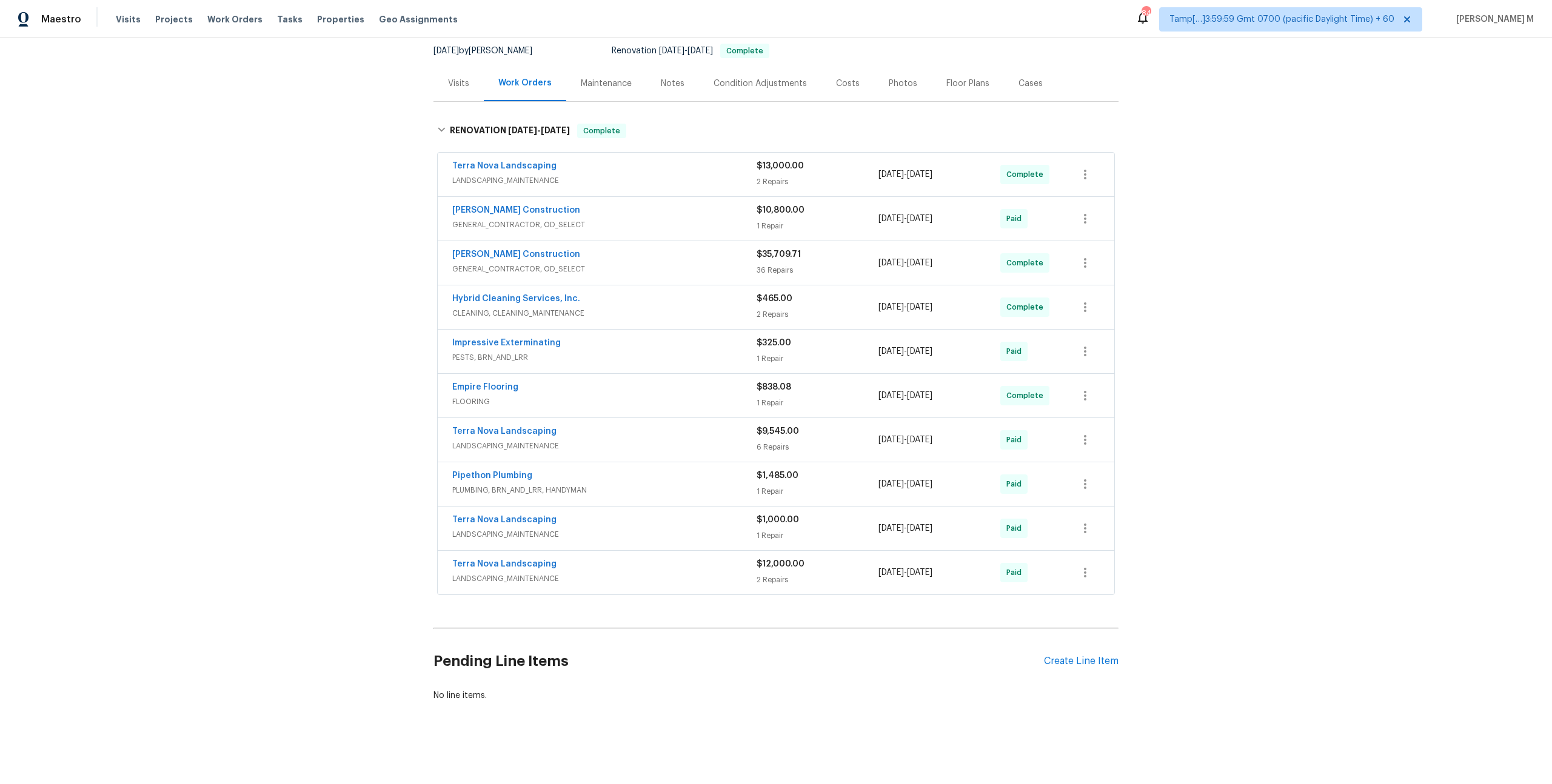 click on "PLUMBING, BRN_AND_LRR, HANDYMAN" at bounding box center [604, 490] 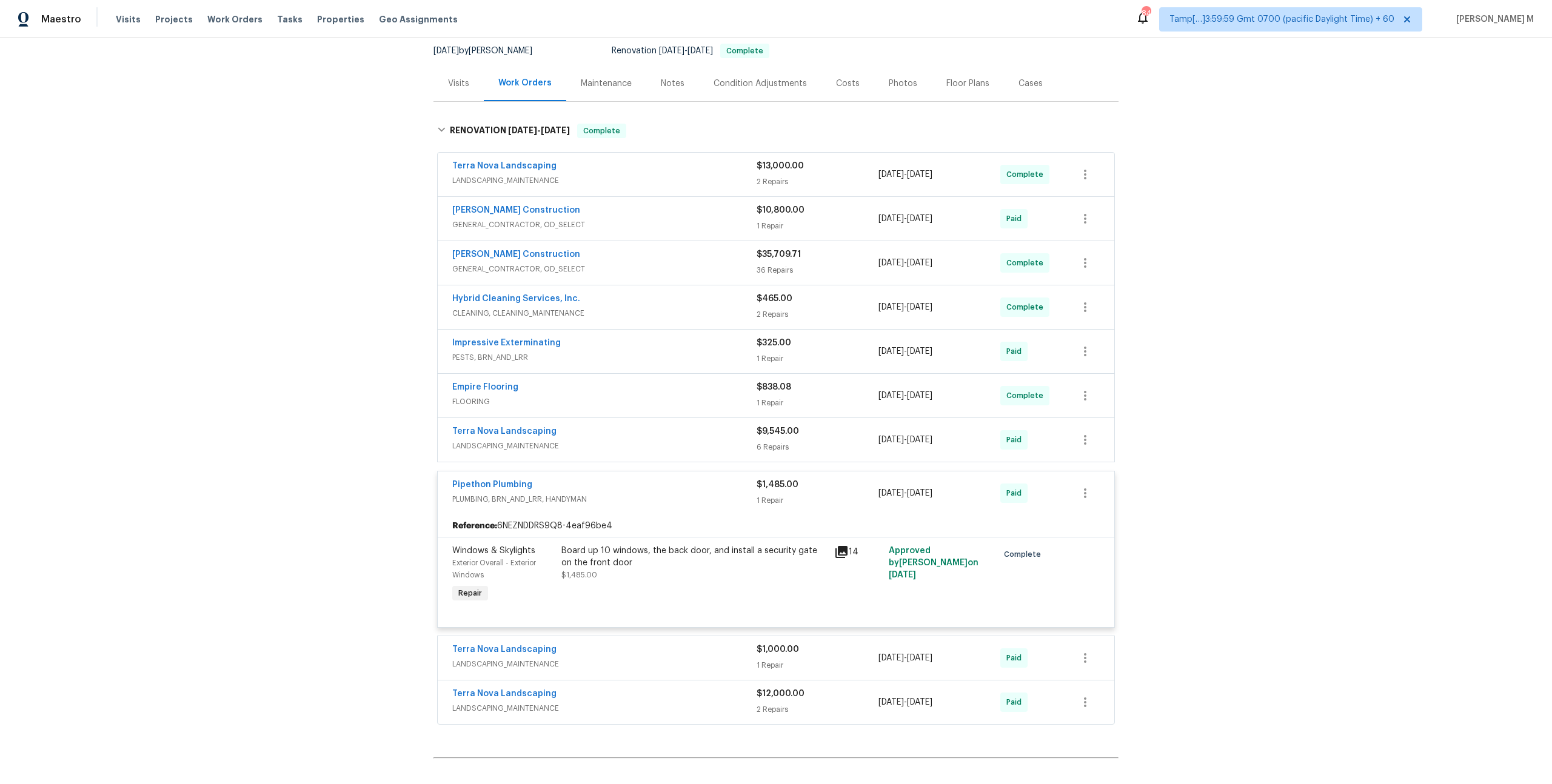 click on "Pipethon Plumbing" at bounding box center (604, 486) 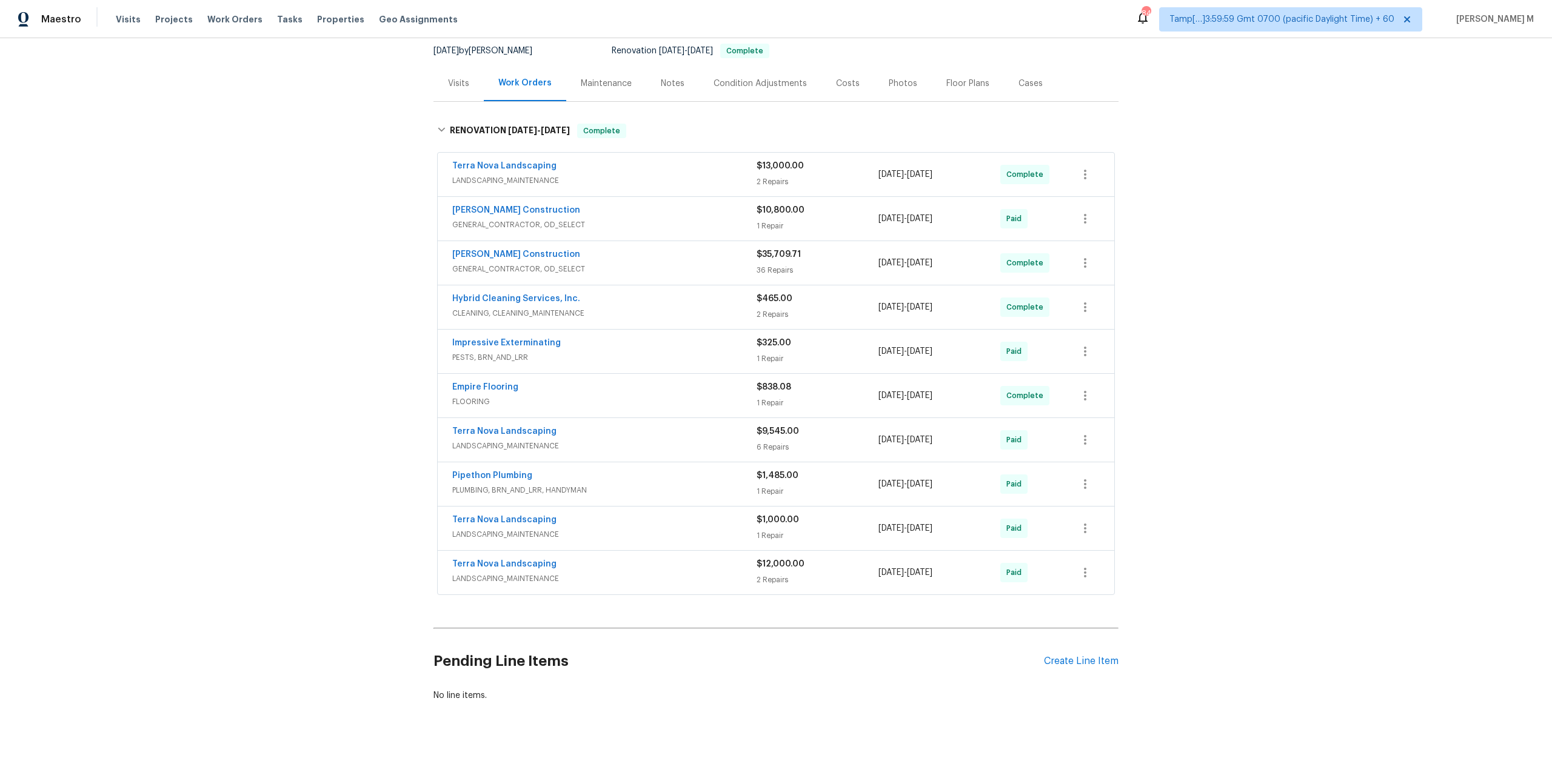 click on "LANDSCAPING_MAINTENANCE" at bounding box center (604, 446) 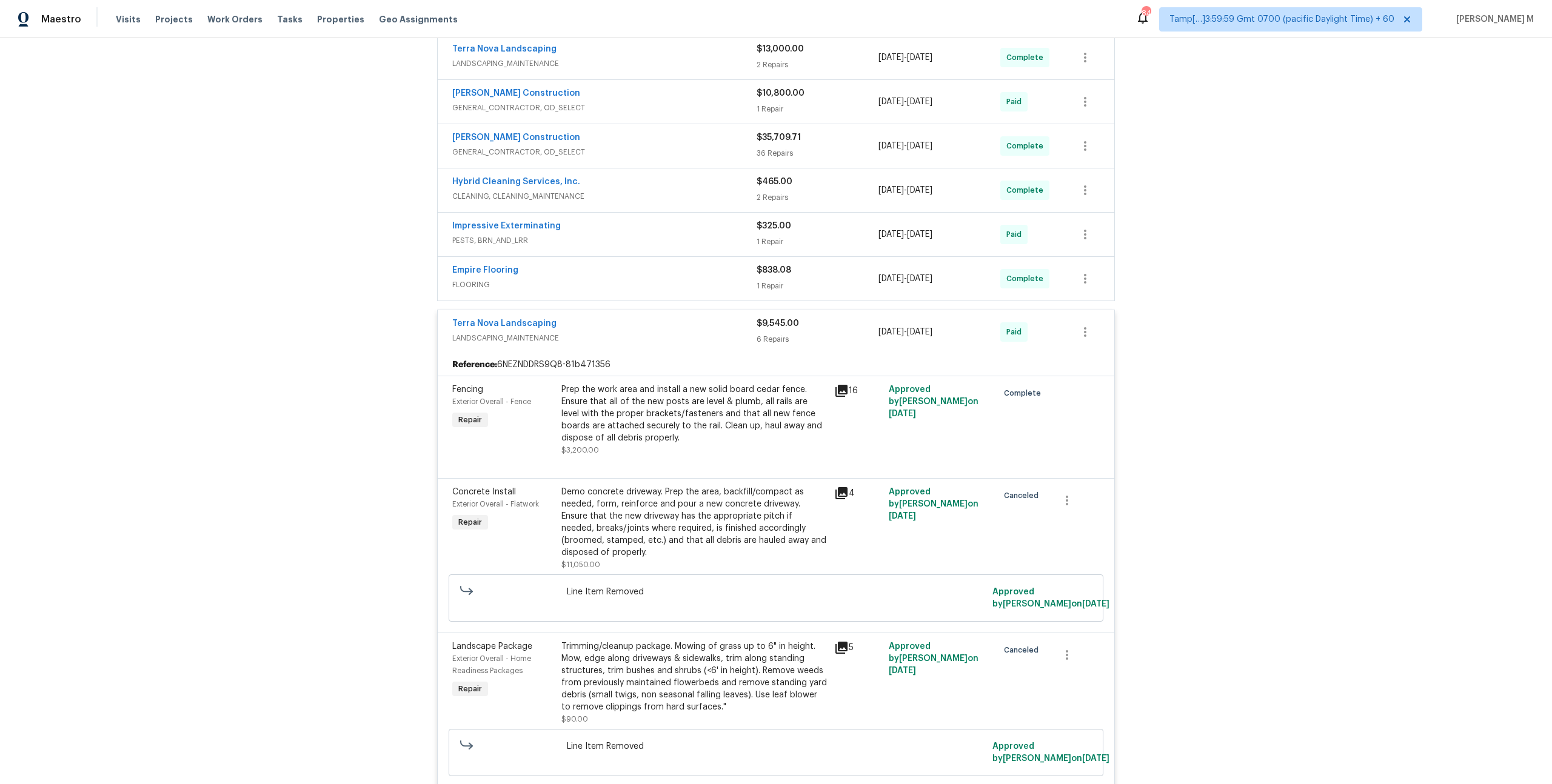 scroll, scrollTop: 224, scrollLeft: 0, axis: vertical 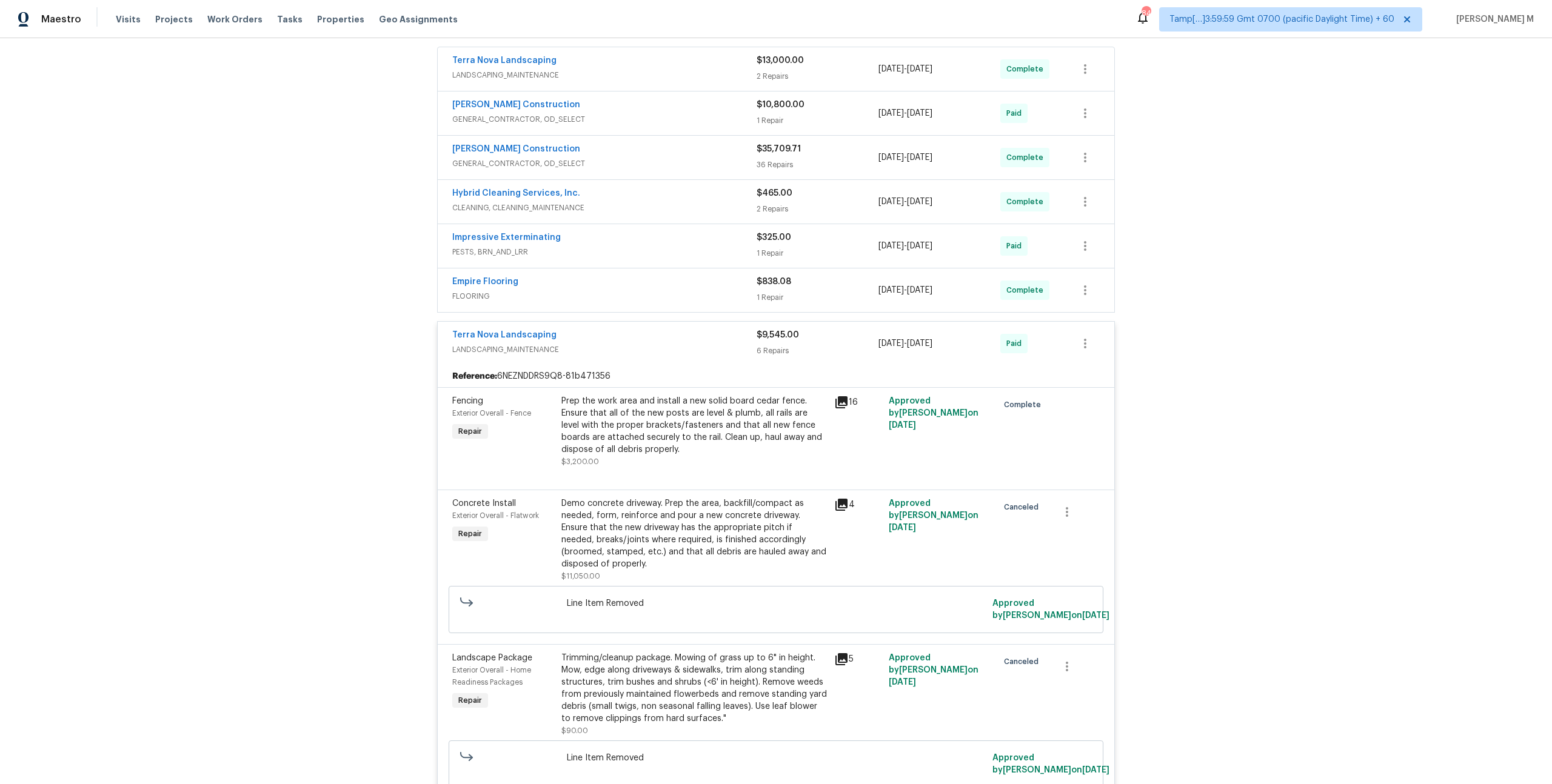 click on "Terra Nova Landscaping" at bounding box center (604, 336) 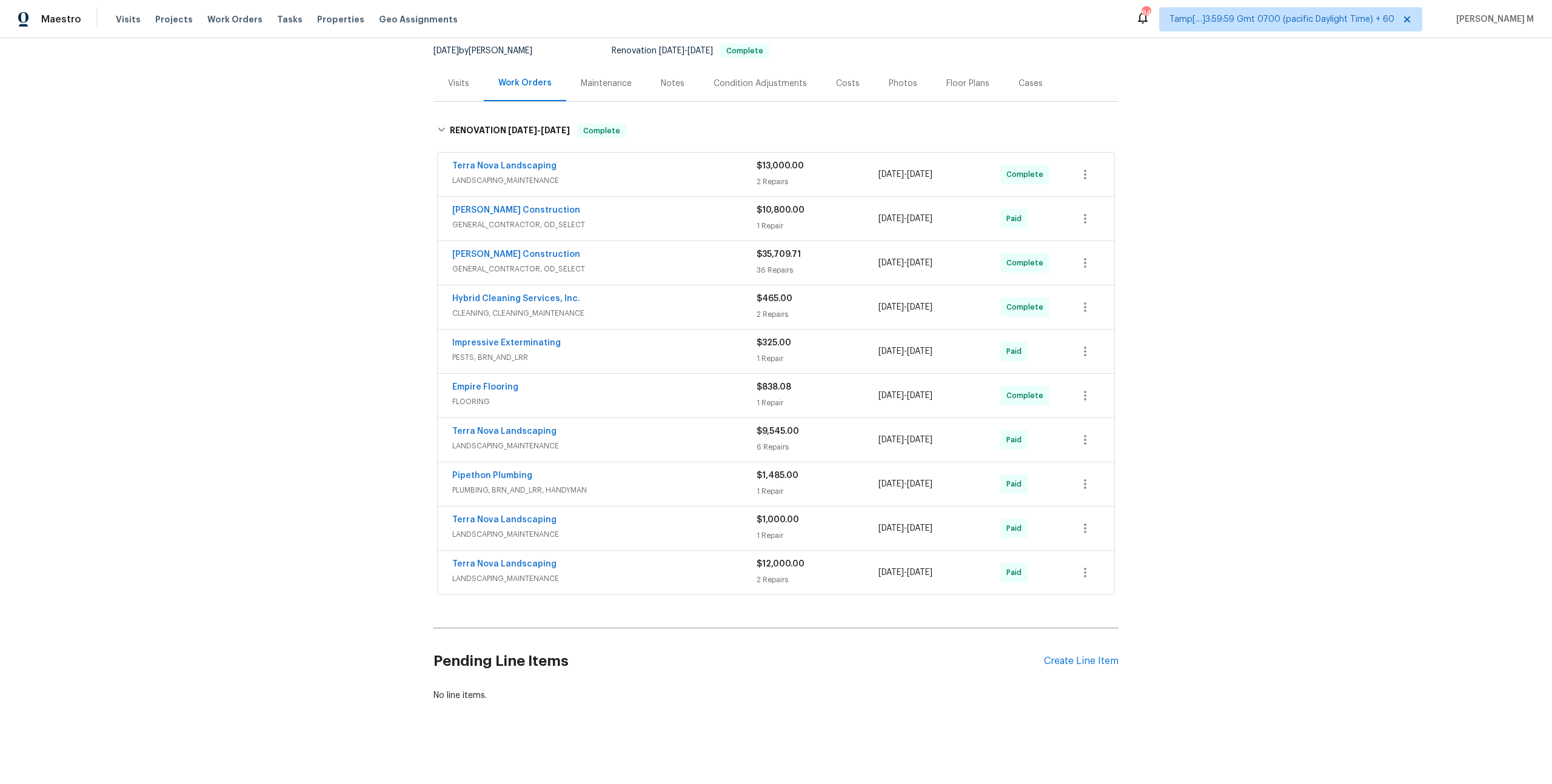 click on "Empire Flooring" at bounding box center [604, 388] 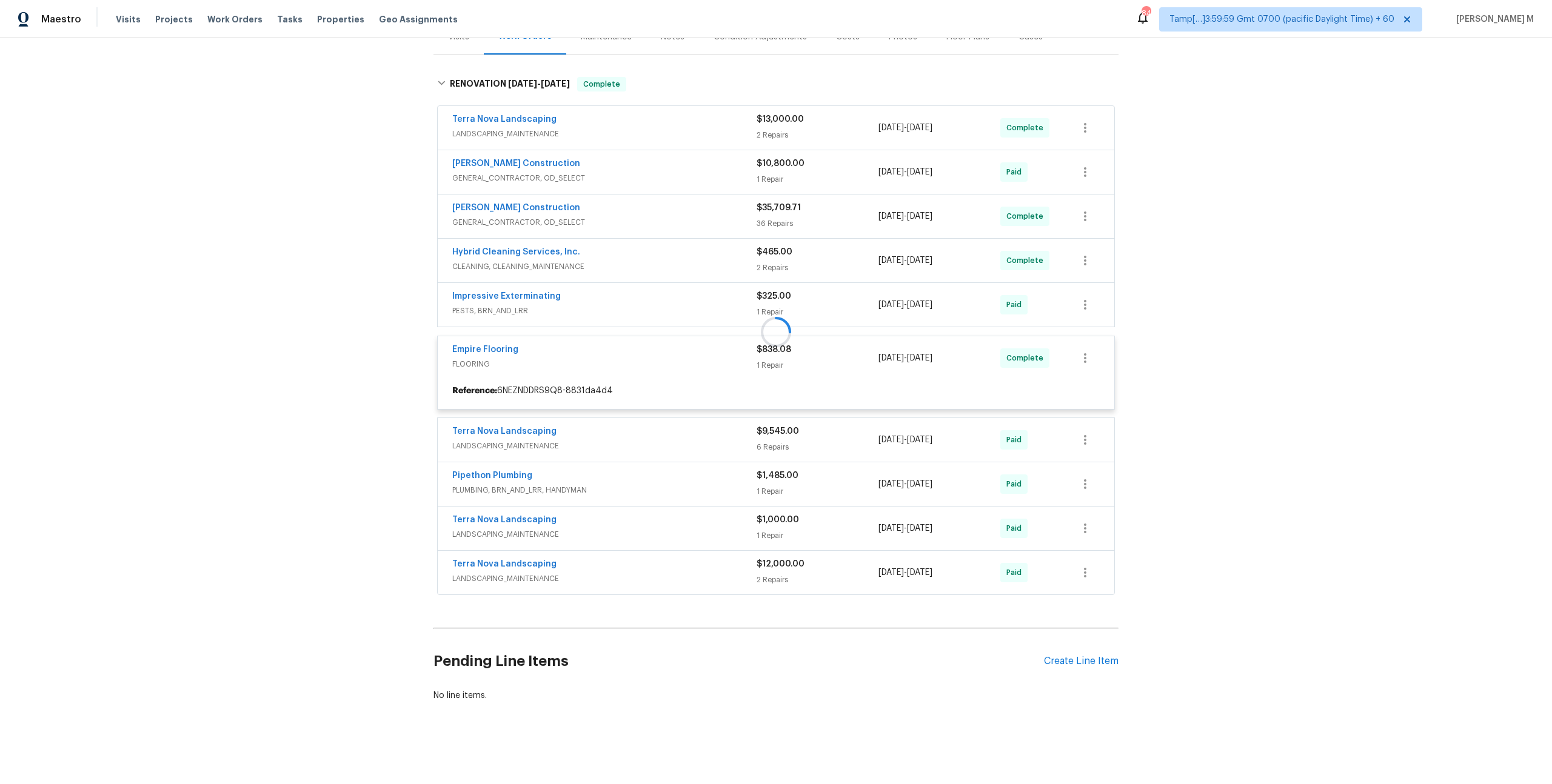 scroll, scrollTop: 224, scrollLeft: 0, axis: vertical 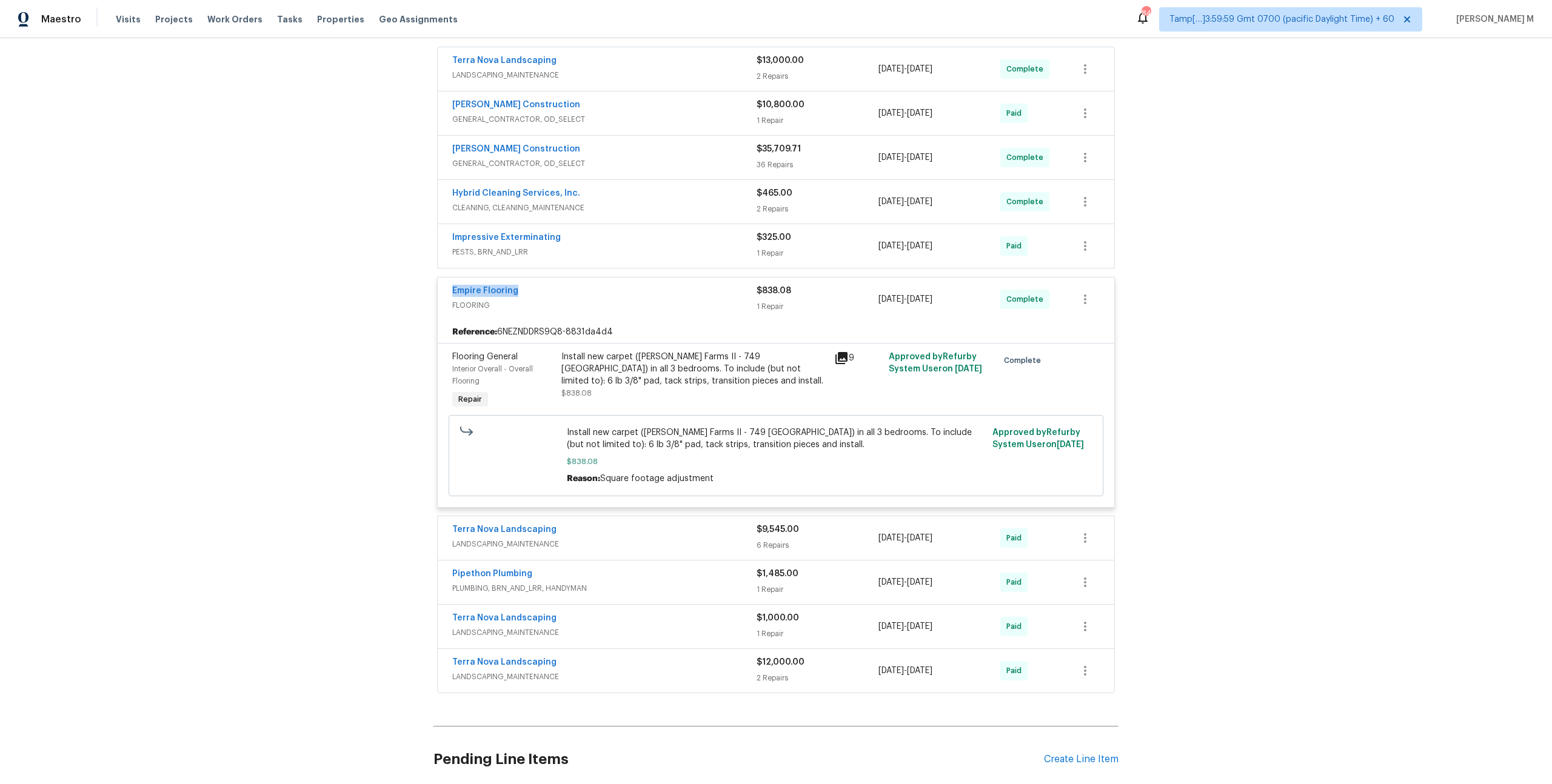 click on "Empire Flooring" at bounding box center (604, 292) 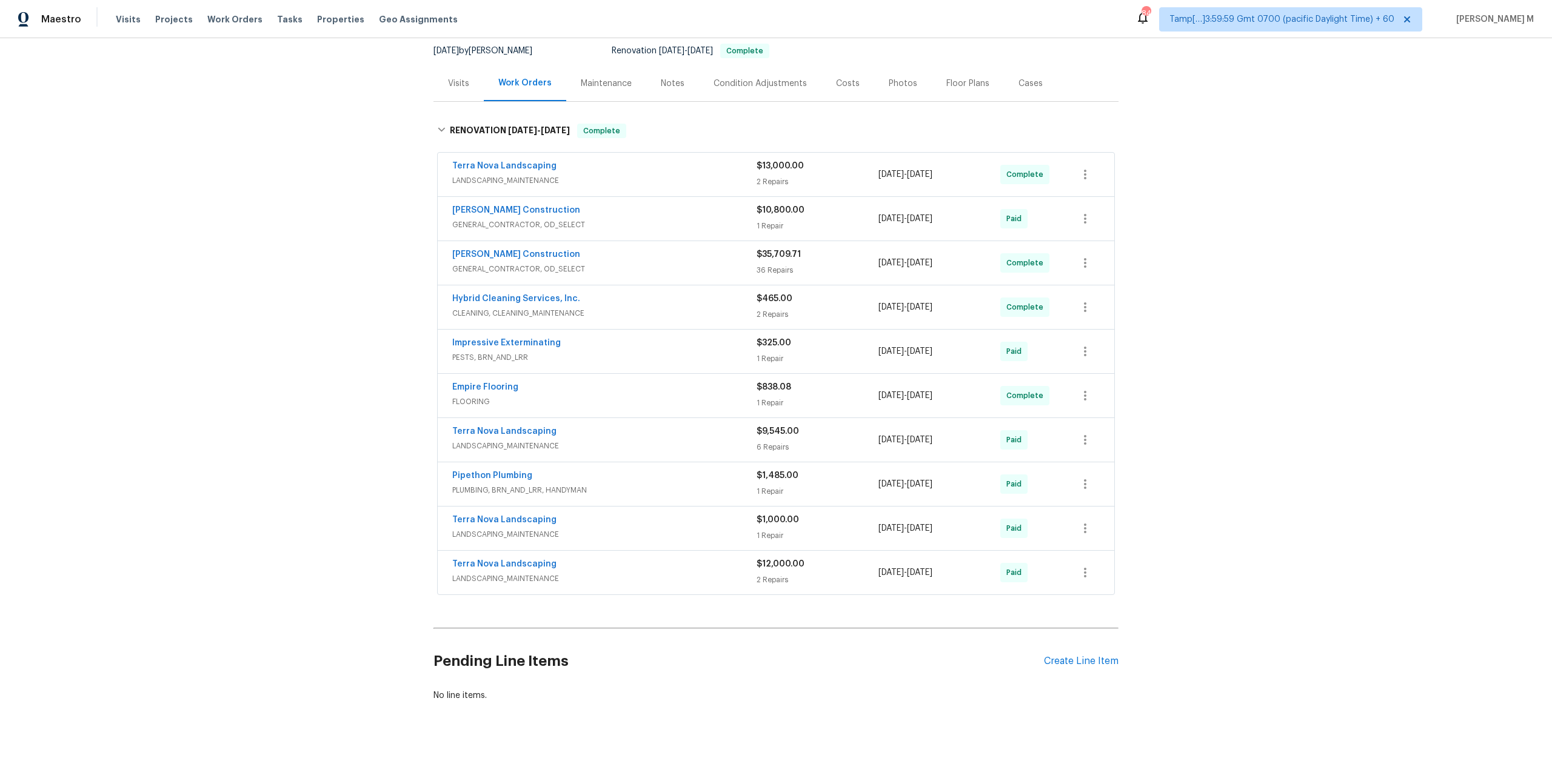 scroll, scrollTop: 118, scrollLeft: 0, axis: vertical 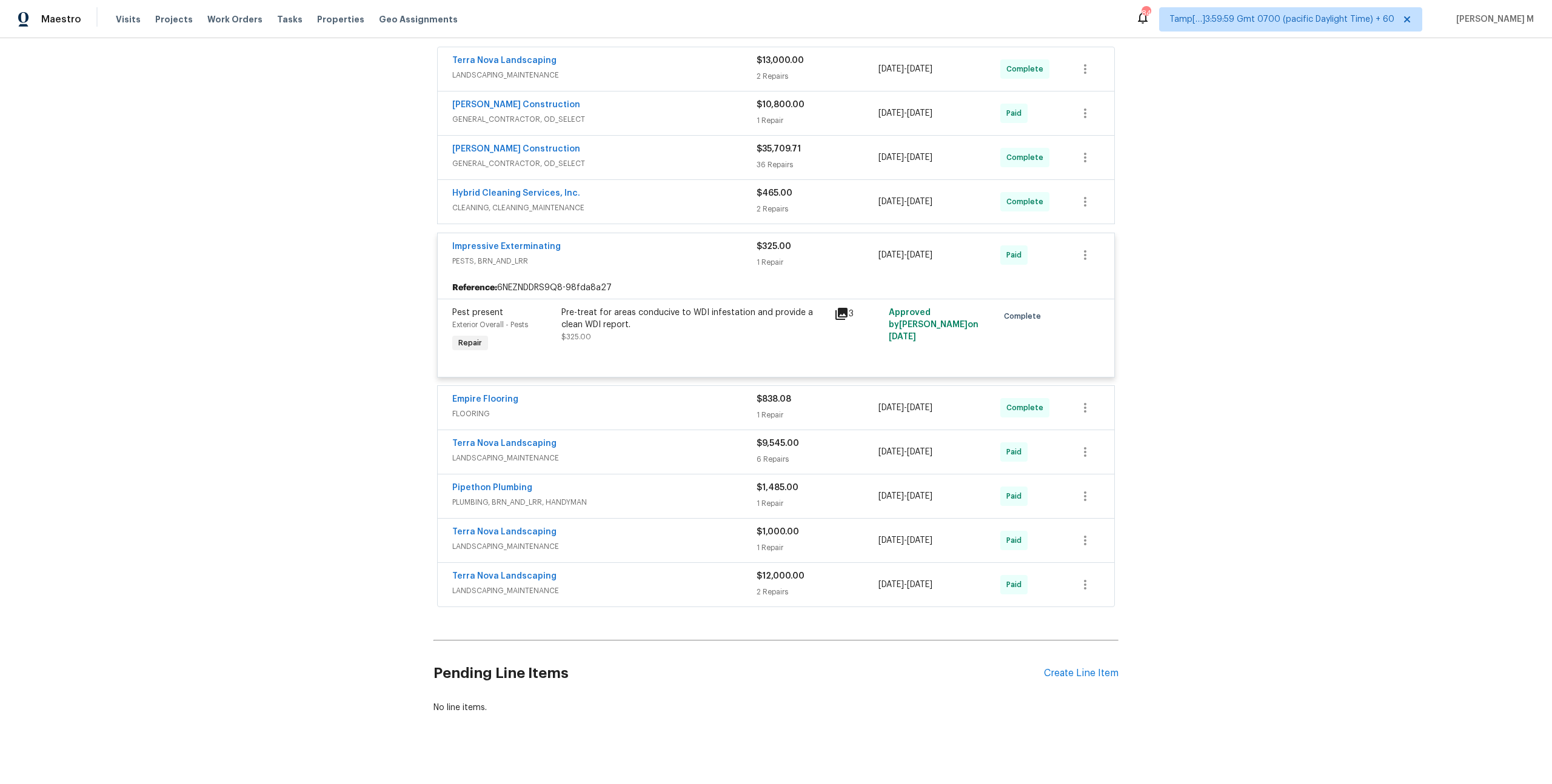click on "PESTS, BRN_AND_LRR" at bounding box center (604, 261) 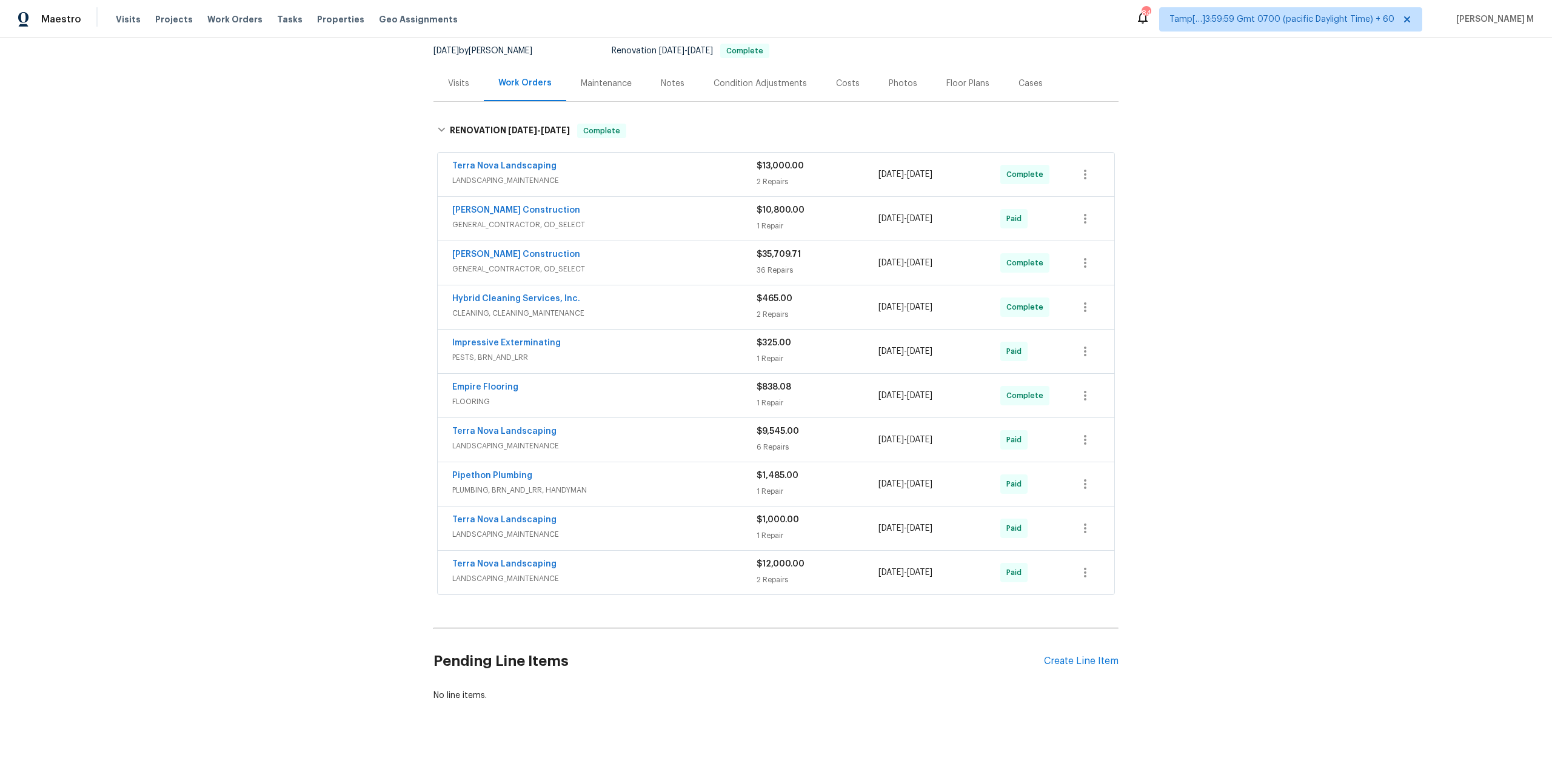 scroll, scrollTop: 118, scrollLeft: 0, axis: vertical 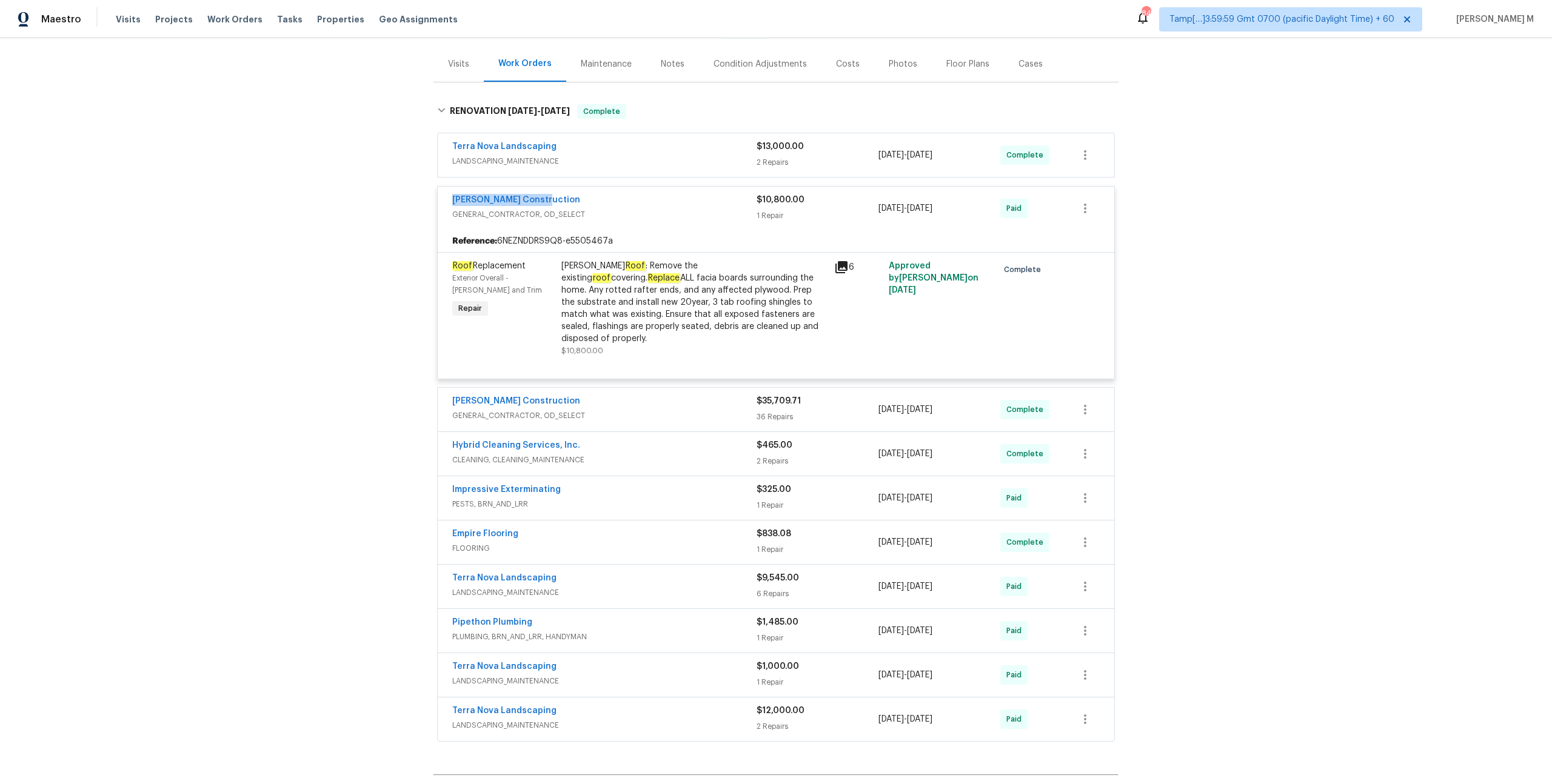 click on "[PERSON_NAME] Construction" at bounding box center [604, 201] 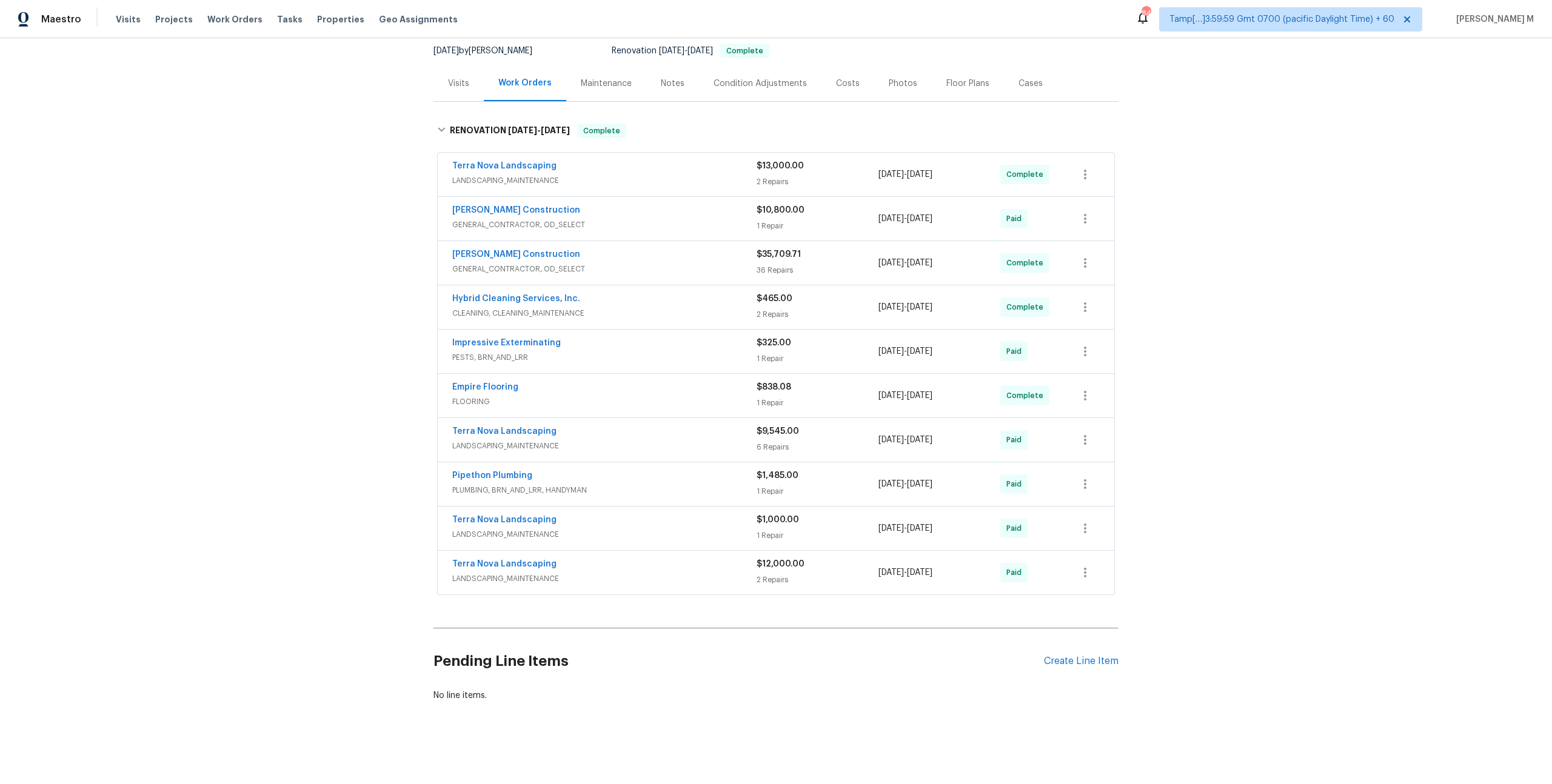 click on "Terra Nova Landscaping" at bounding box center (604, 167) 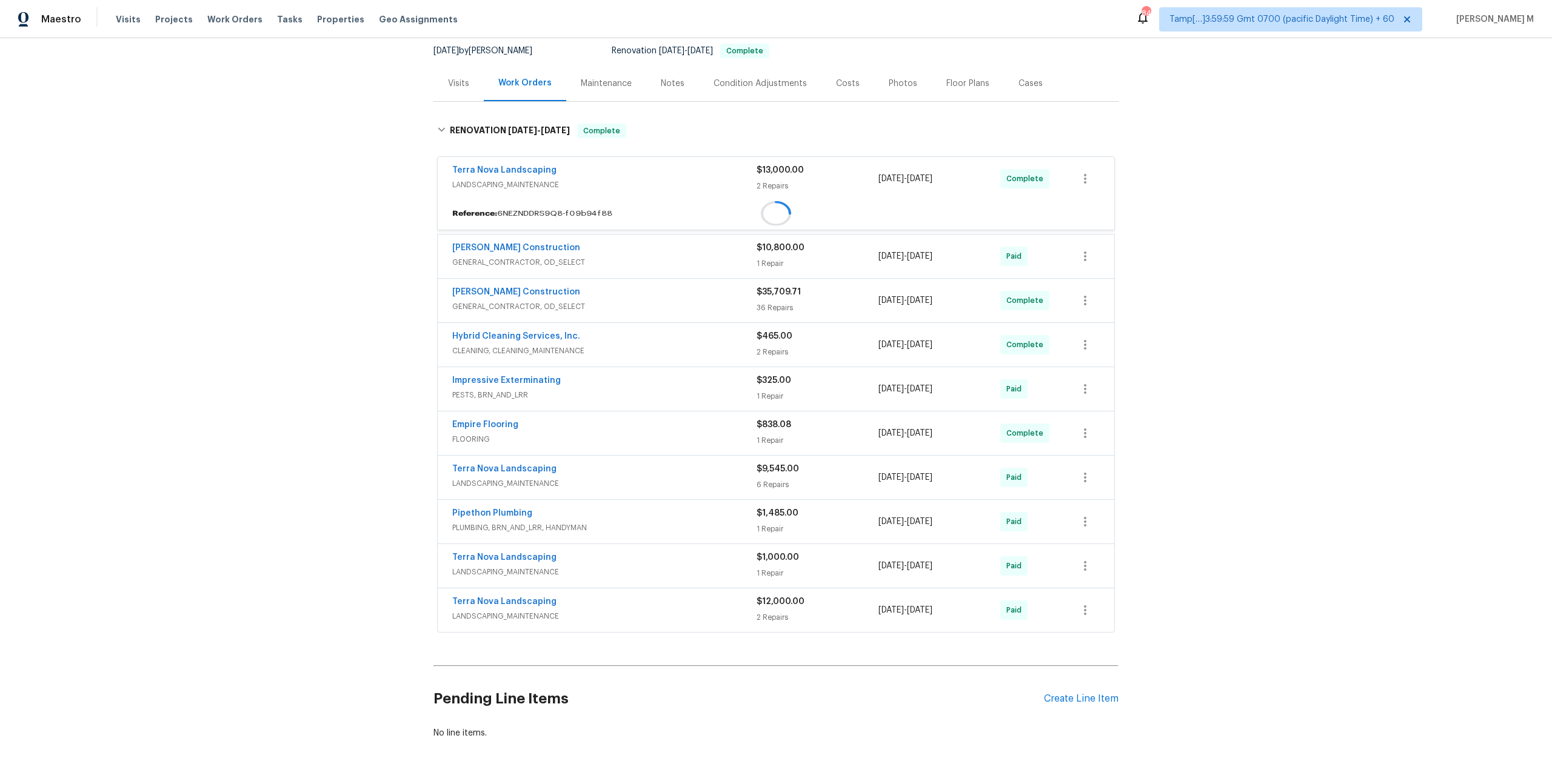 scroll, scrollTop: 138, scrollLeft: 0, axis: vertical 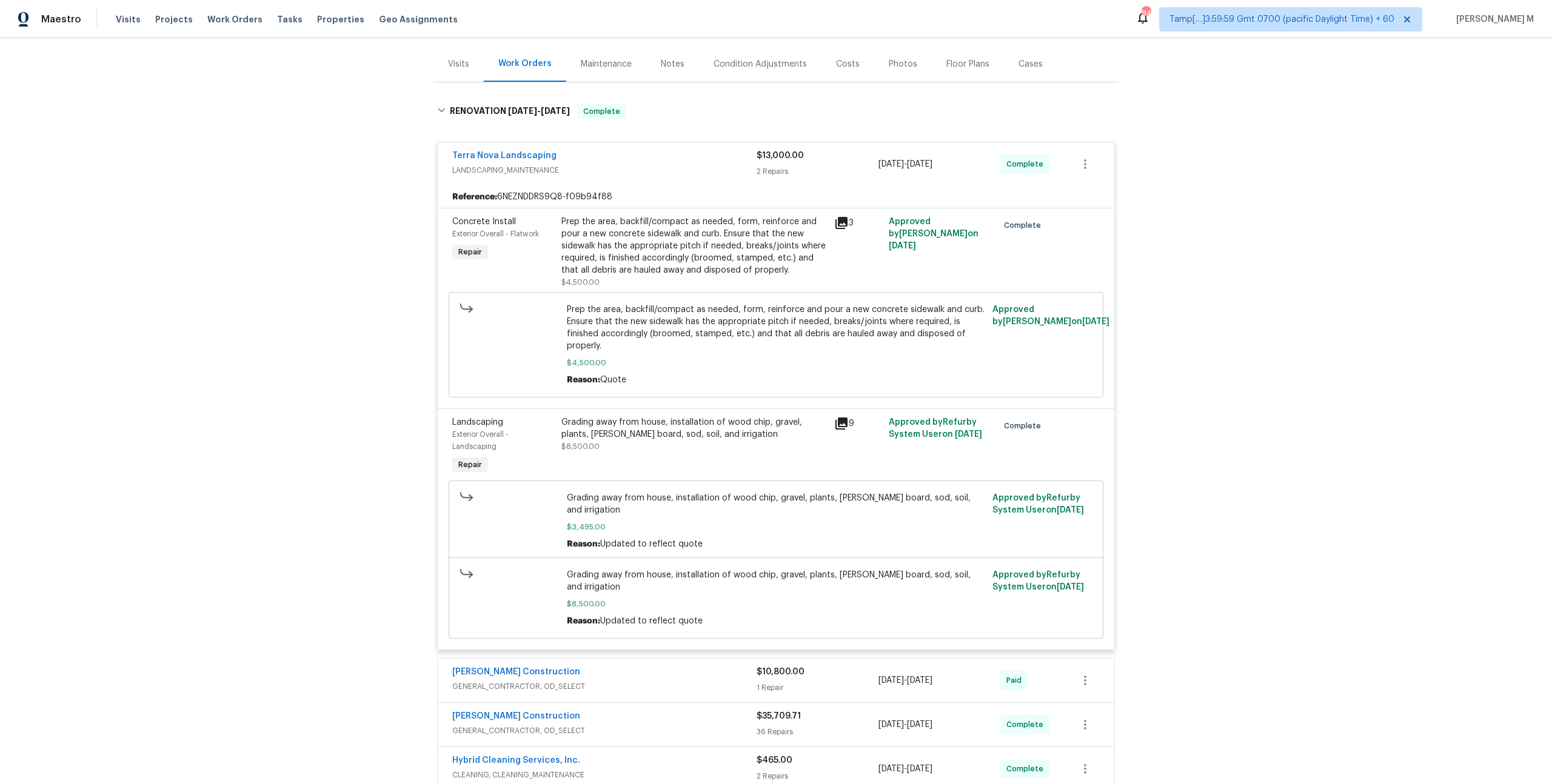 click on "Terra Nova Landscaping" at bounding box center [604, 157] 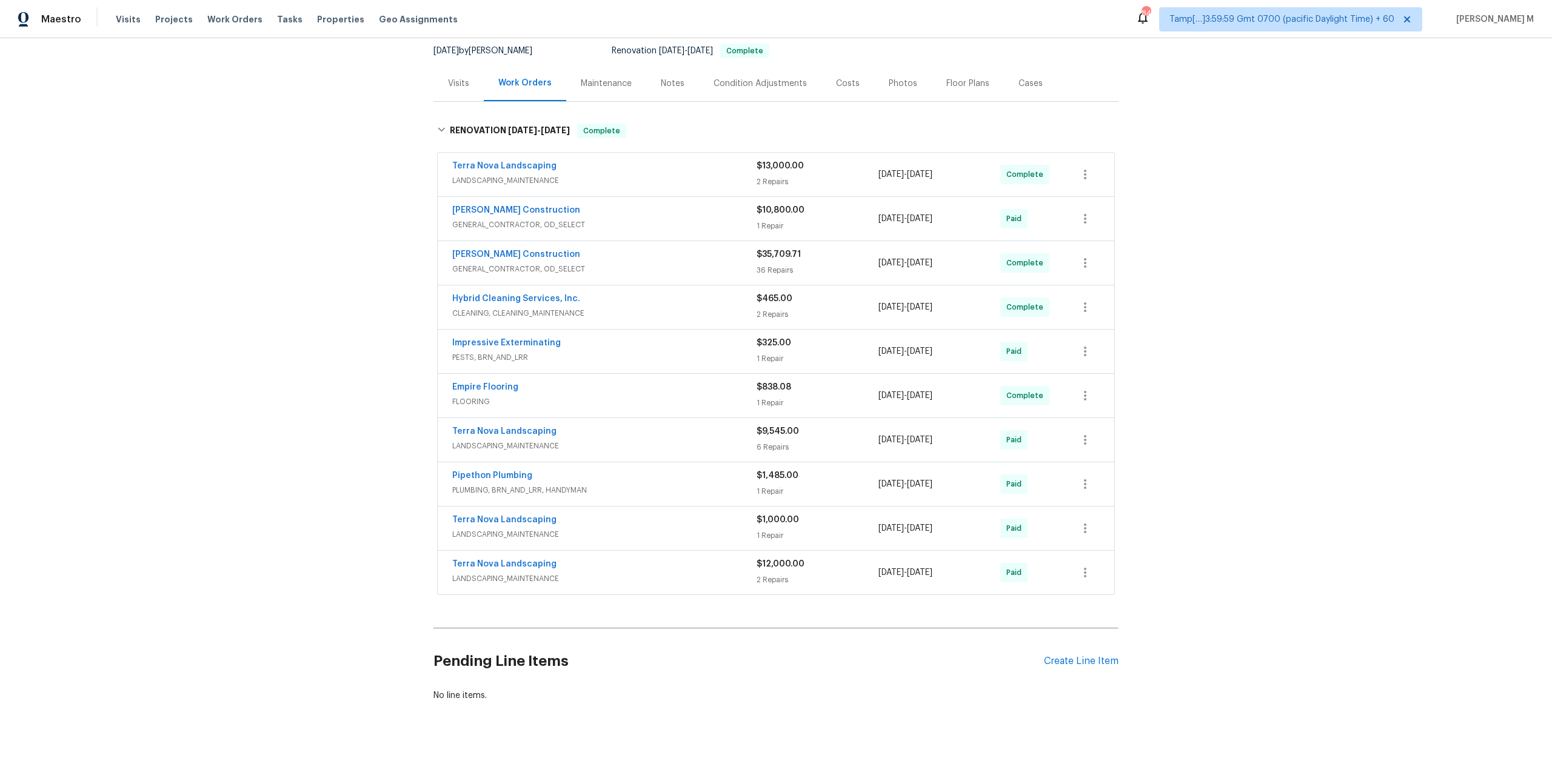 scroll, scrollTop: 118, scrollLeft: 0, axis: vertical 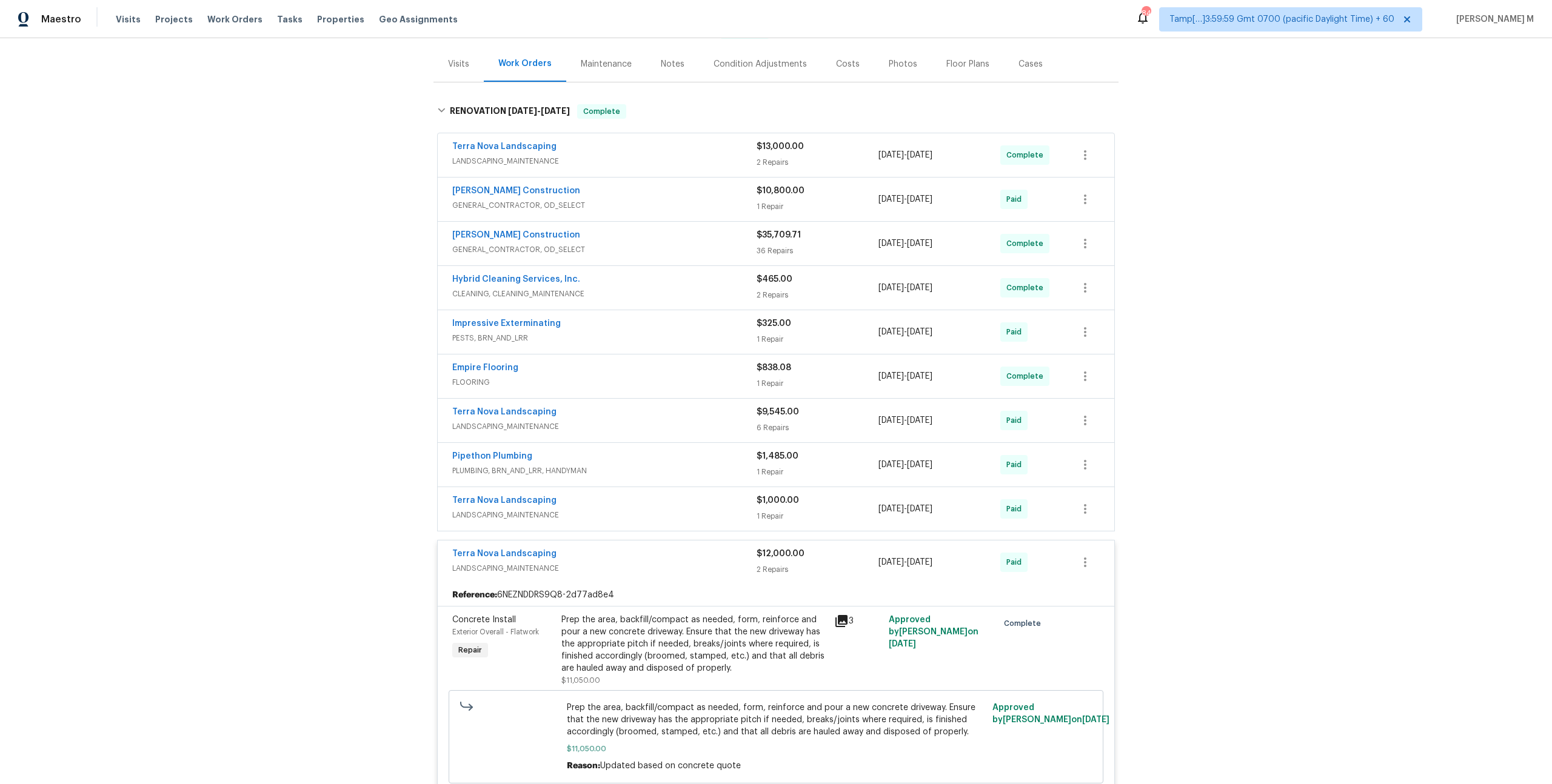 click on "LANDSCAPING_MAINTENANCE" at bounding box center (604, 568) 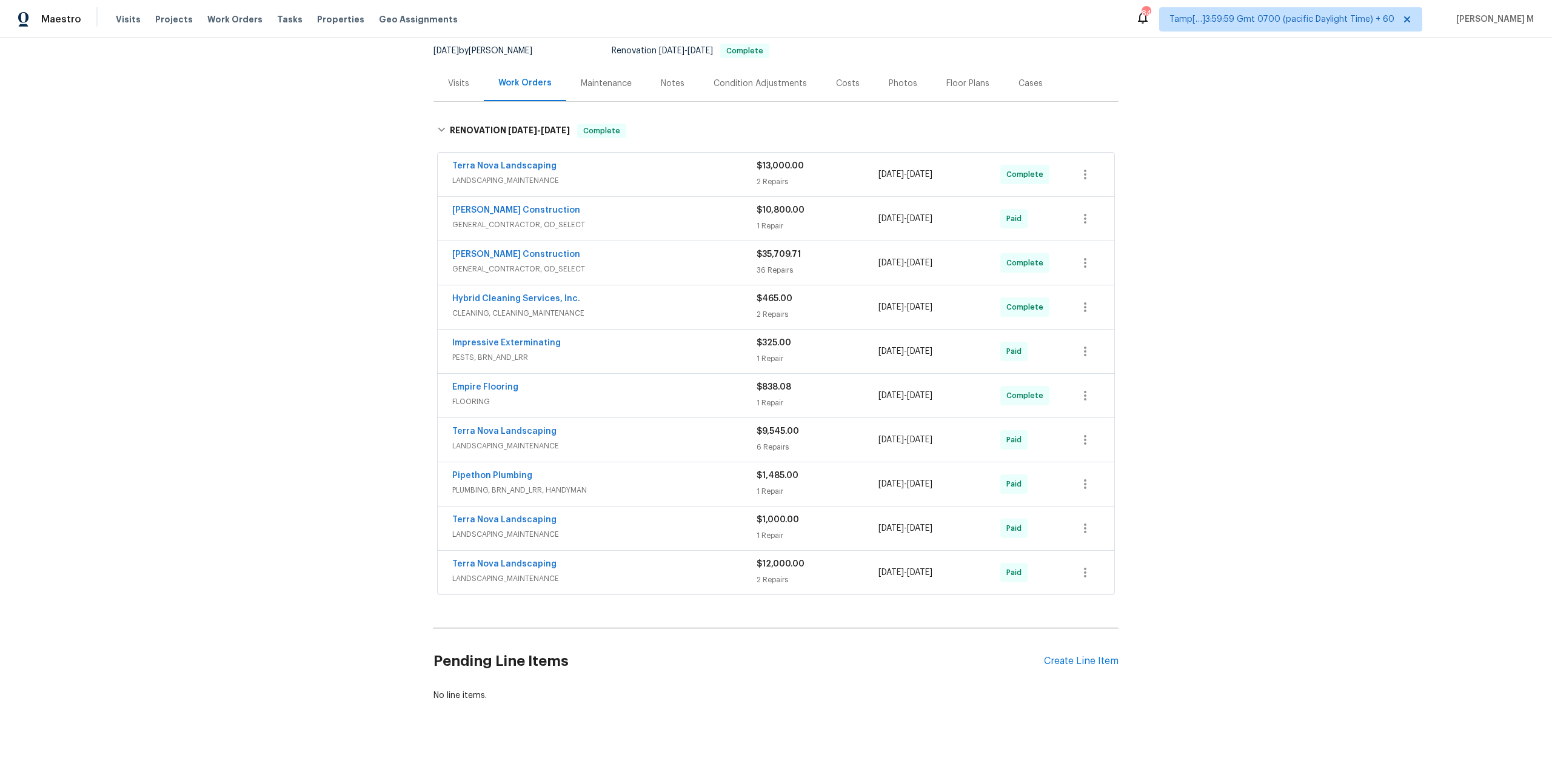 click on "LANDSCAPING_MAINTENANCE" at bounding box center (604, 534) 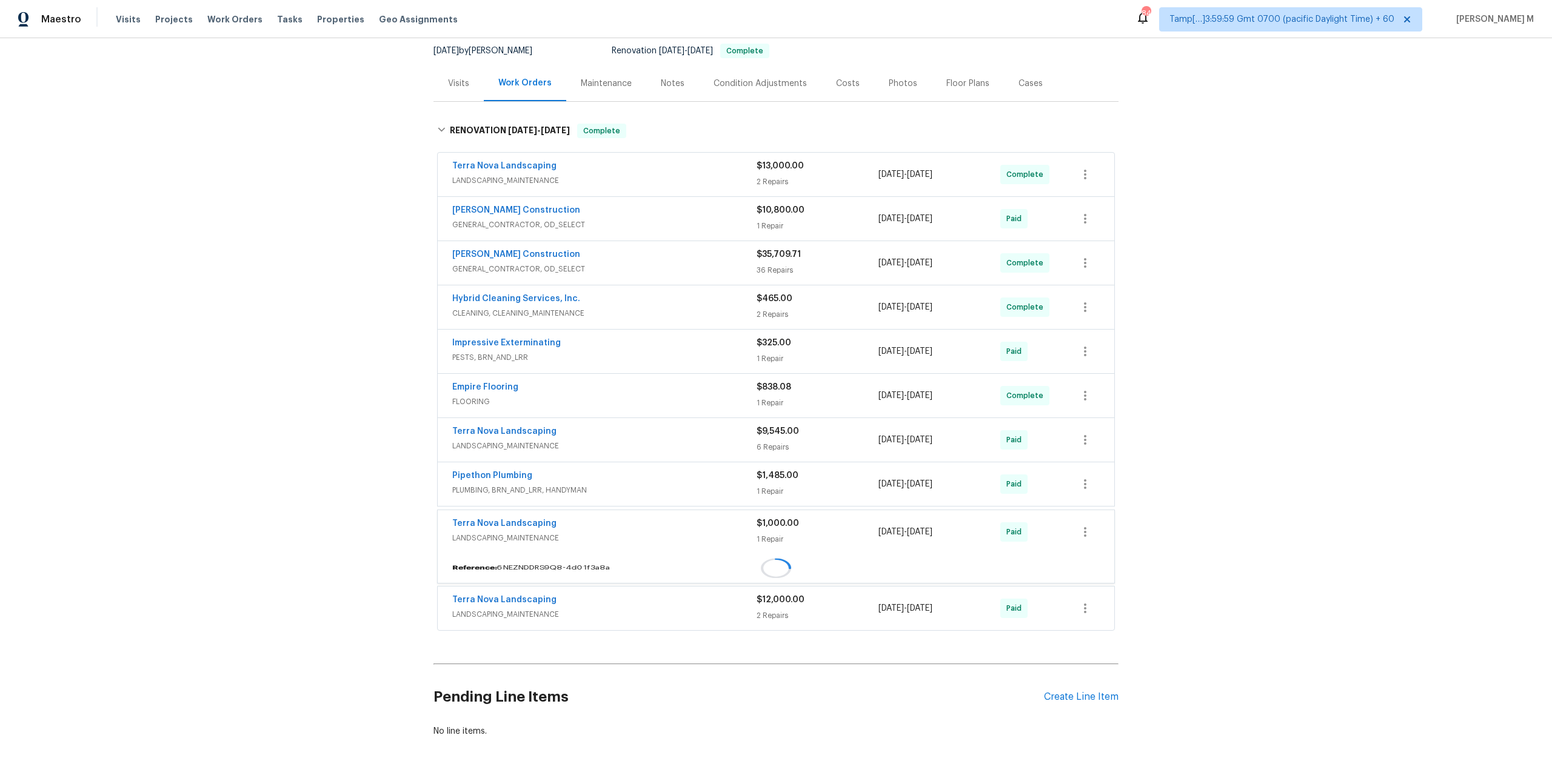 scroll, scrollTop: 138, scrollLeft: 0, axis: vertical 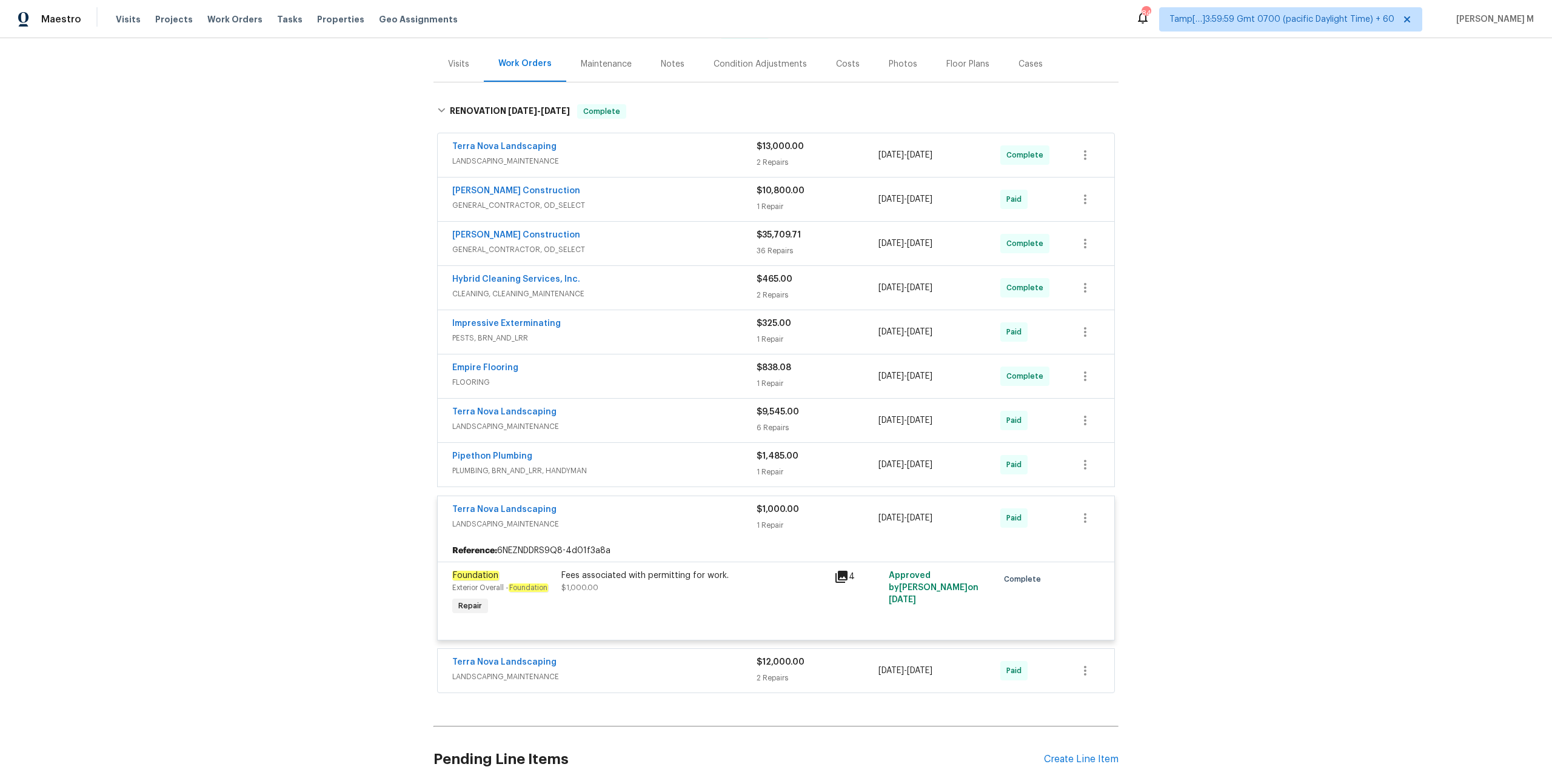 click on "LANDSCAPING_MAINTENANCE" at bounding box center [604, 524] 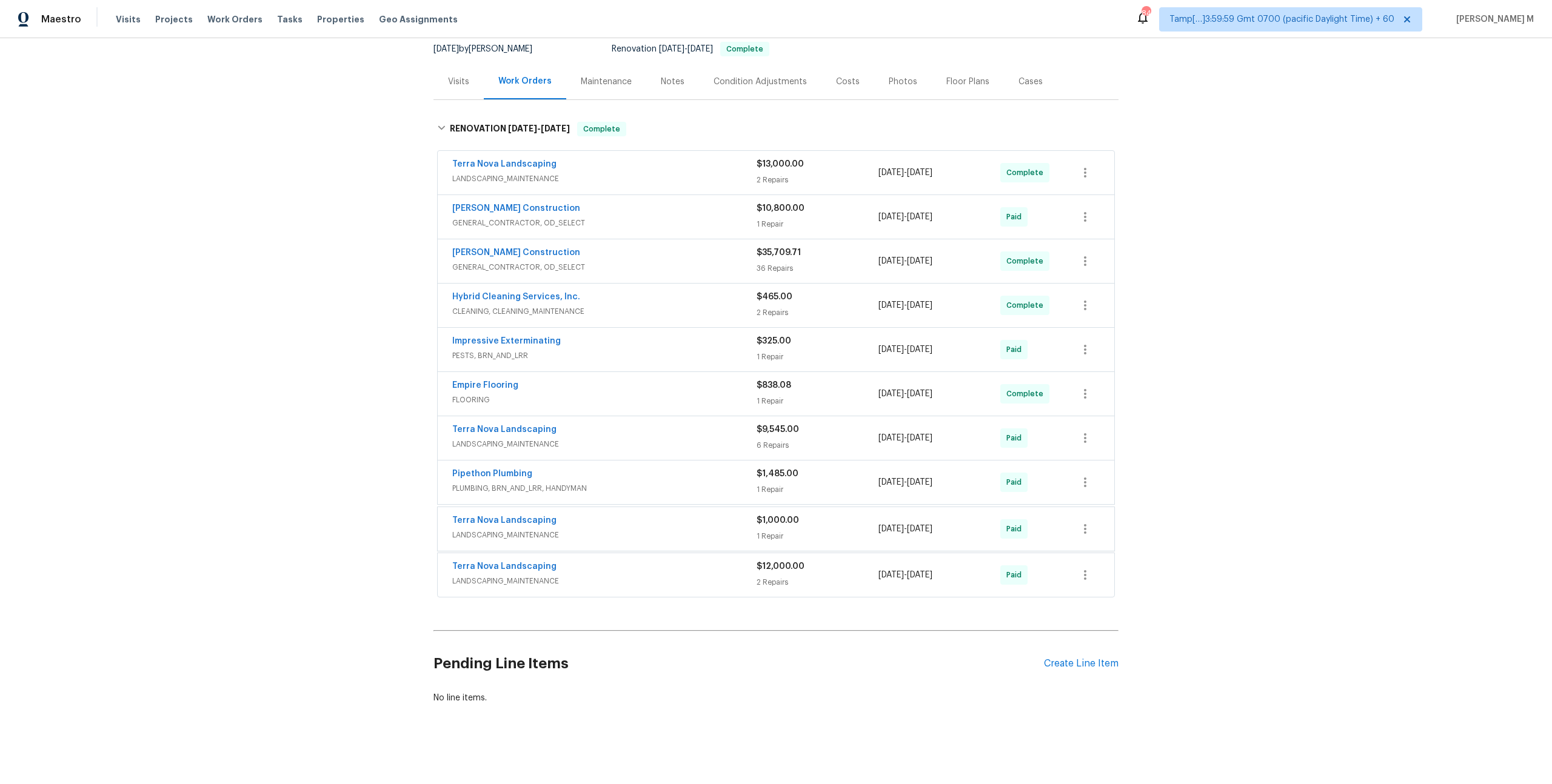 scroll, scrollTop: 118, scrollLeft: 0, axis: vertical 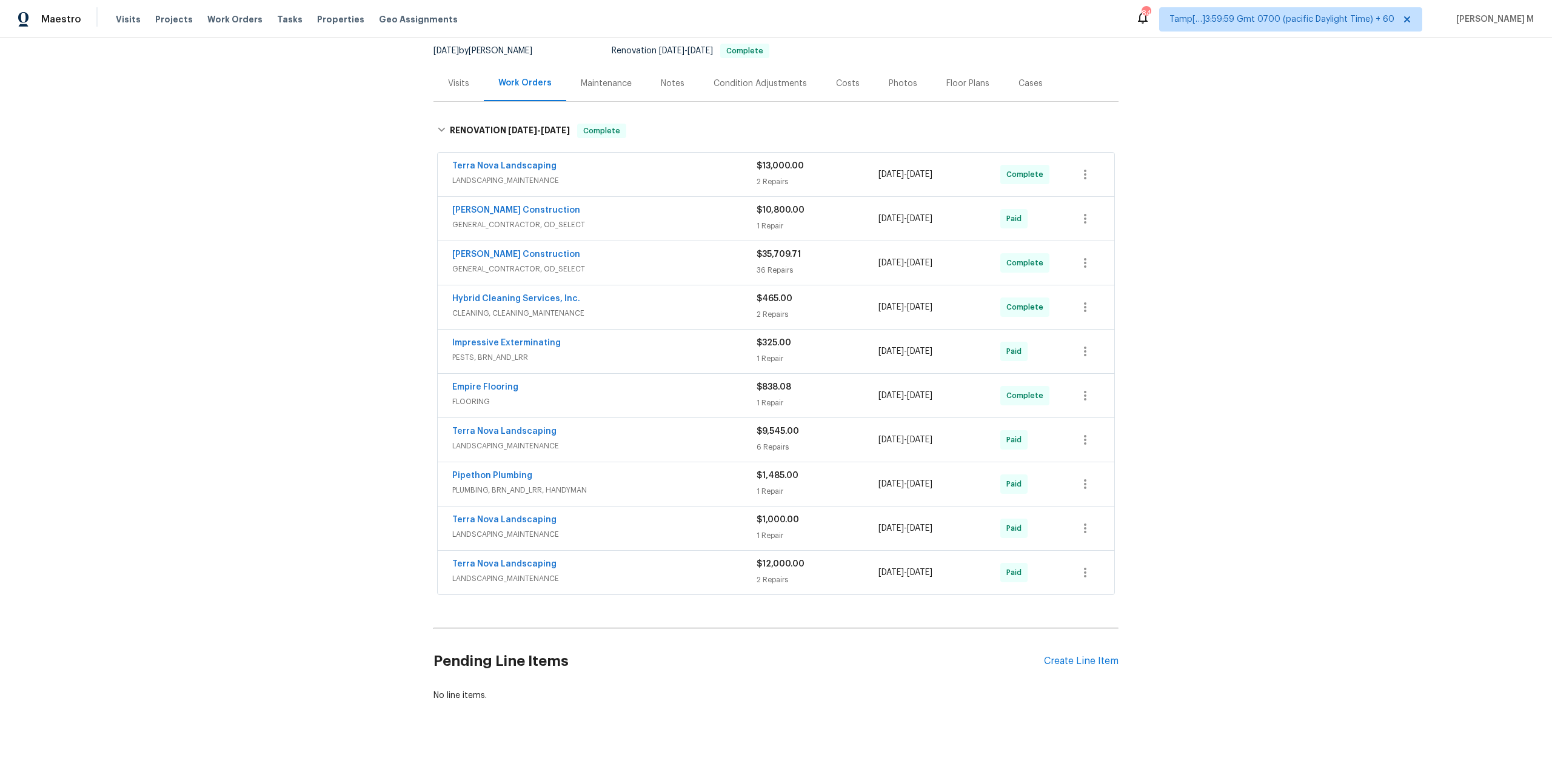 click on "PLUMBING, BRN_AND_LRR, HANDYMAN" at bounding box center [604, 490] 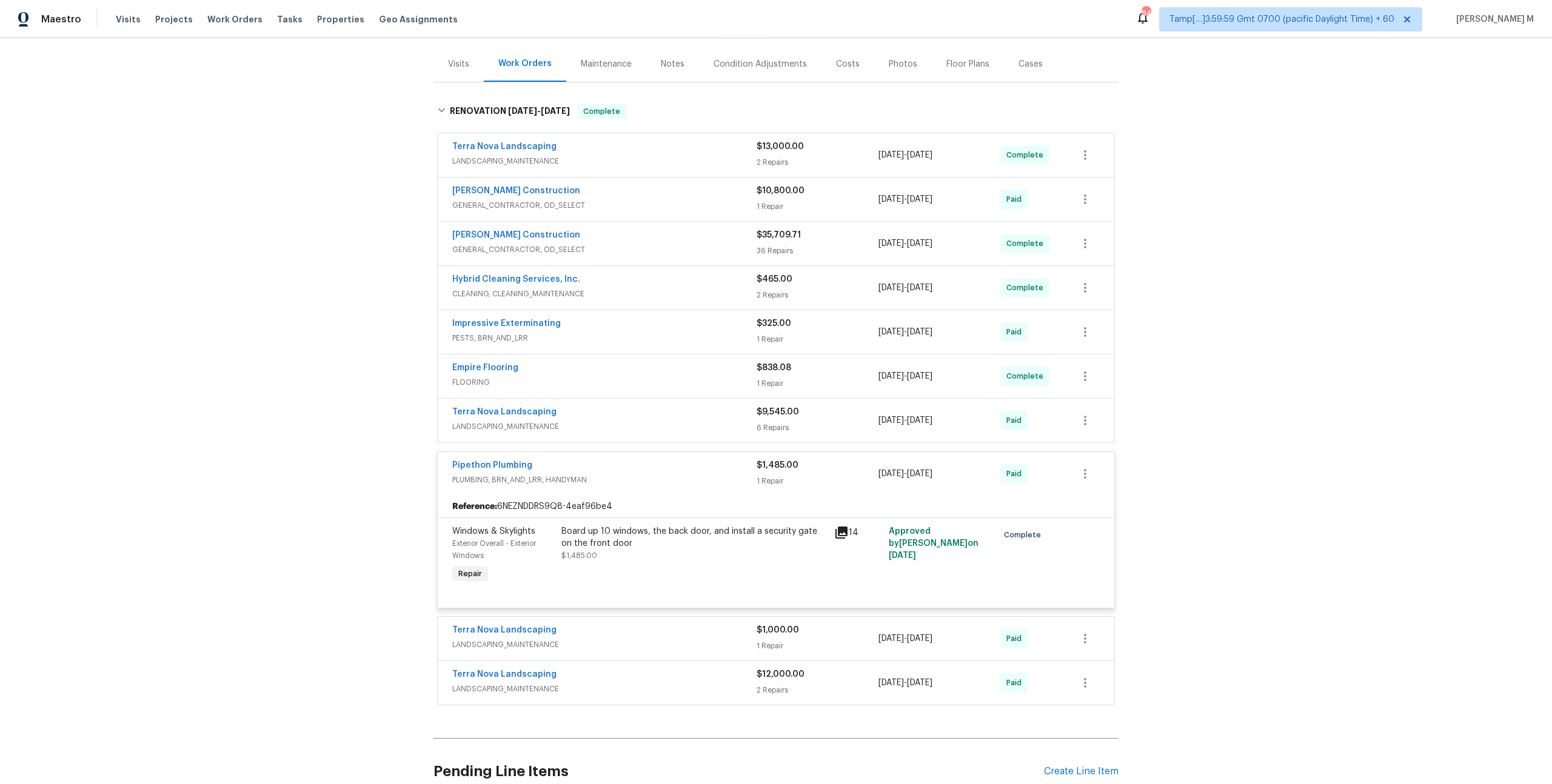 click on "PLUMBING, BRN_AND_LRR, HANDYMAN" at bounding box center [604, 480] 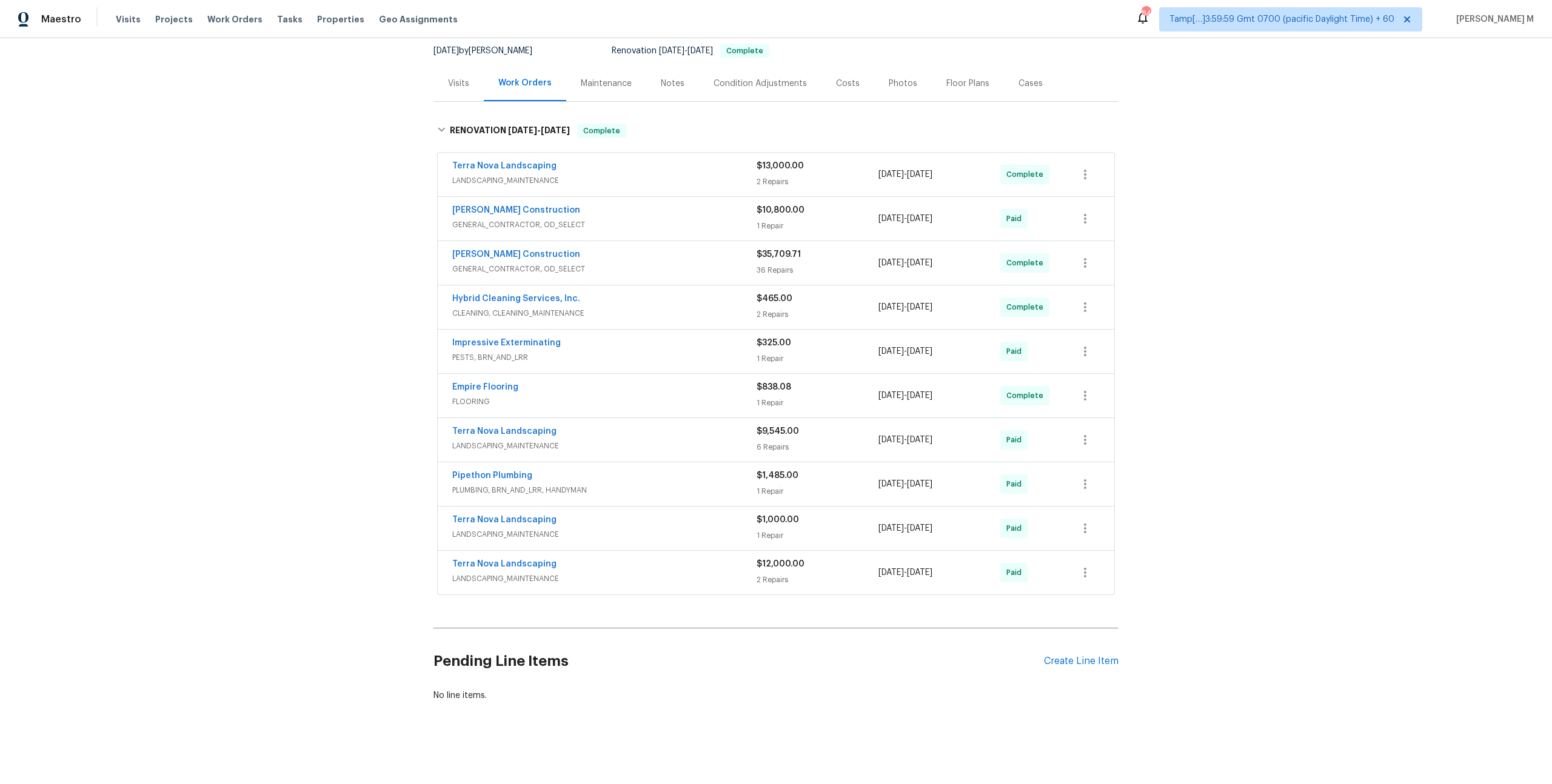 click on "LANDSCAPING_MAINTENANCE" at bounding box center (604, 446) 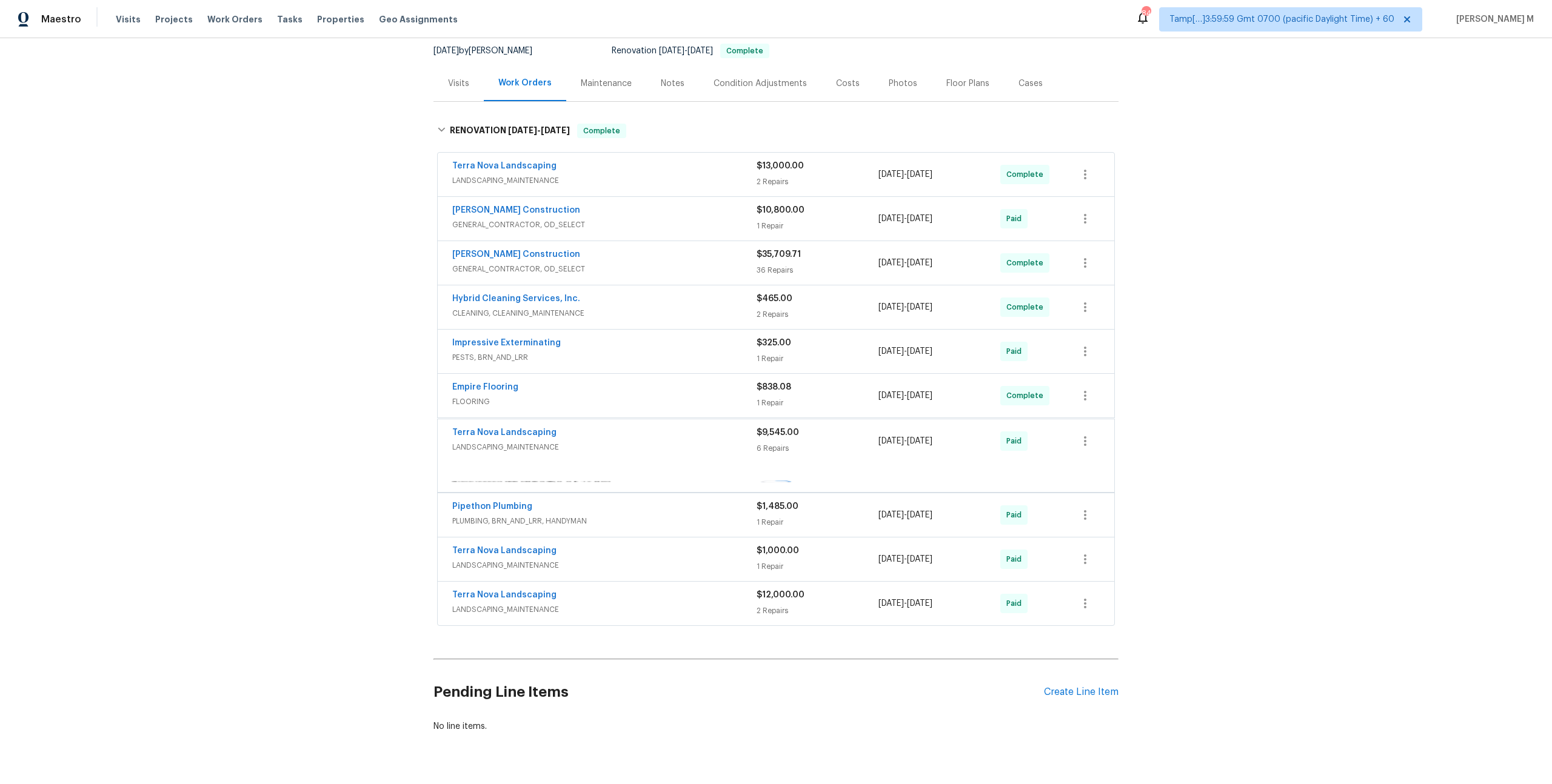 scroll, scrollTop: 138, scrollLeft: 0, axis: vertical 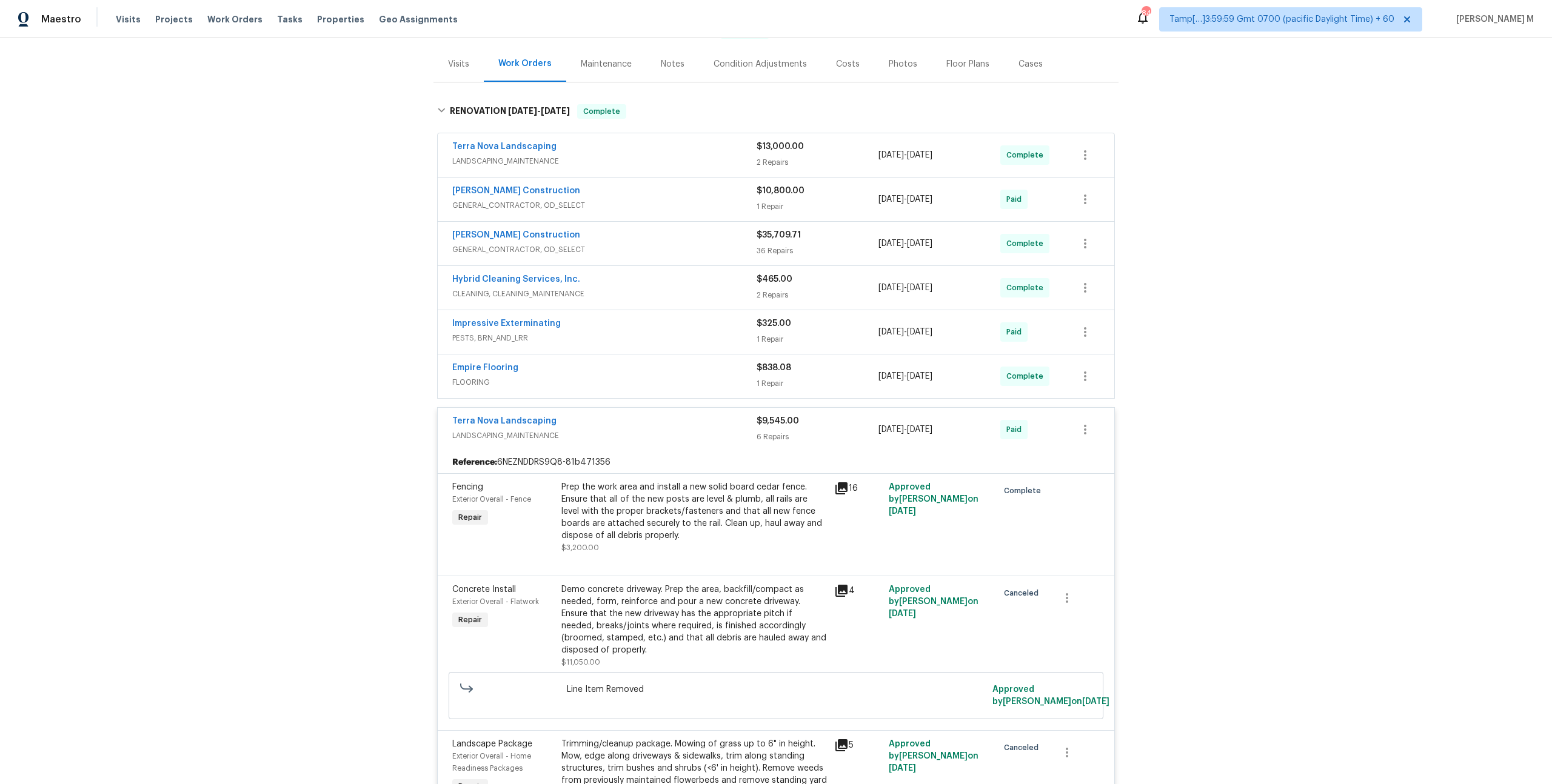 click on "Terra Nova Landscaping LANDSCAPING_MAINTENANCE $9,545.00 6 Repairs 10/25/2024  -  4/14/2025 Paid" at bounding box center [776, 430] 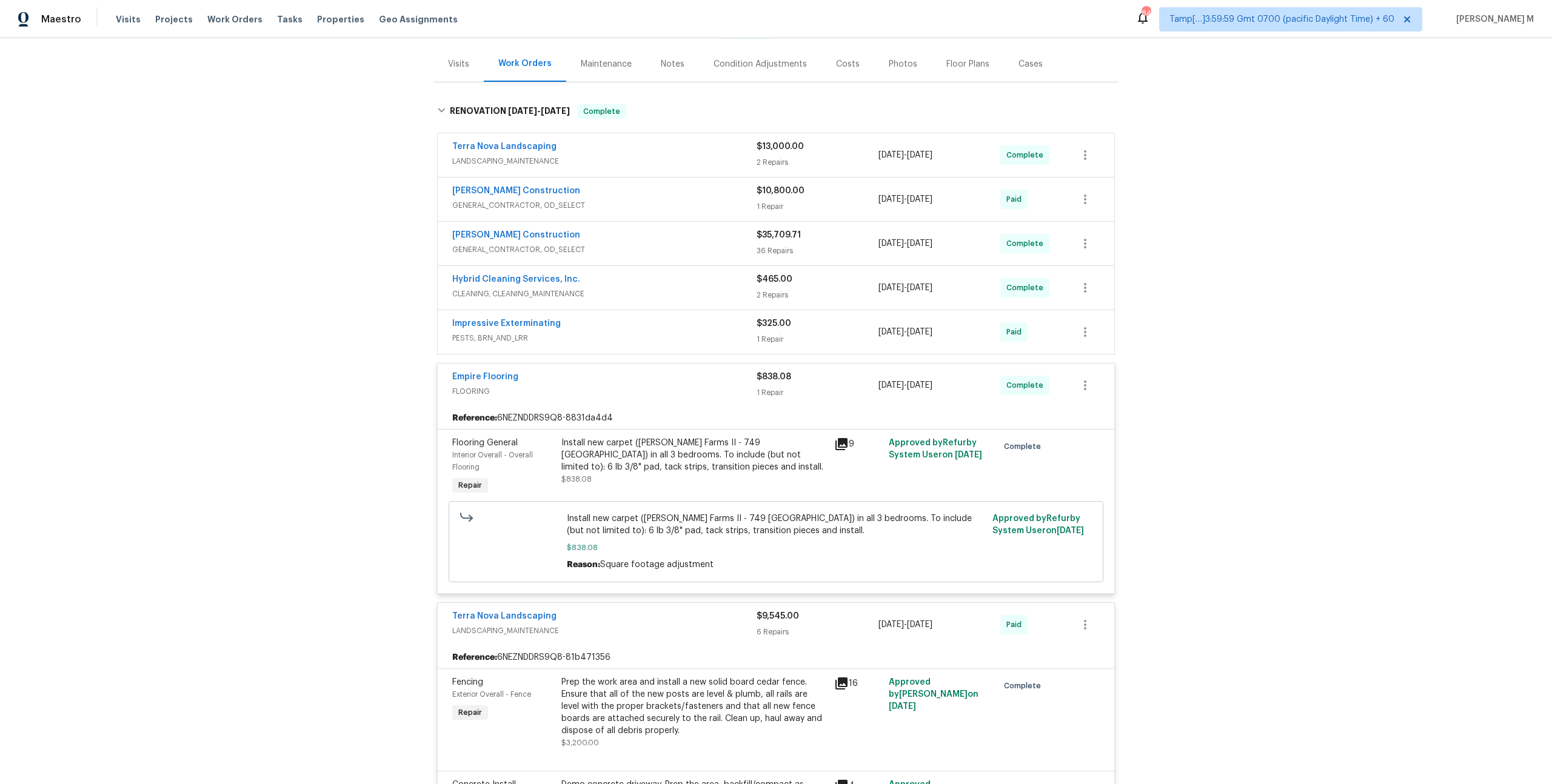 click on "FLOORING" at bounding box center (604, 391) 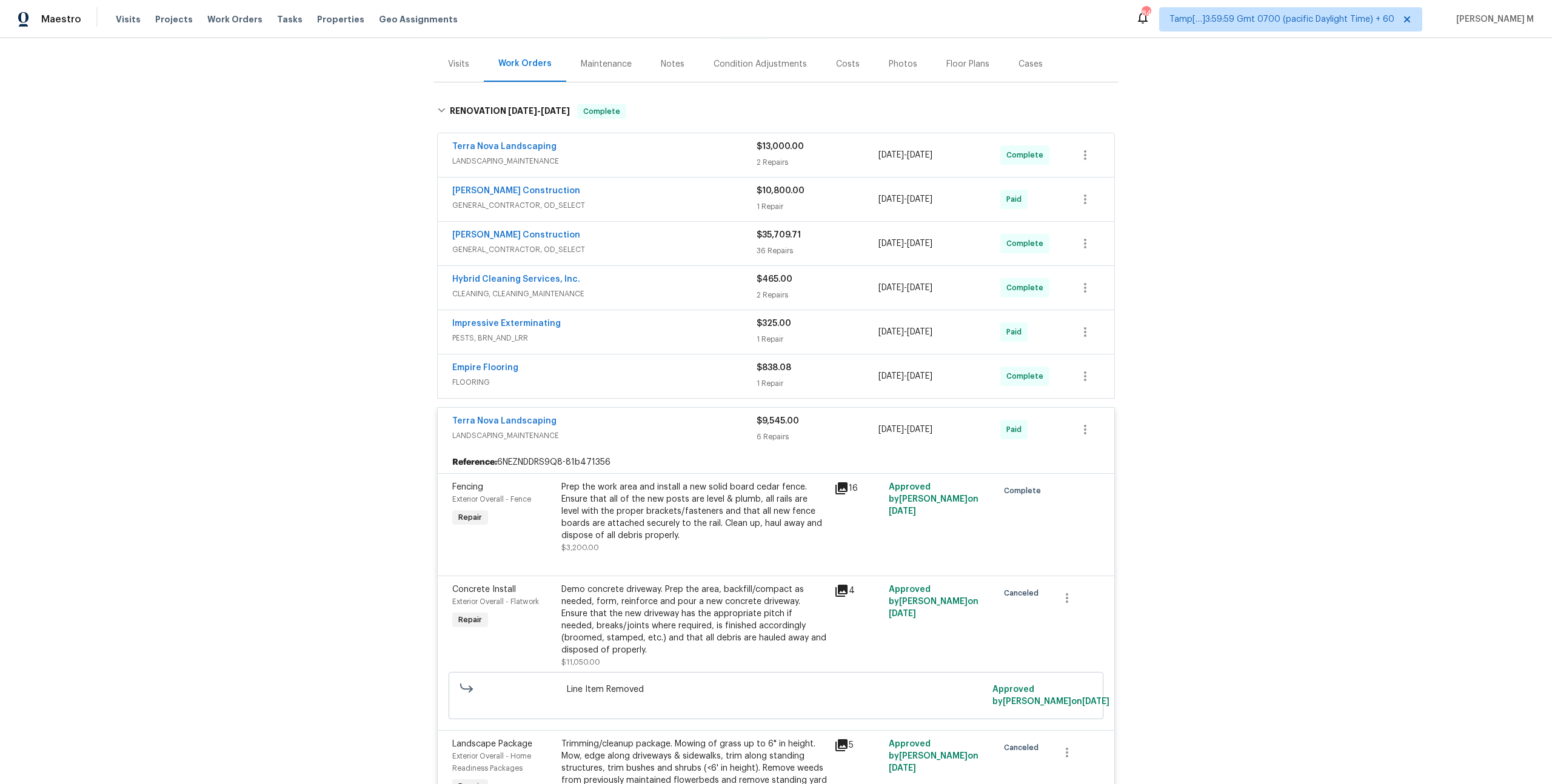 click on "Empire Flooring" at bounding box center (604, 369) 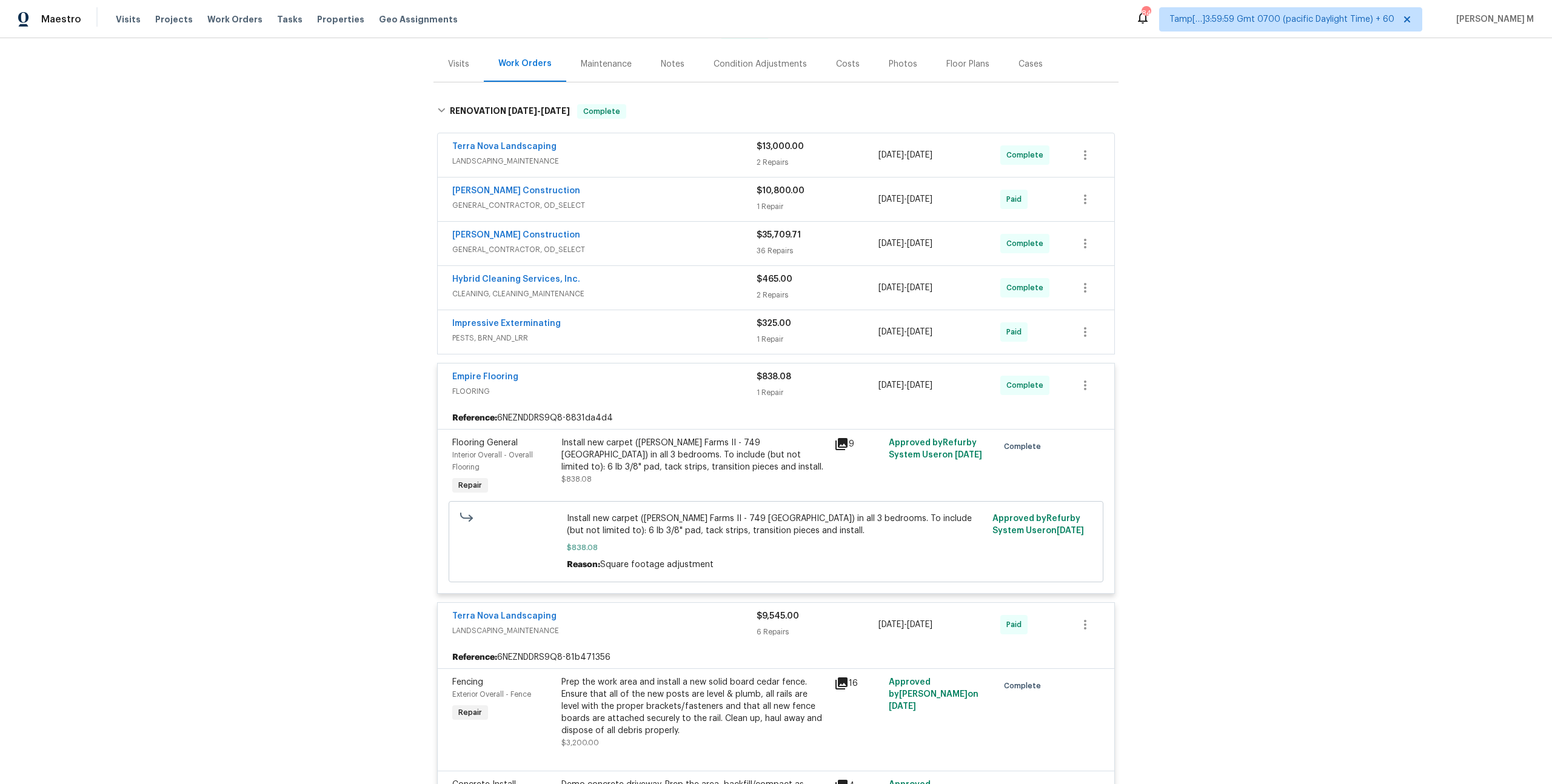 click on "PESTS, BRN_AND_LRR" at bounding box center [604, 338] 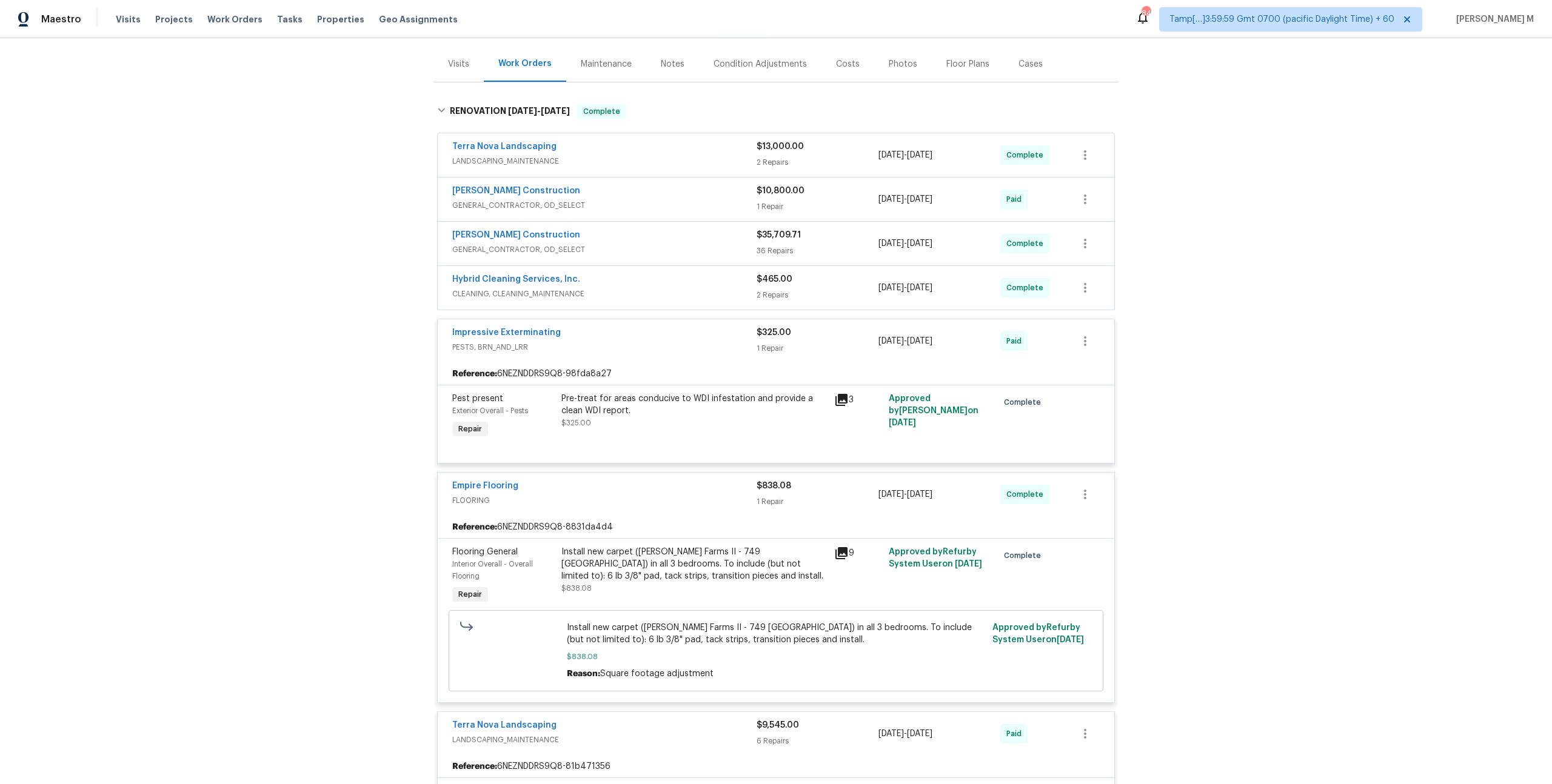 click on "CLEANING, CLEANING_MAINTENANCE" at bounding box center (604, 294) 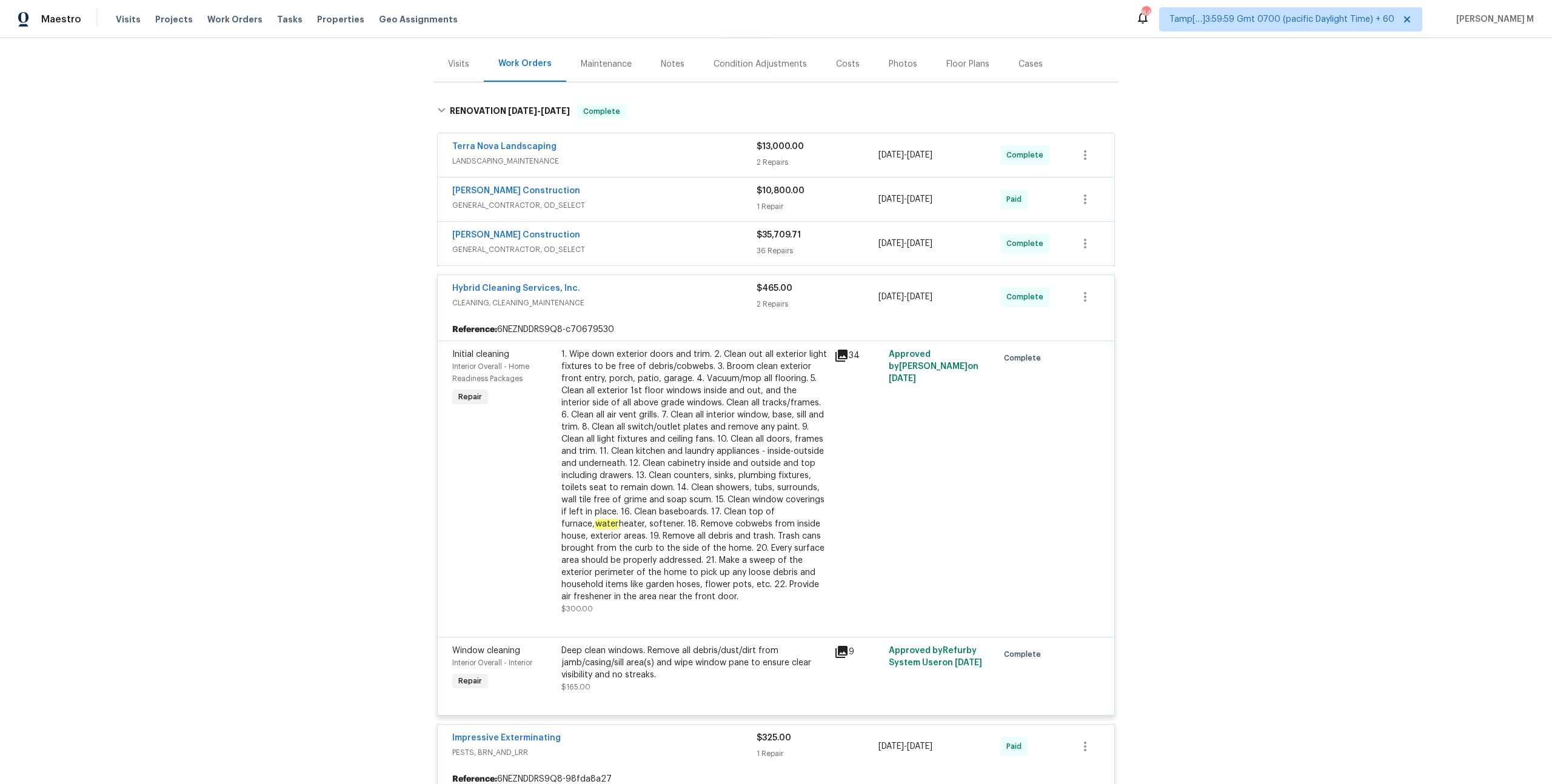 click on "Hybrid Cleaning Services, Inc." at bounding box center [604, 290] 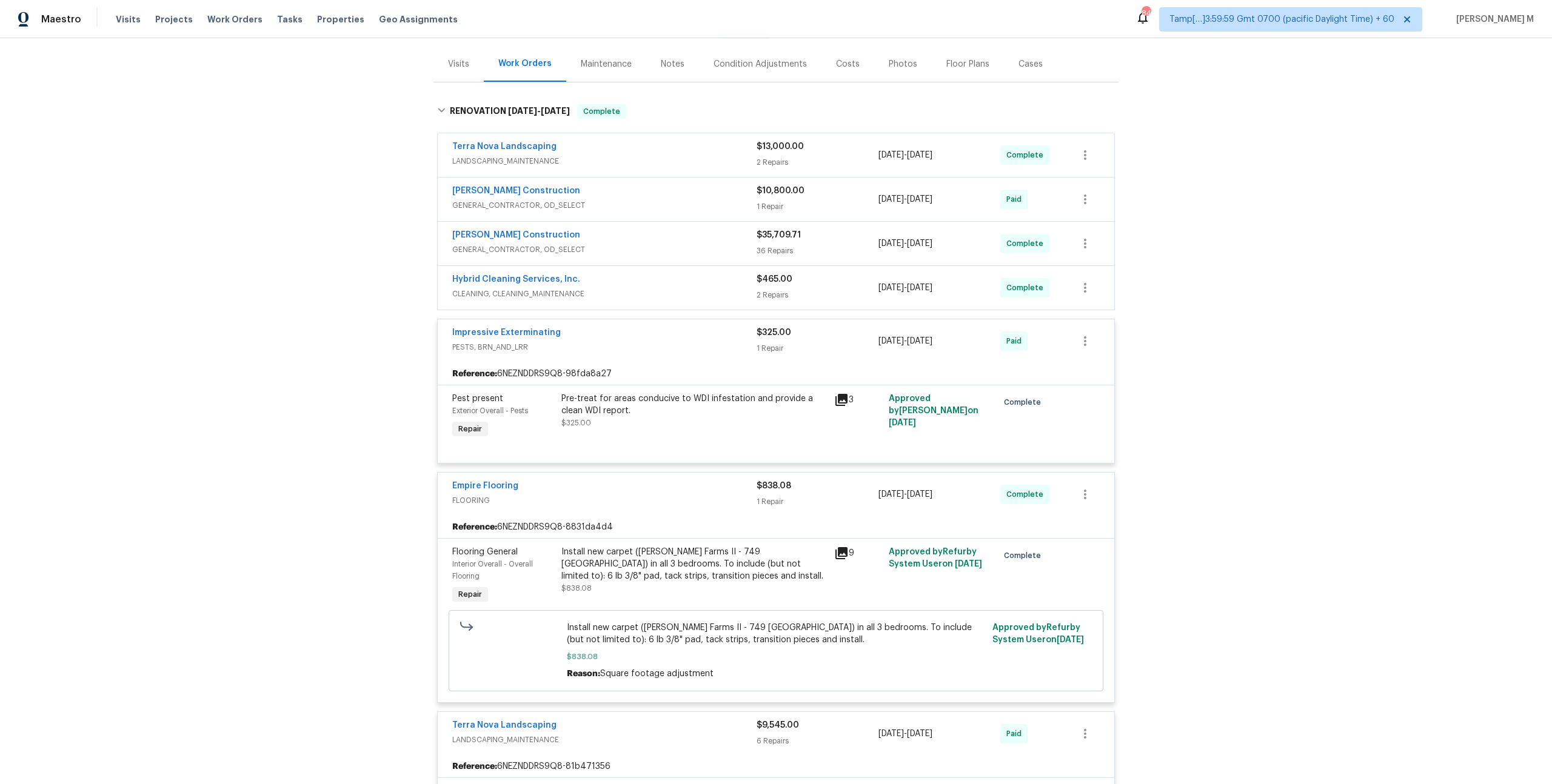 click on "GENERAL_CONTRACTOR, OD_SELECT" at bounding box center [604, 250] 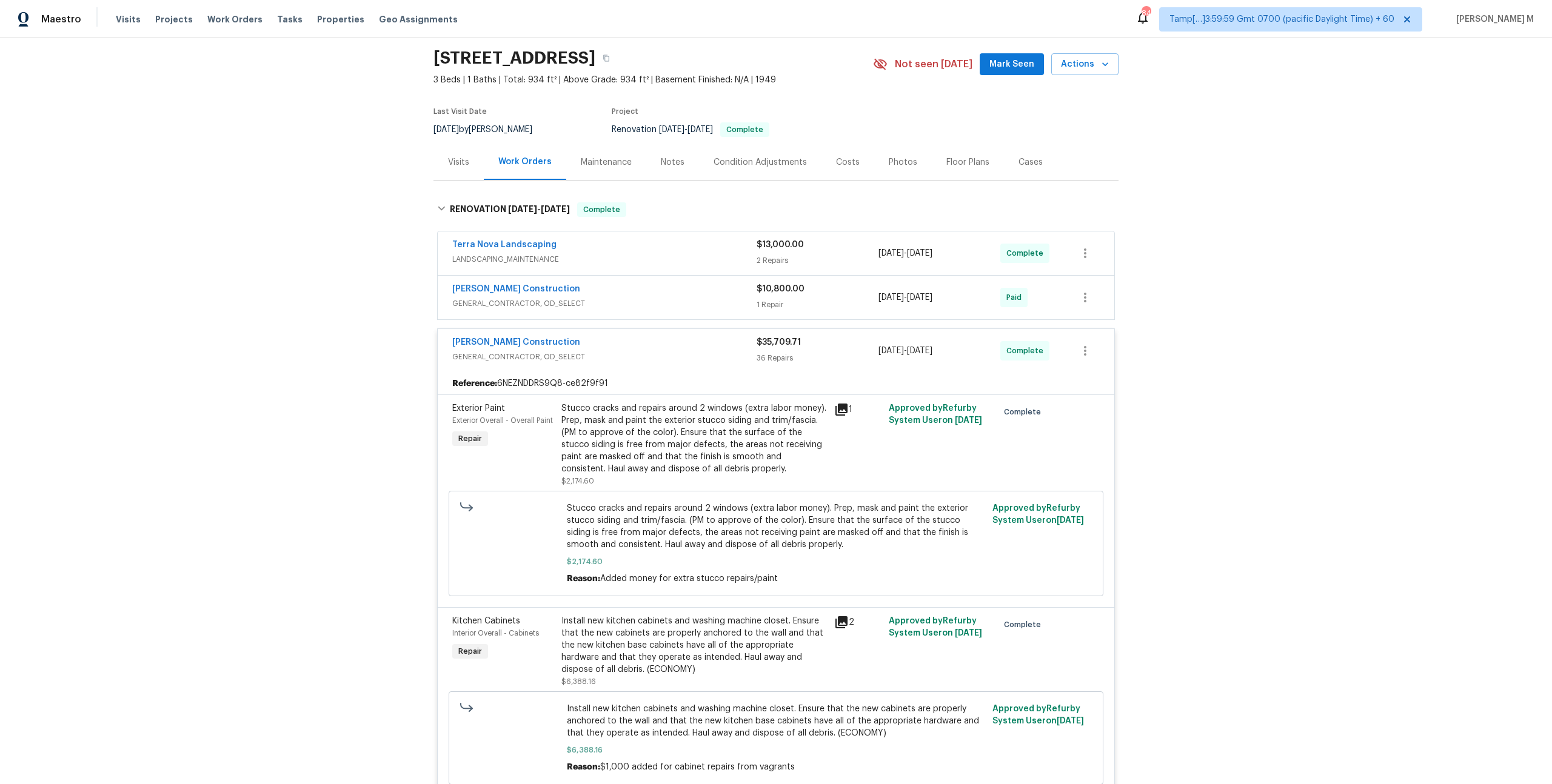 scroll, scrollTop: 0, scrollLeft: 0, axis: both 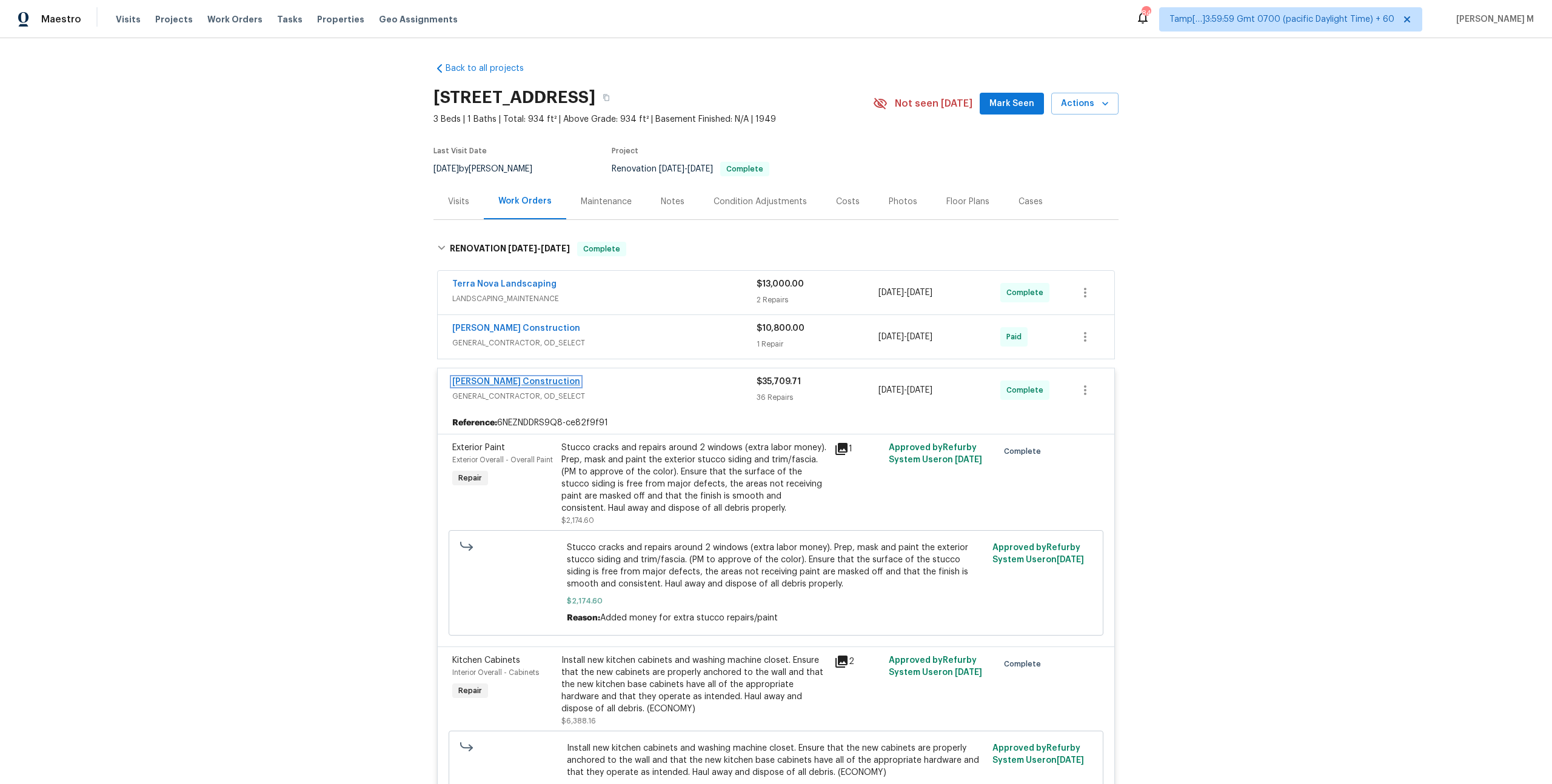click on "Navarro Construction" at bounding box center (516, 382) 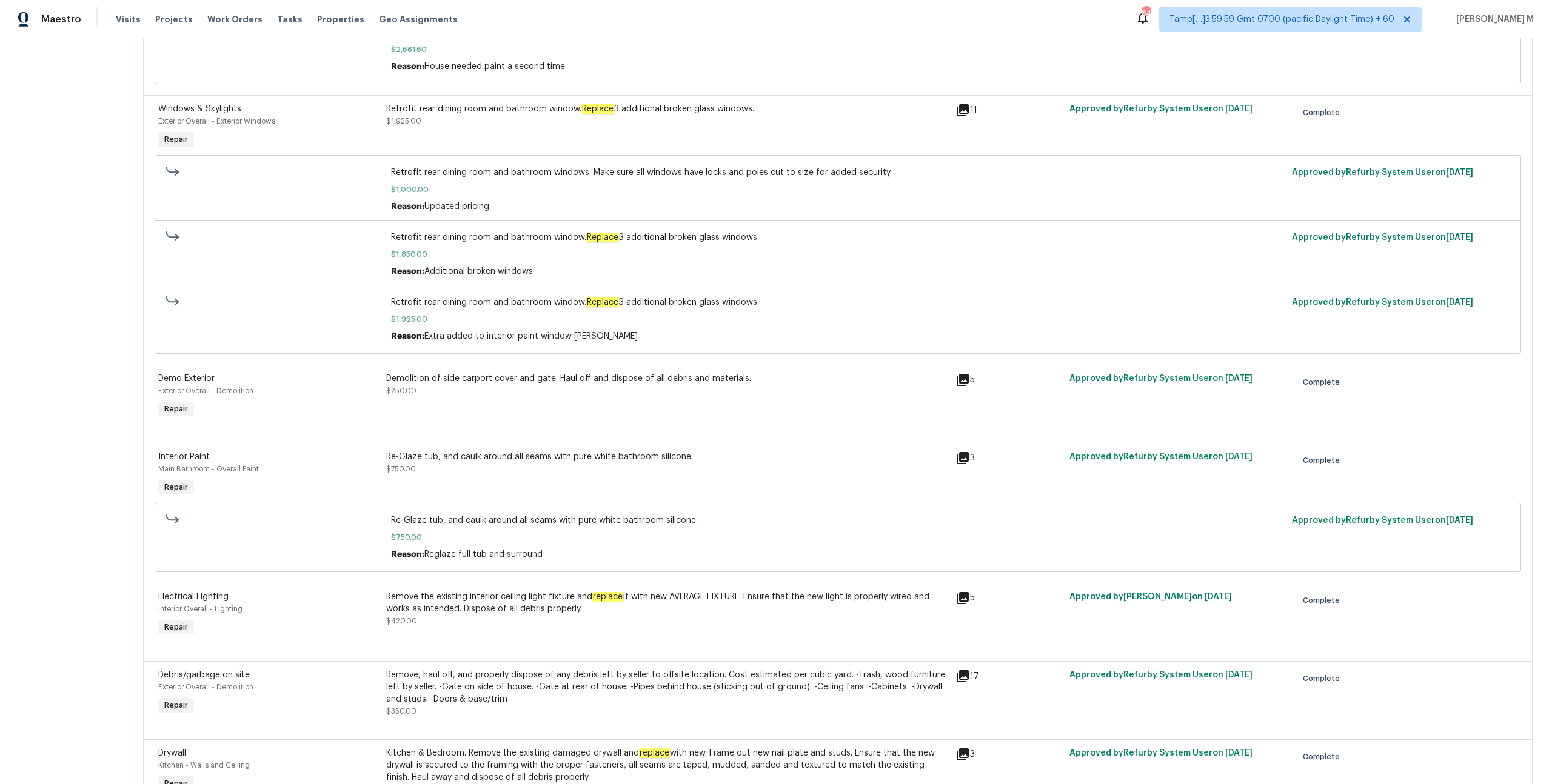 scroll, scrollTop: 3043, scrollLeft: 0, axis: vertical 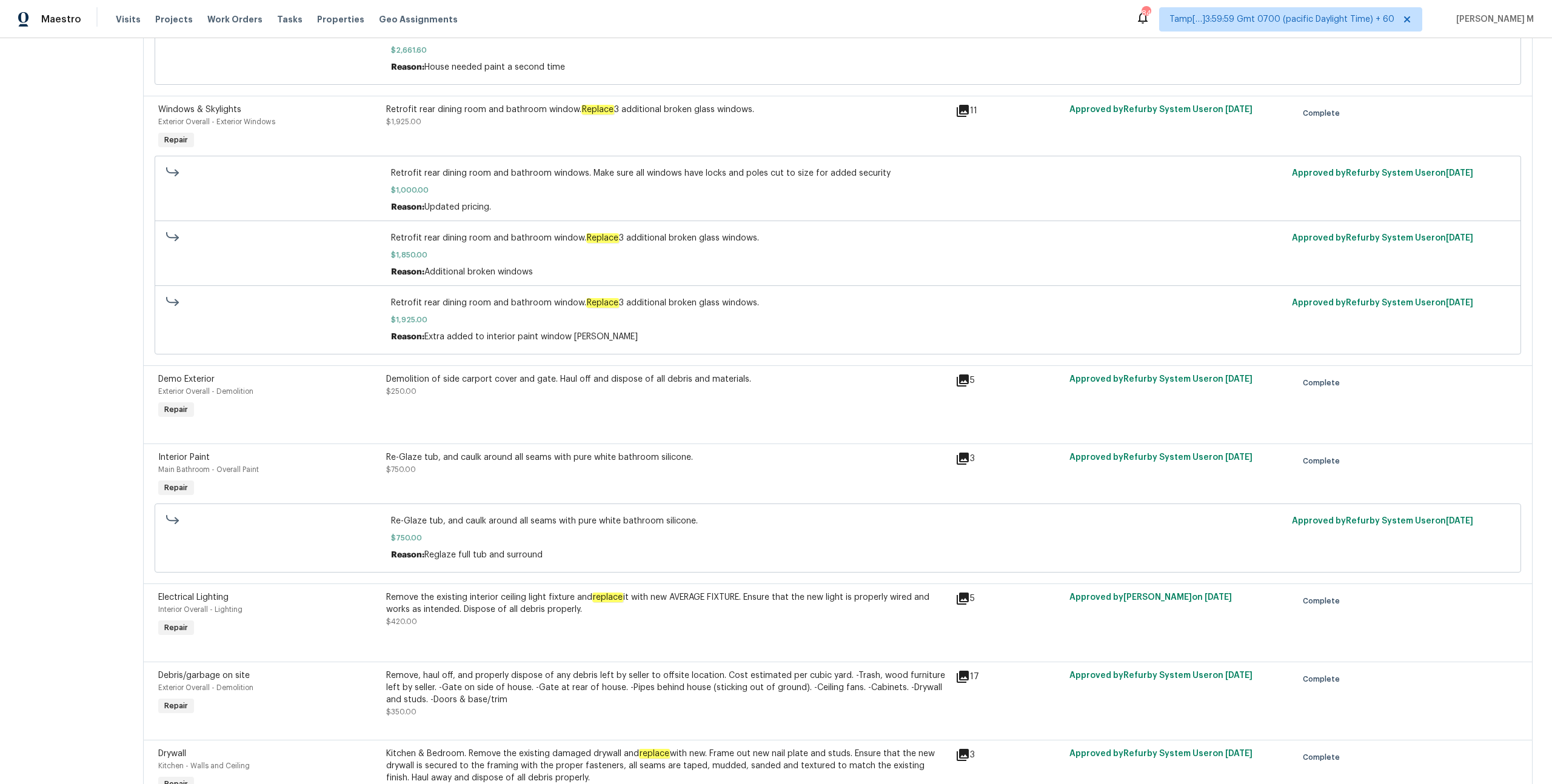 click on "Re-Glaze tub, and caulk around all seams with pure white bathroom silicone." at bounding box center [667, 457] 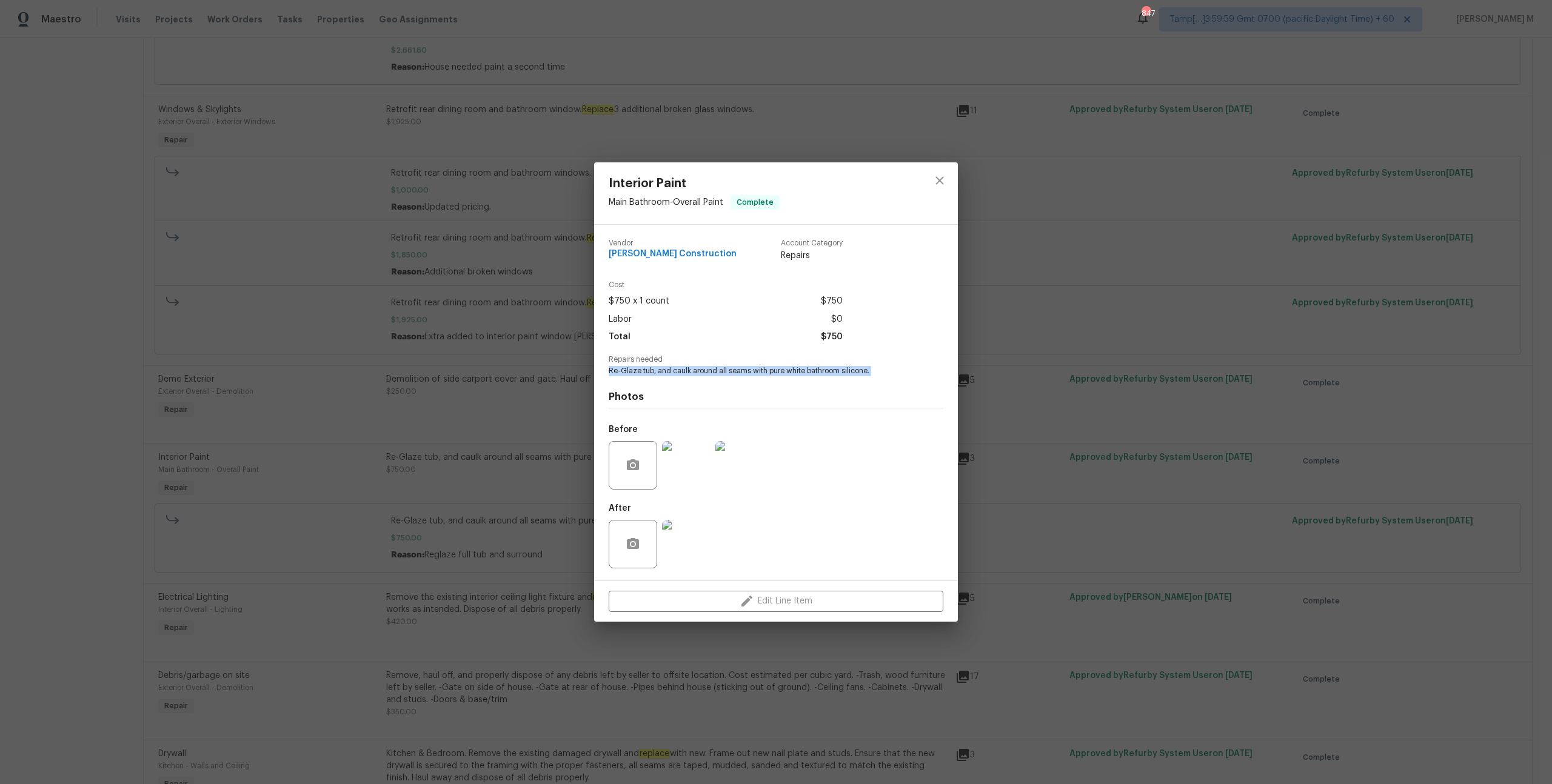 drag, startPoint x: 606, startPoint y: 371, endPoint x: 848, endPoint y: 384, distance: 242.34892 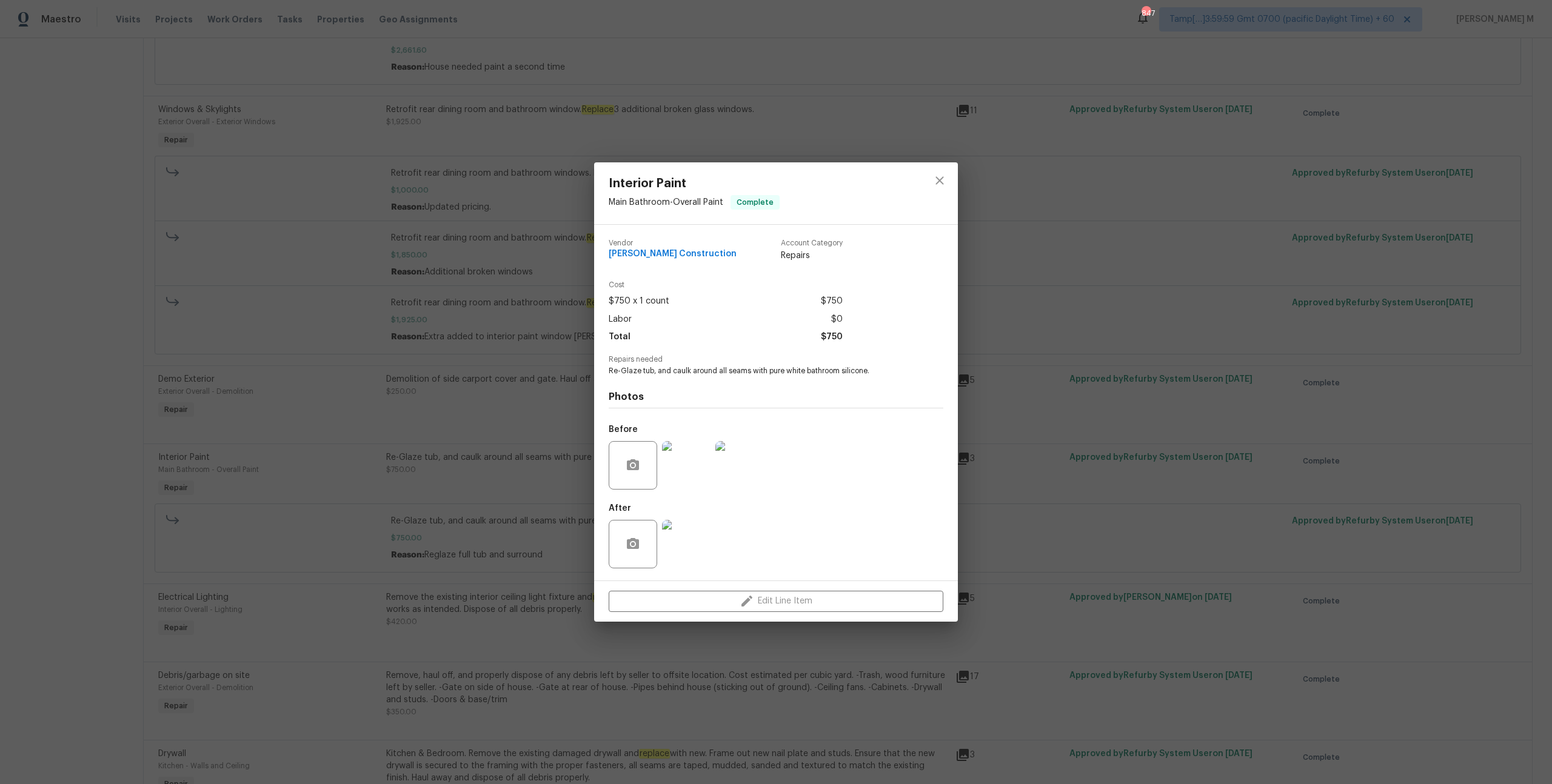 click on "Interior Paint Main Bathroom  -  Overall Paint Complete Vendor Navarro Construction Account Category Repairs Cost $750 x 1 count $750 Labor $0 Total $750 Repairs needed Re-Glaze tub, and caulk around all seams with pure white bathroom silicone. Photos Before After  Edit Line Item" at bounding box center (776, 392) 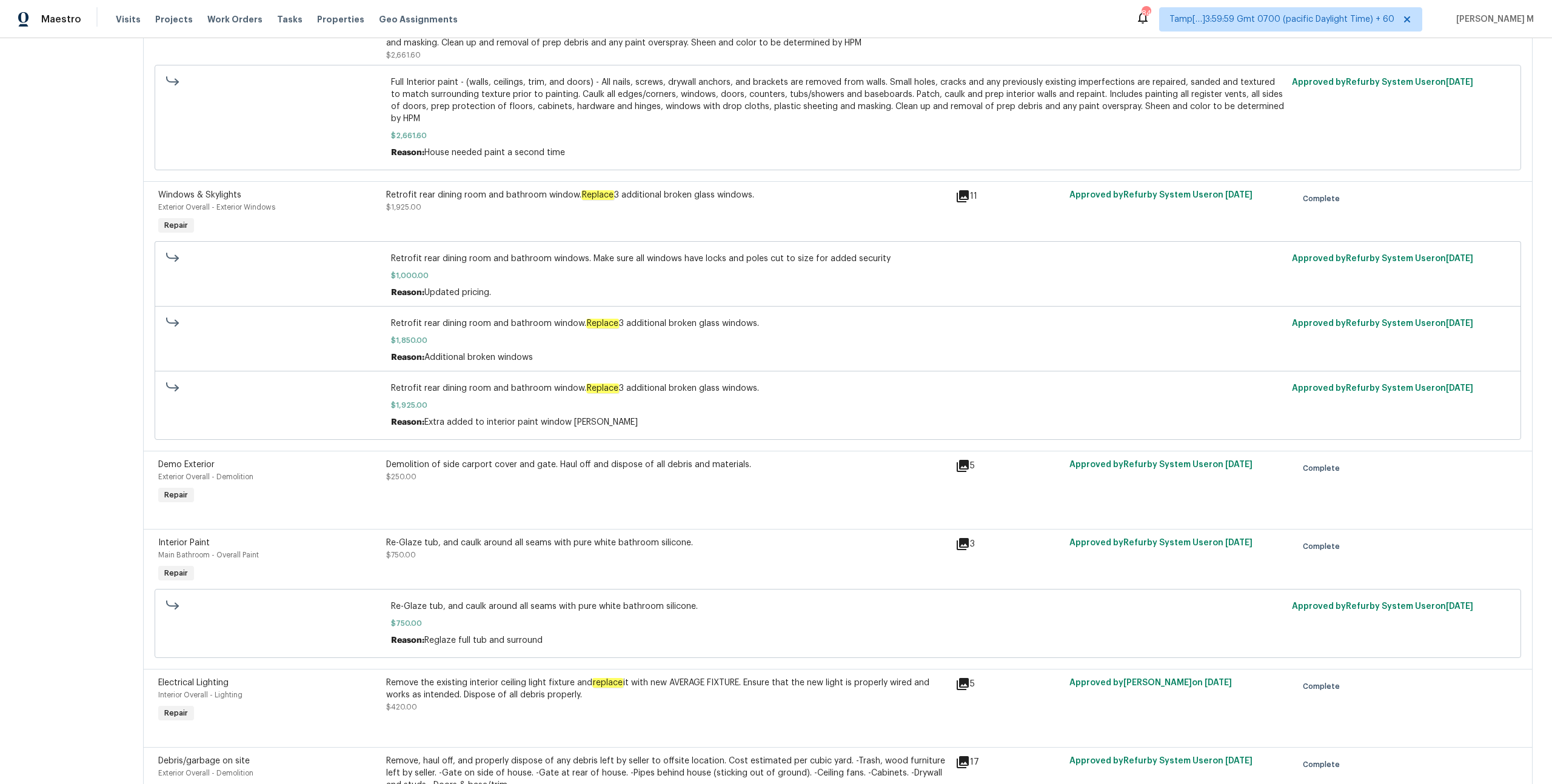 scroll, scrollTop: 2941, scrollLeft: 0, axis: vertical 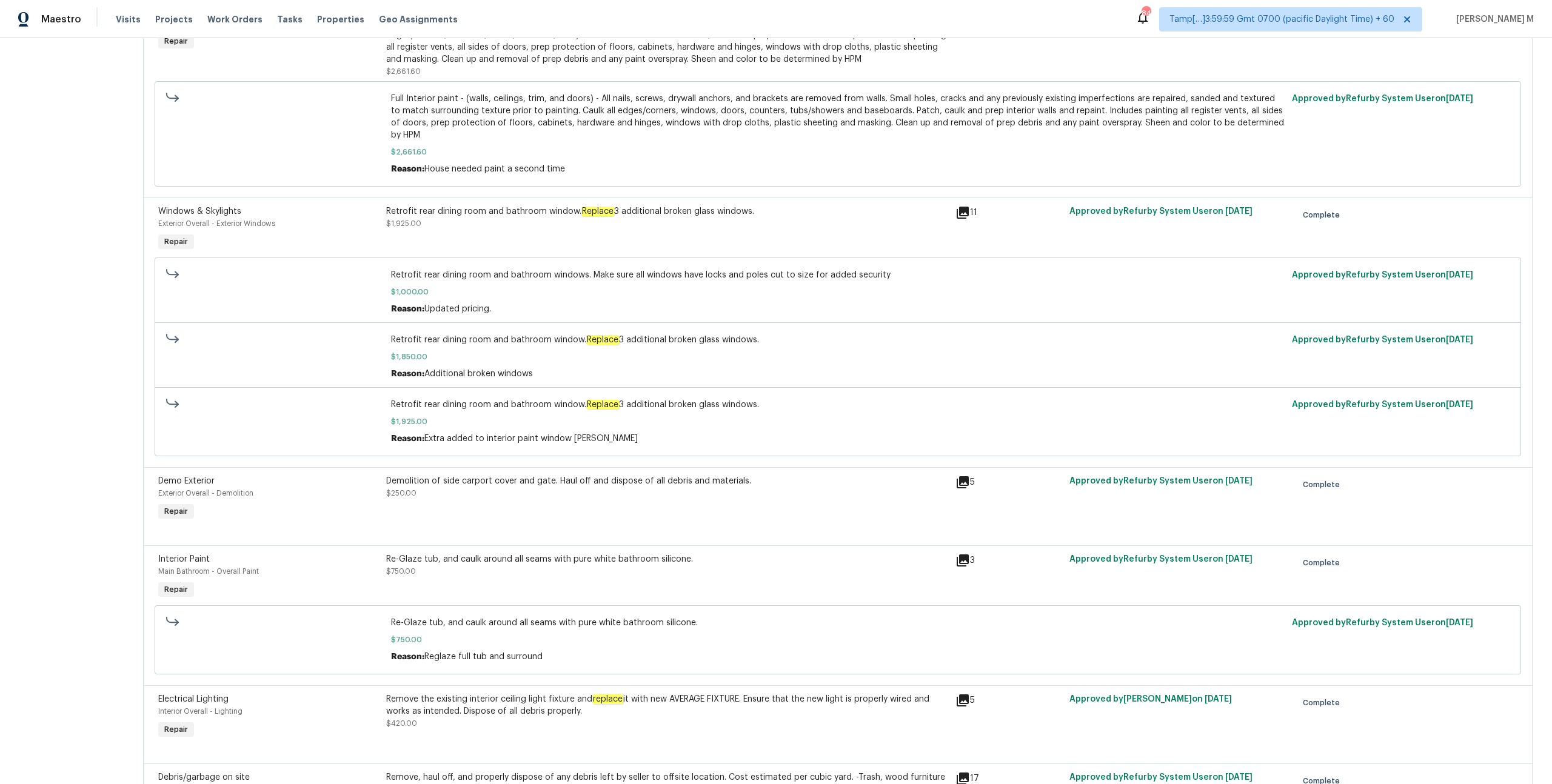 click on "Replace" at bounding box center (603, 340) 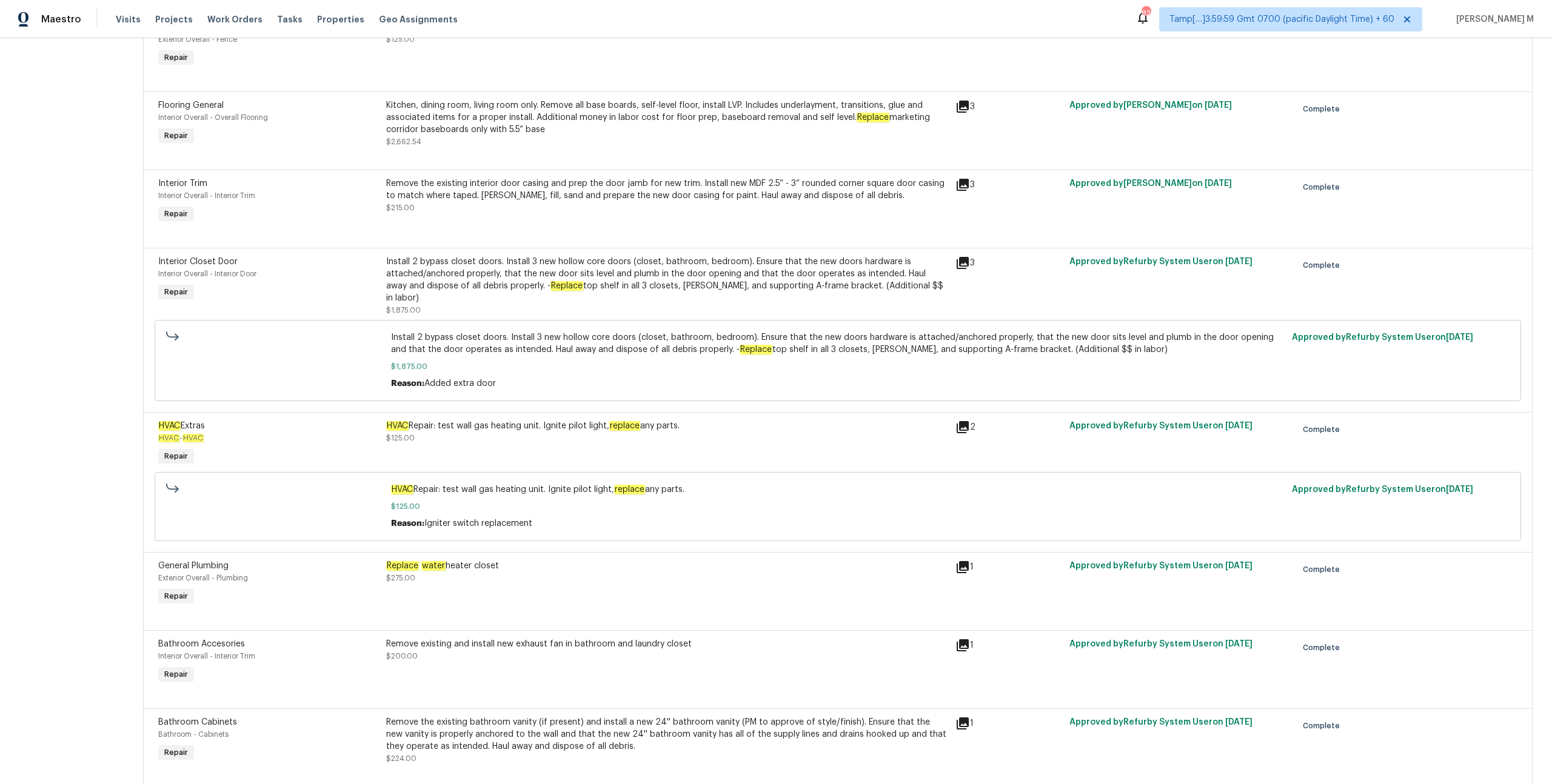 scroll, scrollTop: 1267, scrollLeft: 0, axis: vertical 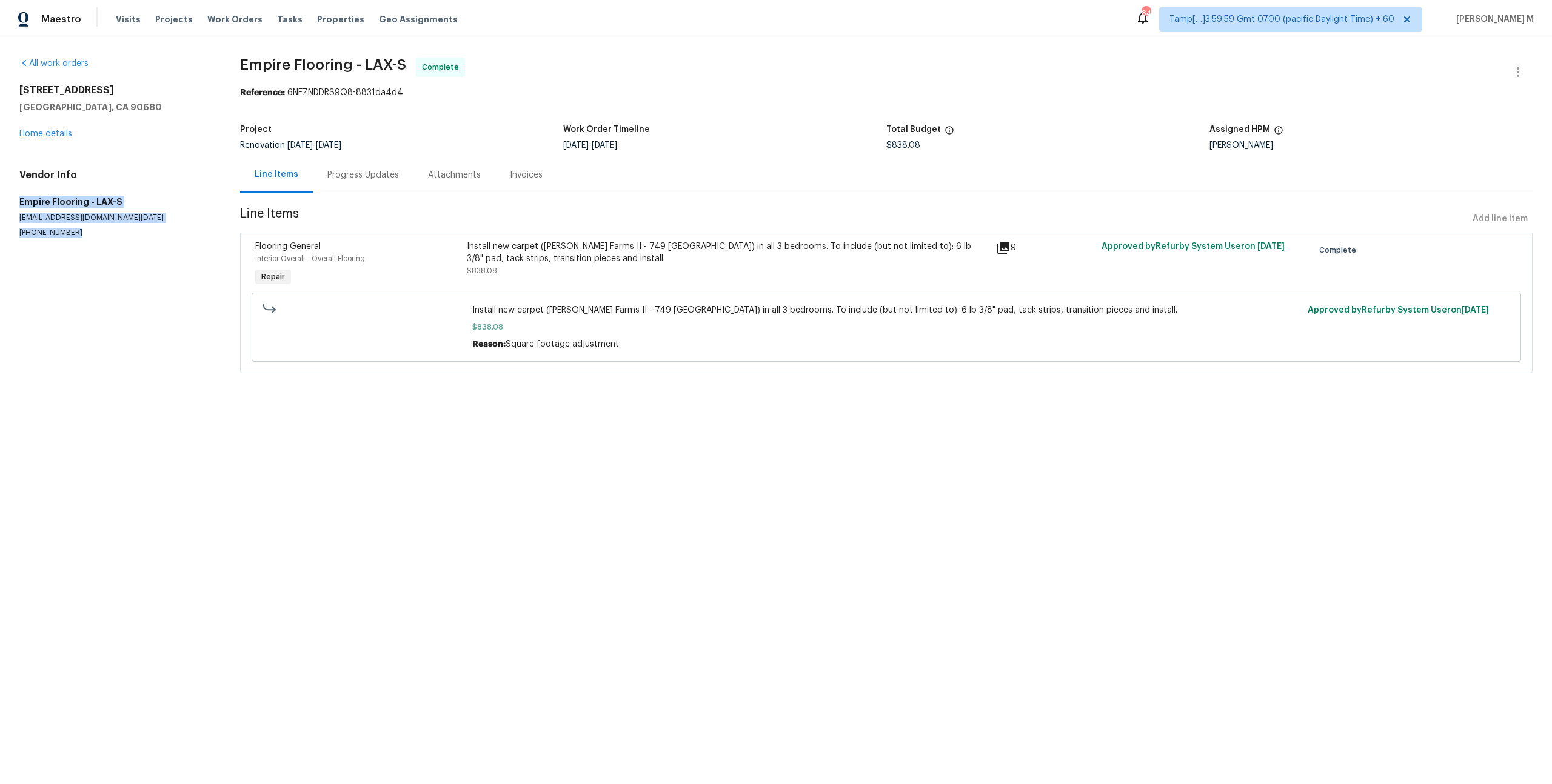 drag, startPoint x: 21, startPoint y: 198, endPoint x: 85, endPoint y: 234, distance: 73.43024 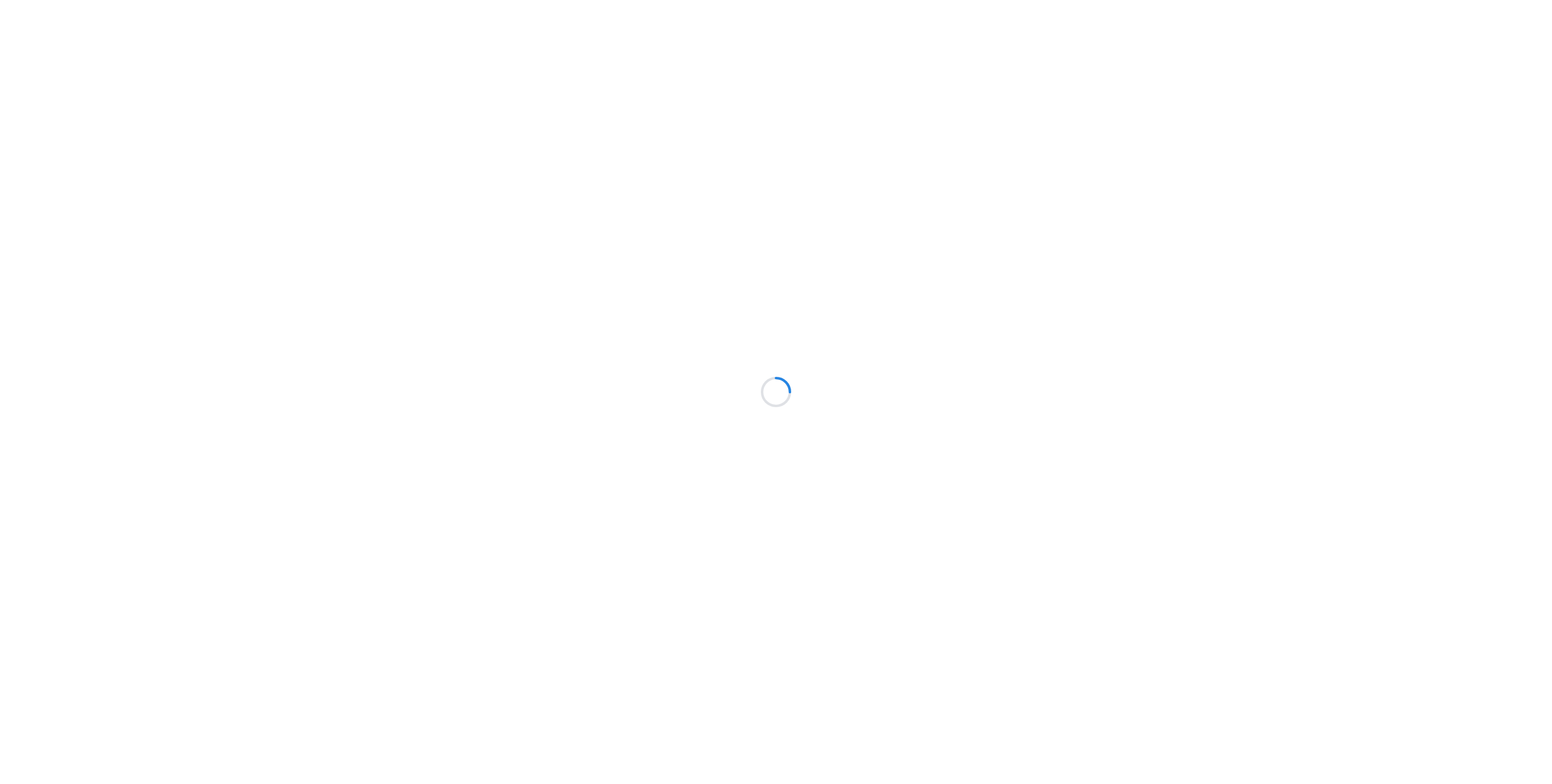 scroll, scrollTop: 0, scrollLeft: 0, axis: both 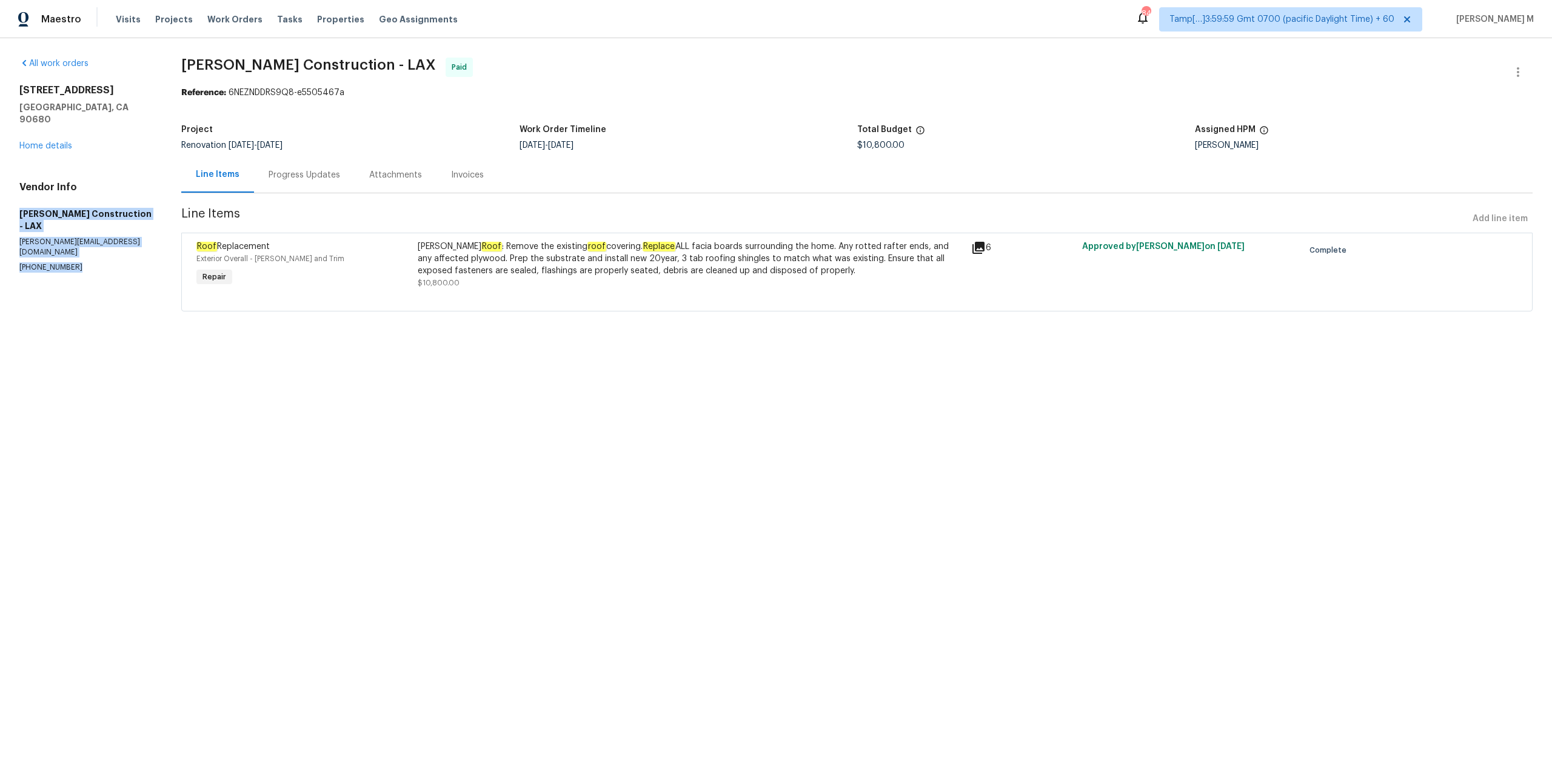 drag, startPoint x: 22, startPoint y: 201, endPoint x: 94, endPoint y: 238, distance: 80.9506 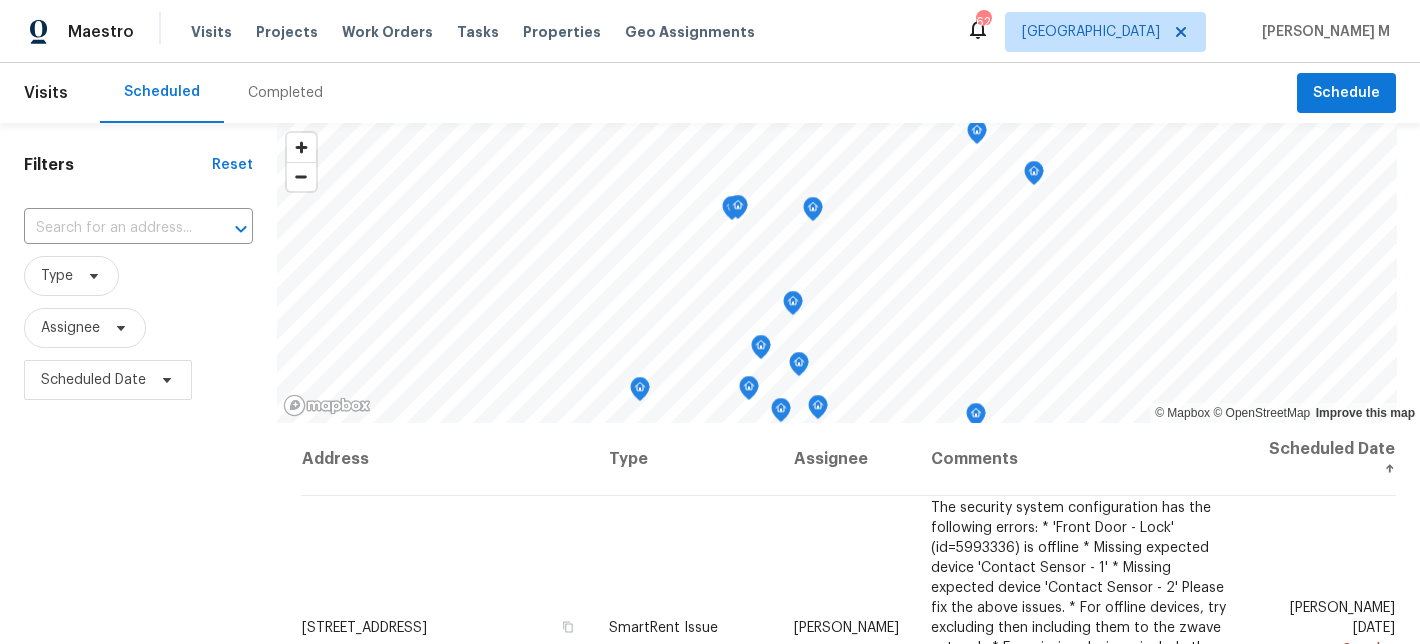 scroll, scrollTop: 0, scrollLeft: 0, axis: both 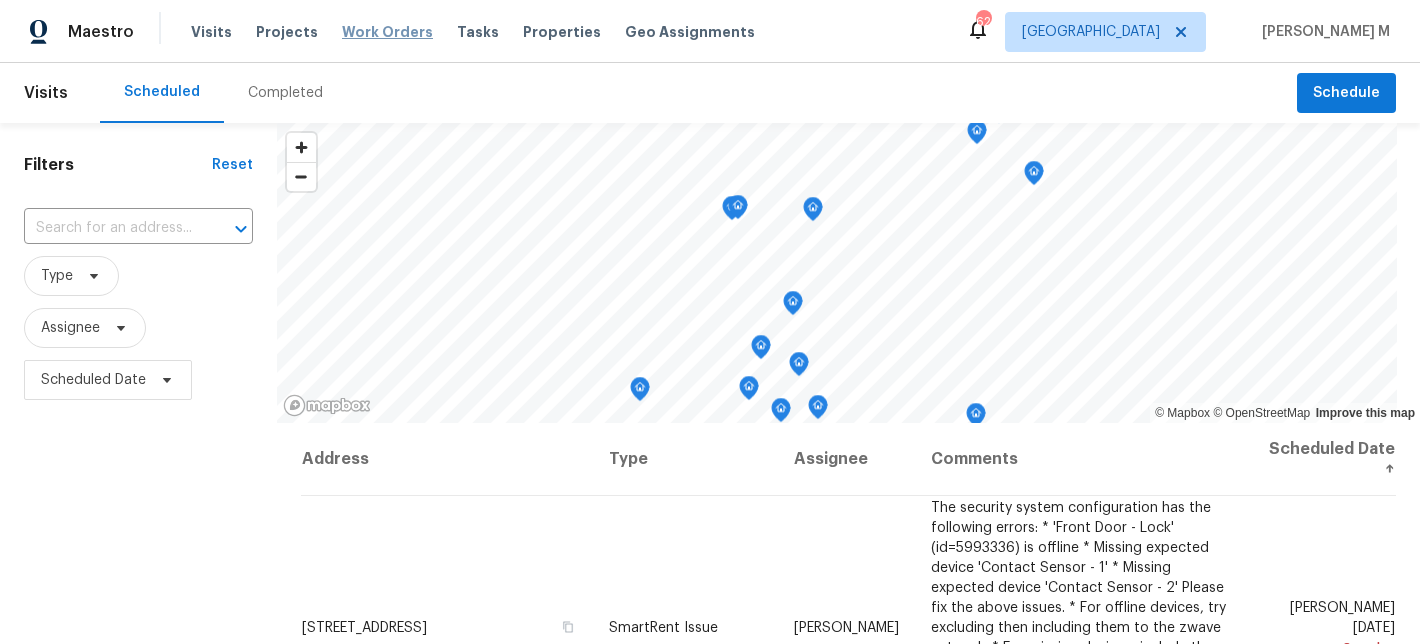click on "Work Orders" at bounding box center [387, 32] 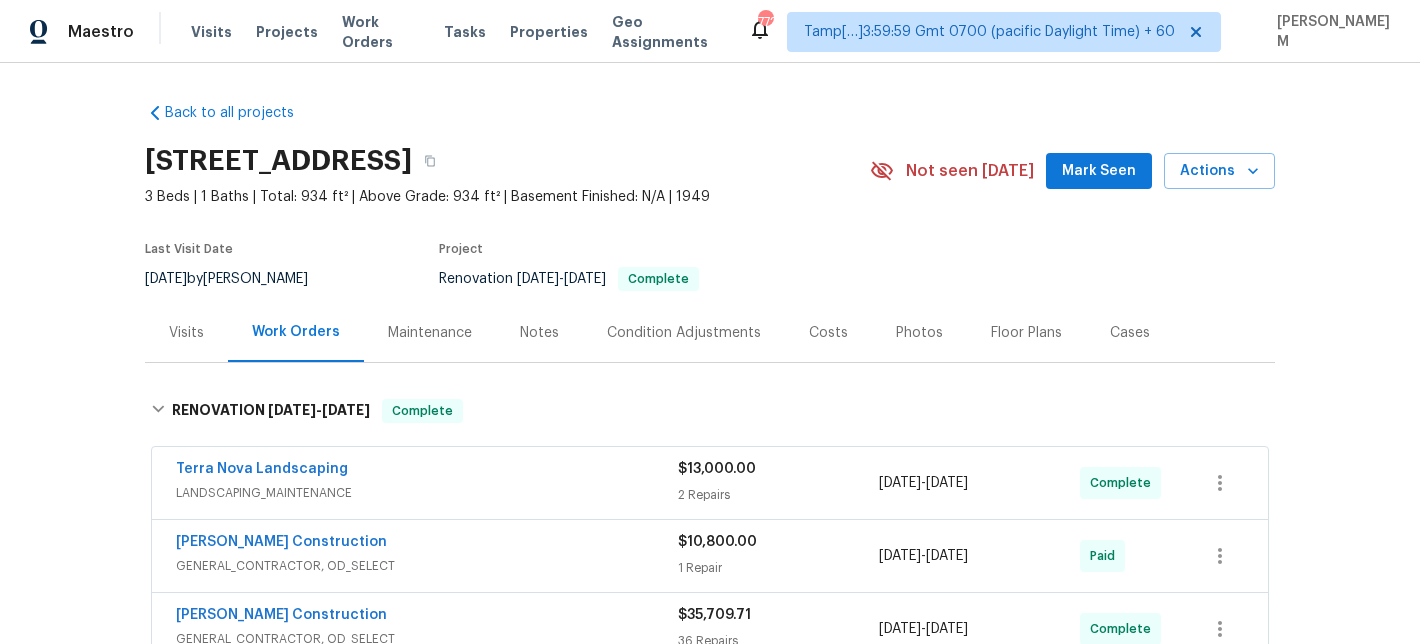 scroll, scrollTop: 0, scrollLeft: 0, axis: both 